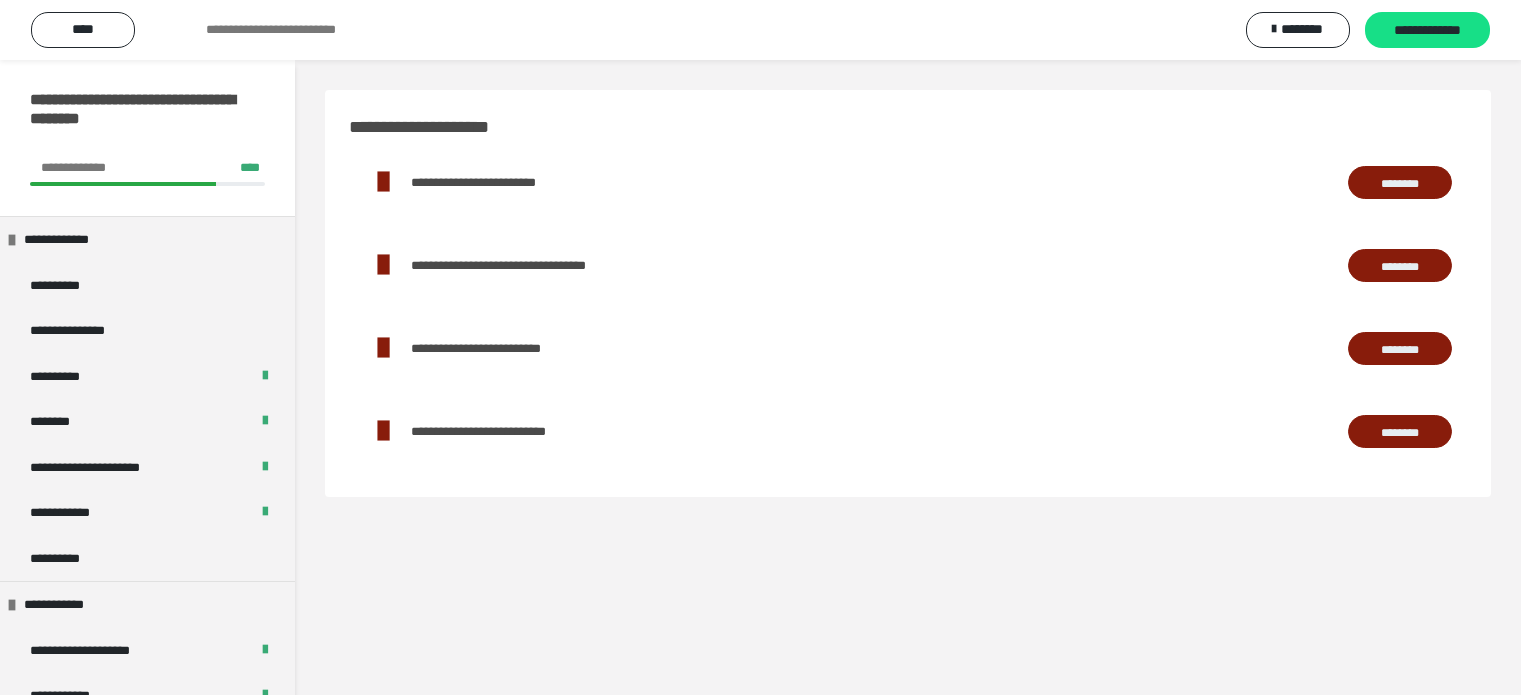 scroll, scrollTop: 0, scrollLeft: 0, axis: both 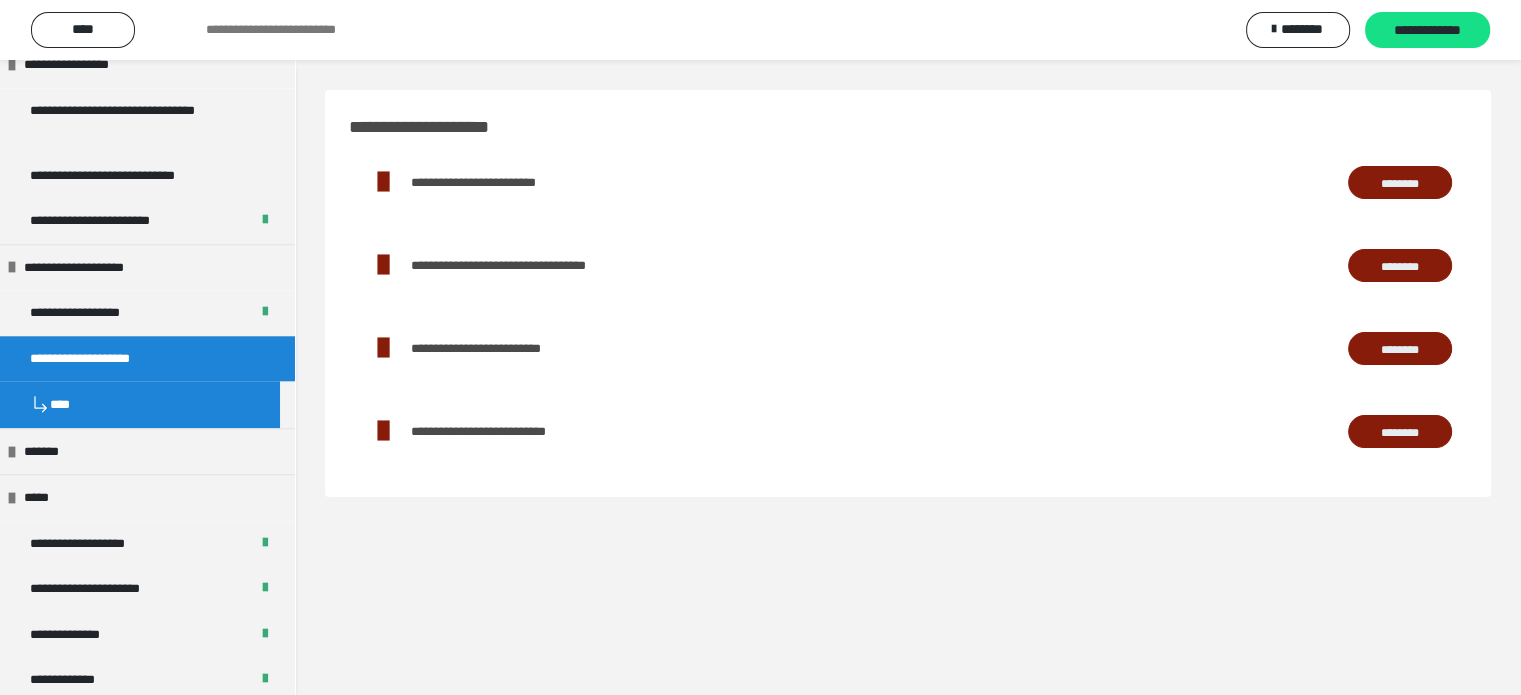 click on "********" at bounding box center (1400, 266) 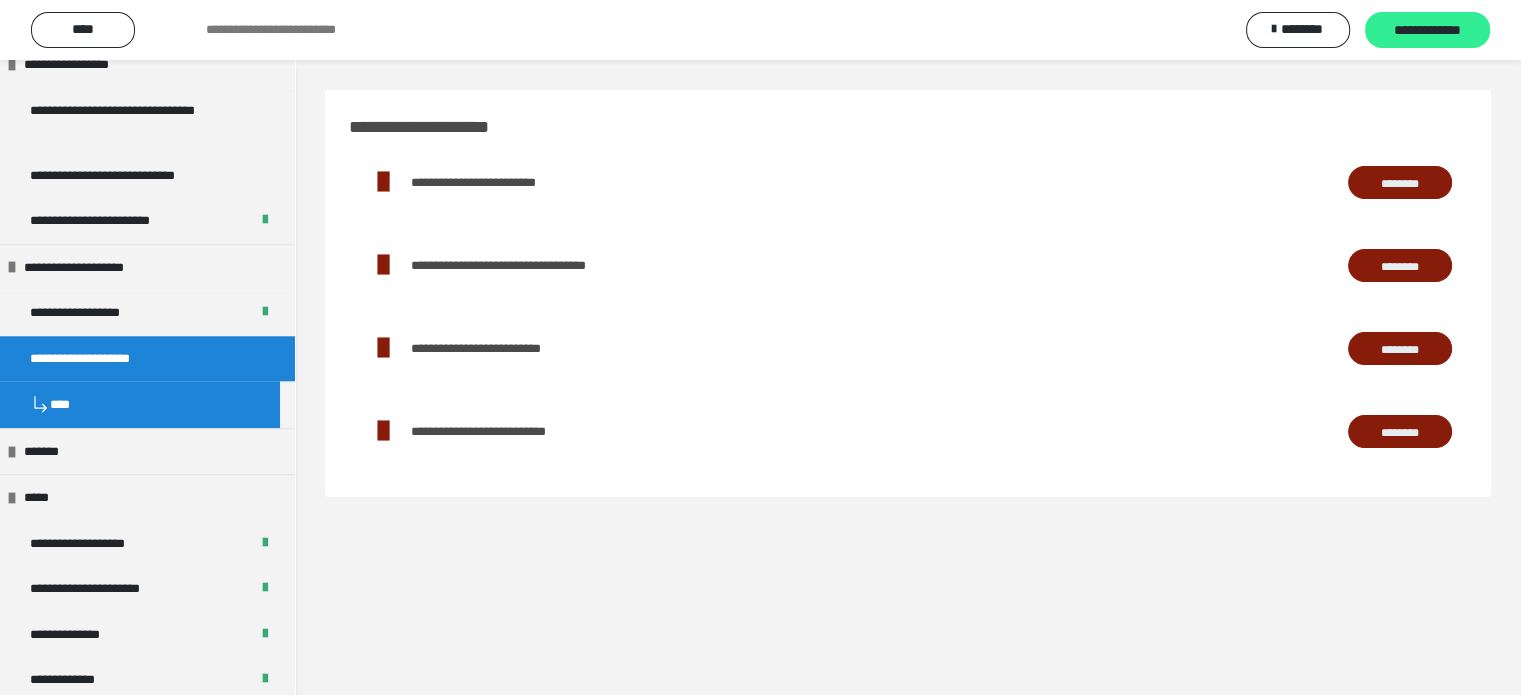 click on "**********" at bounding box center (1427, 31) 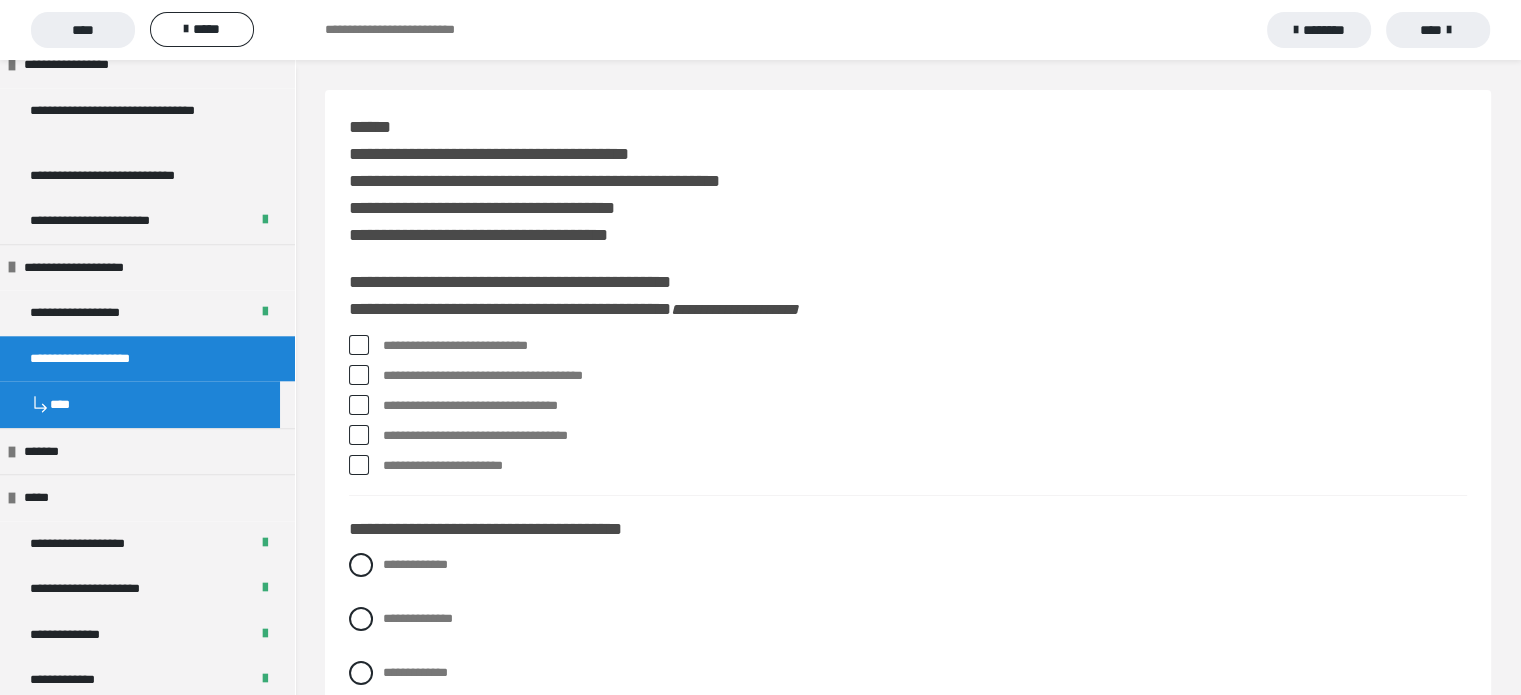 click at bounding box center [359, 345] 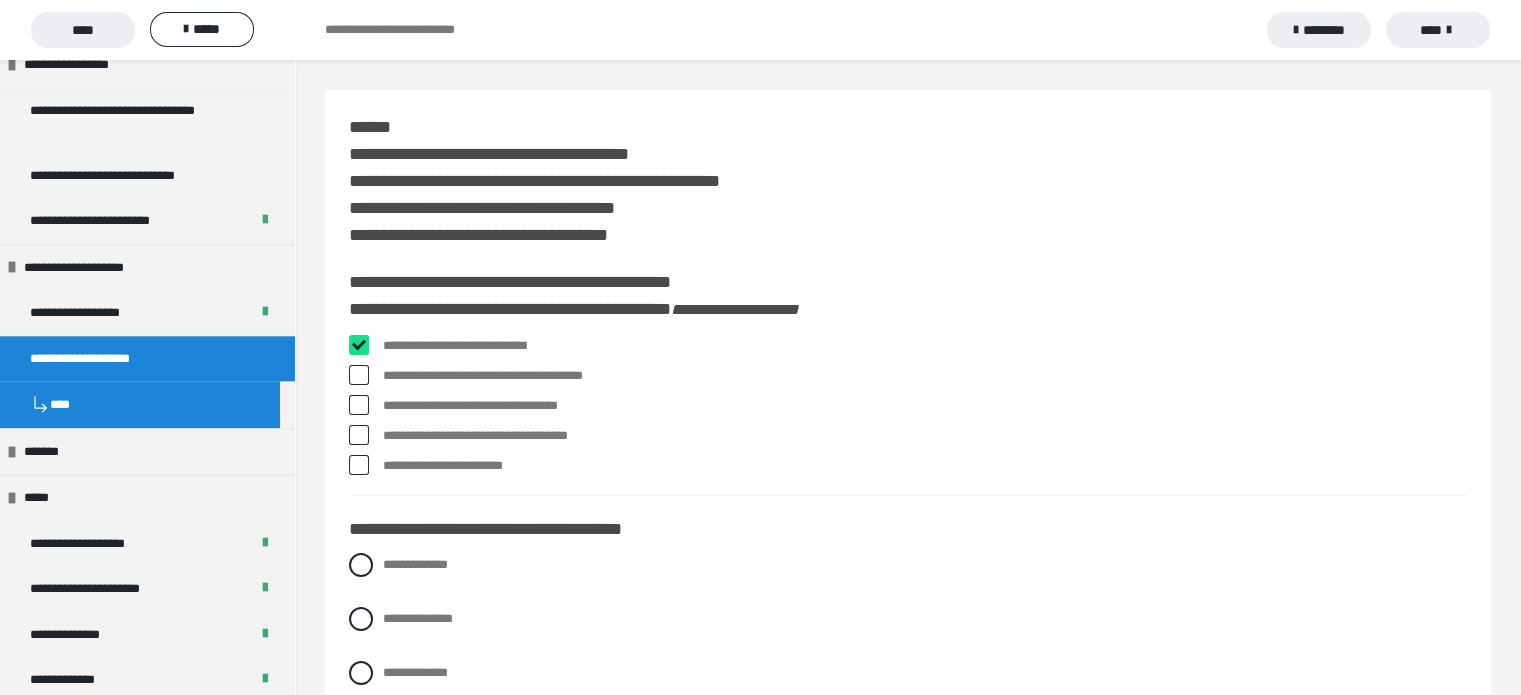 checkbox on "****" 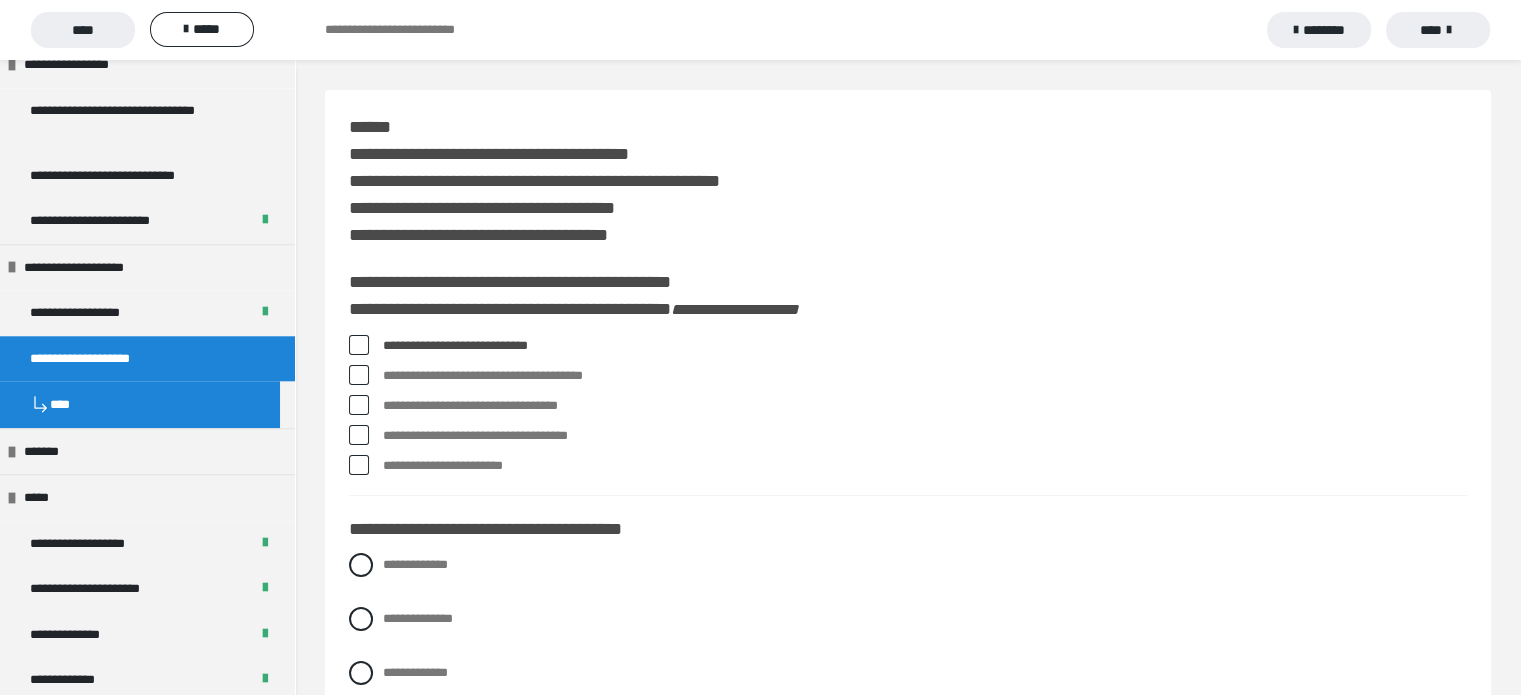 click at bounding box center (359, 435) 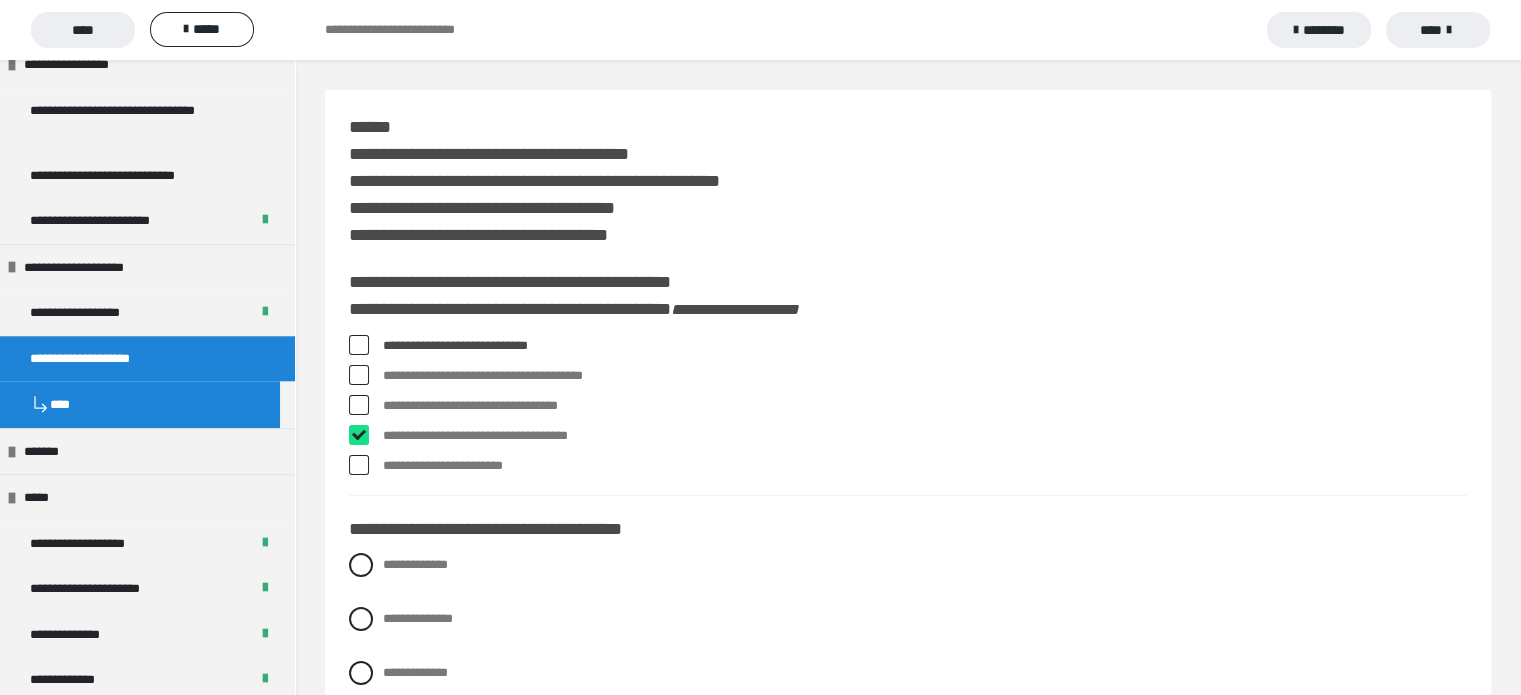 checkbox on "****" 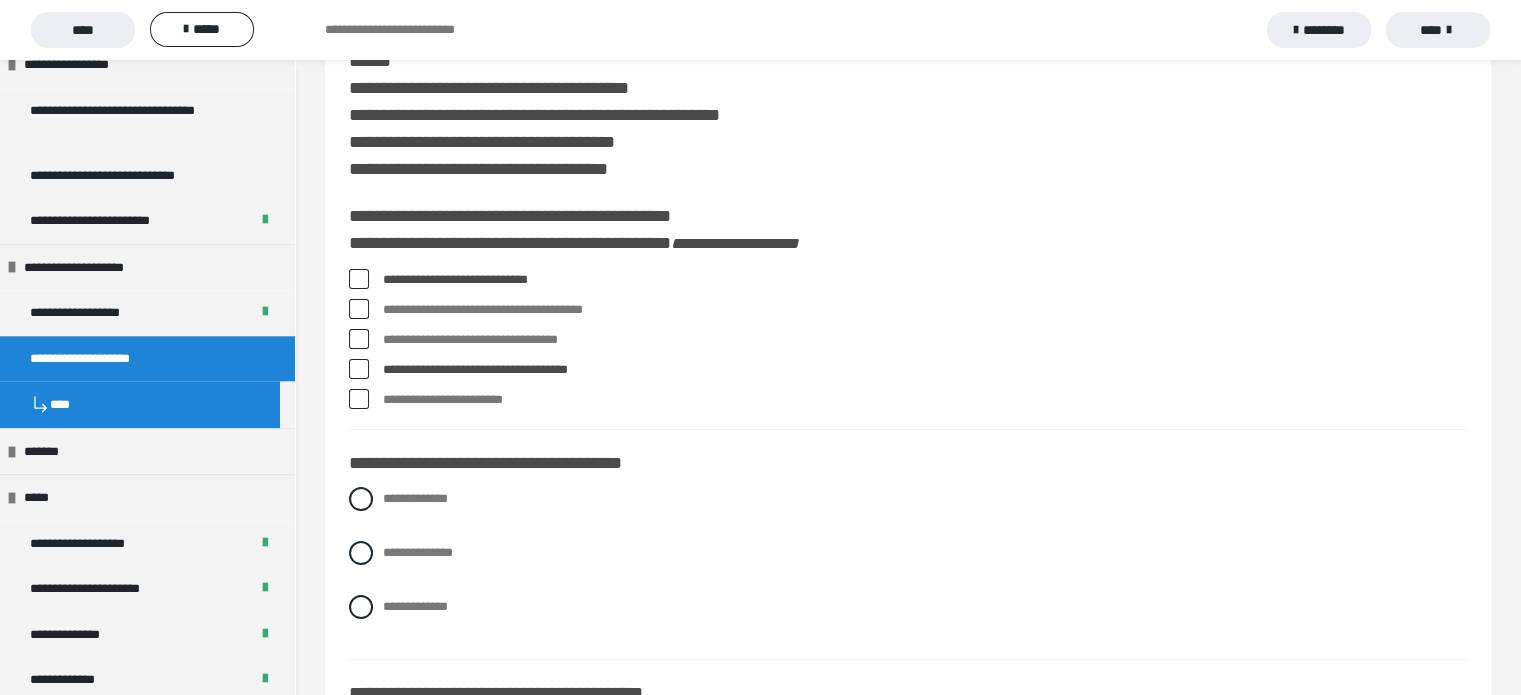 scroll, scrollTop: 100, scrollLeft: 0, axis: vertical 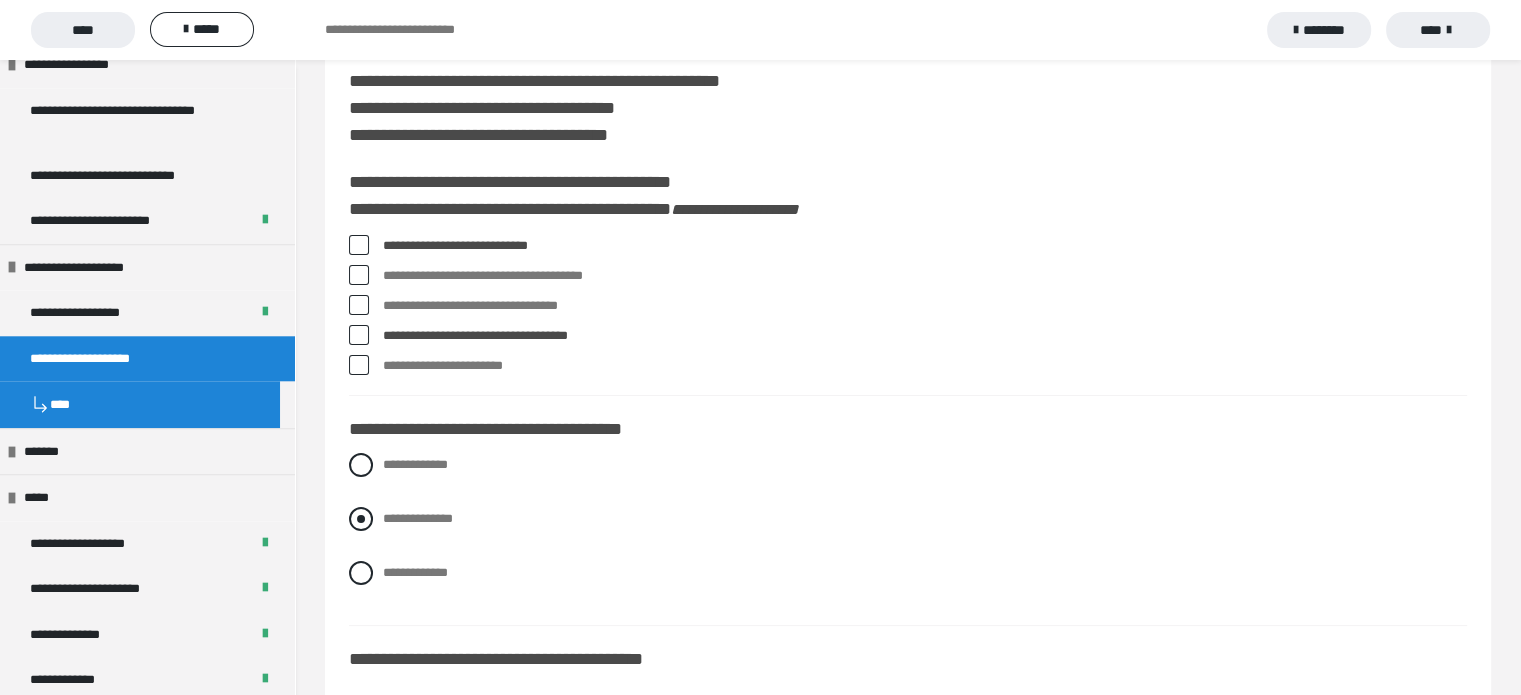 click at bounding box center [361, 519] 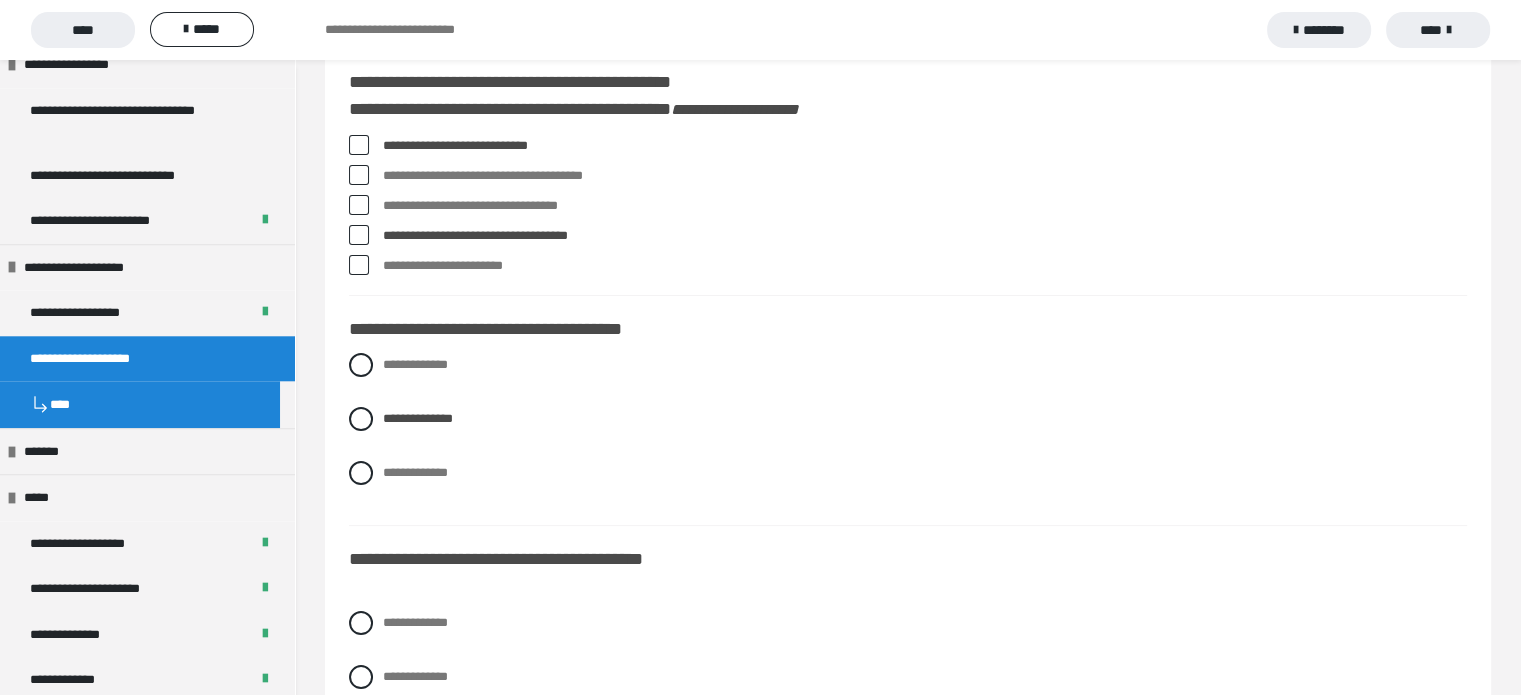 scroll, scrollTop: 500, scrollLeft: 0, axis: vertical 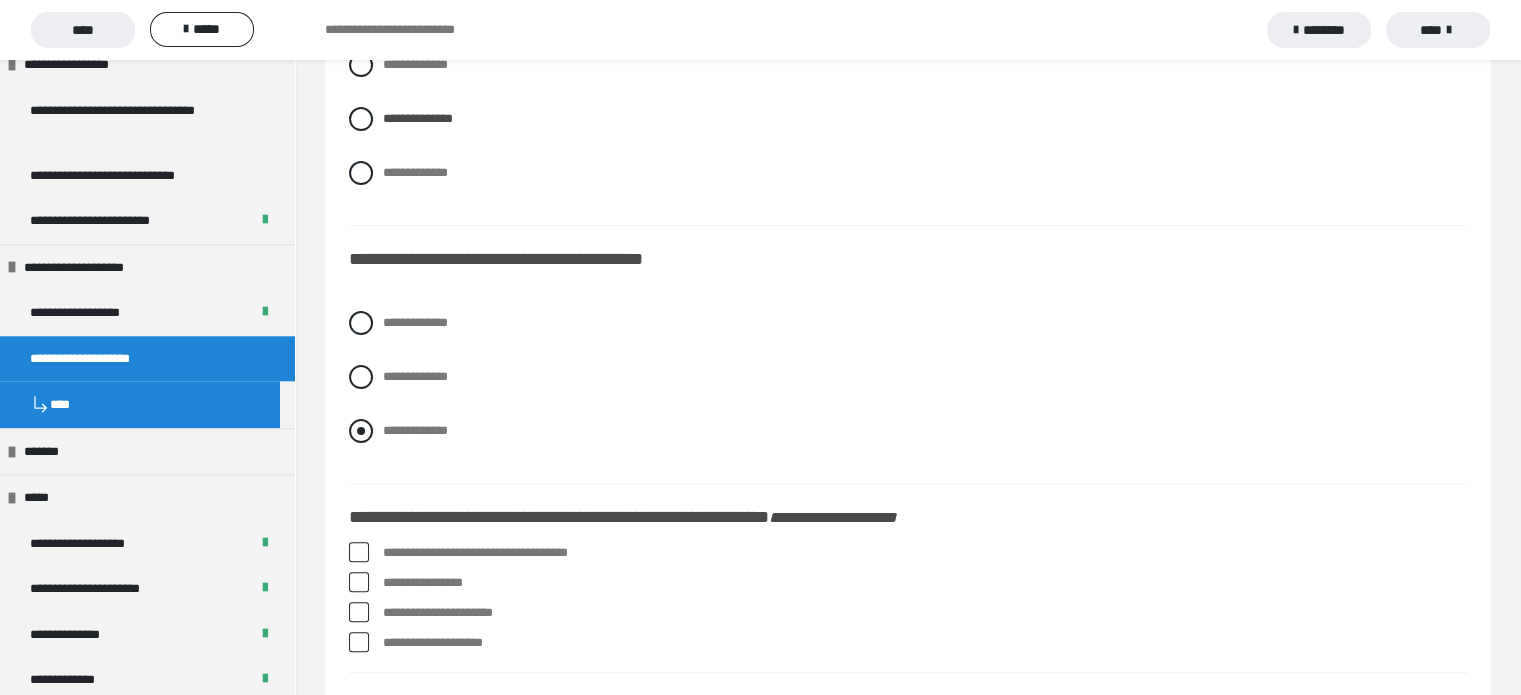 click at bounding box center [361, 431] 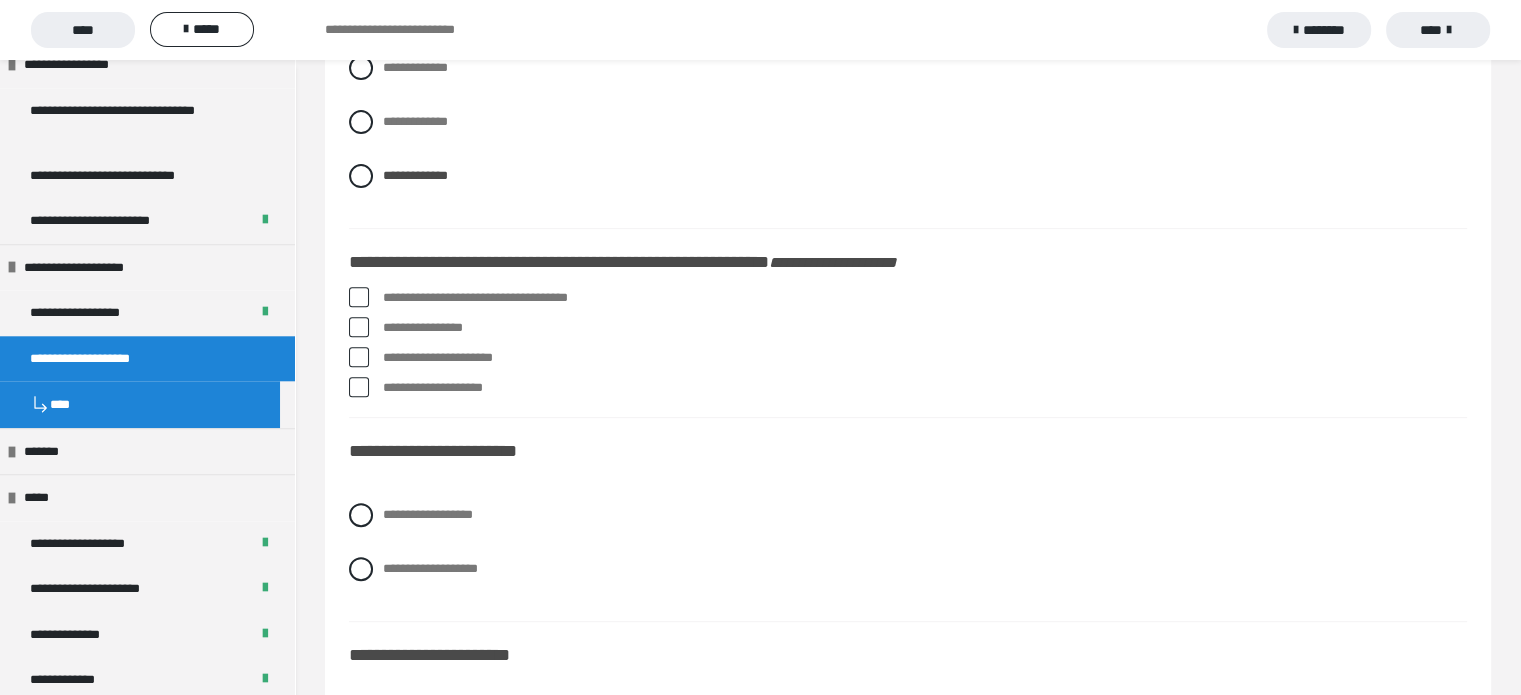 scroll, scrollTop: 800, scrollLeft: 0, axis: vertical 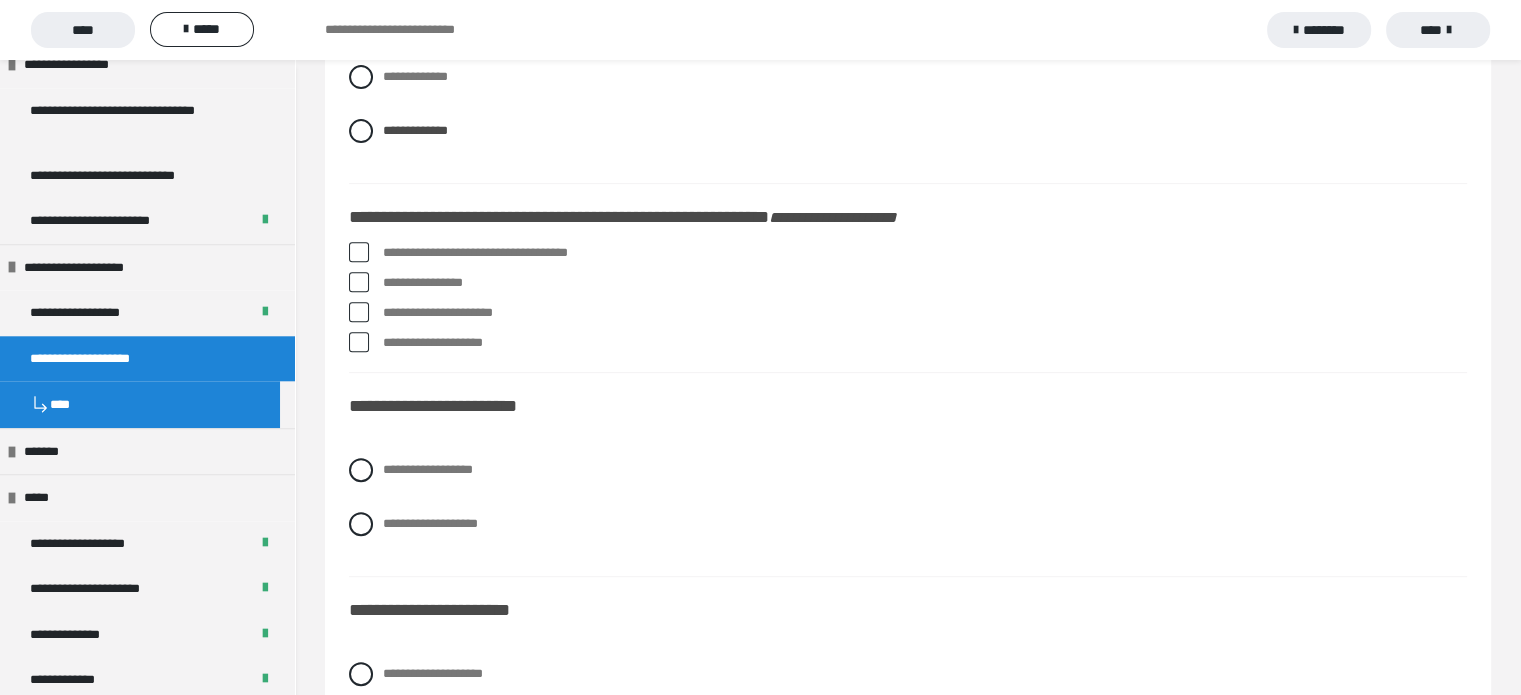 click on "**********" at bounding box center (908, 283) 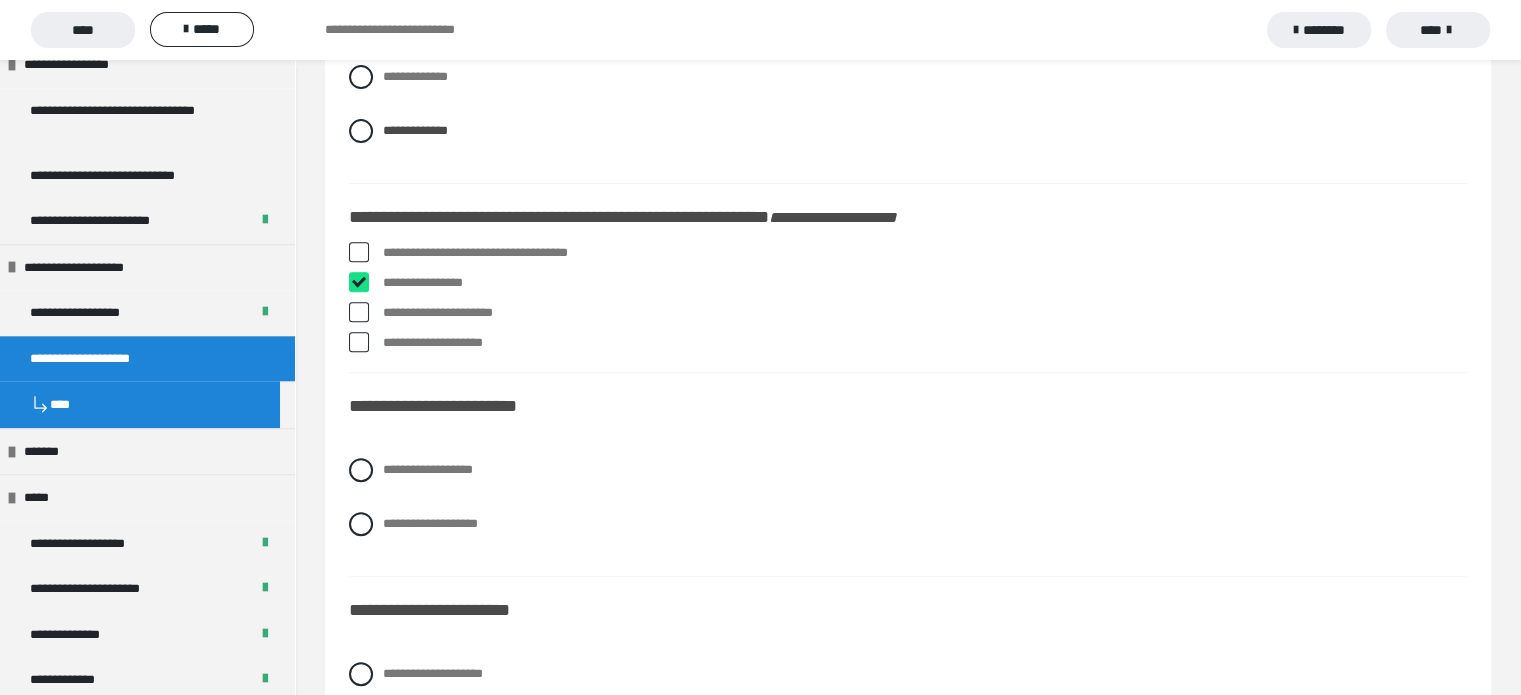 checkbox on "****" 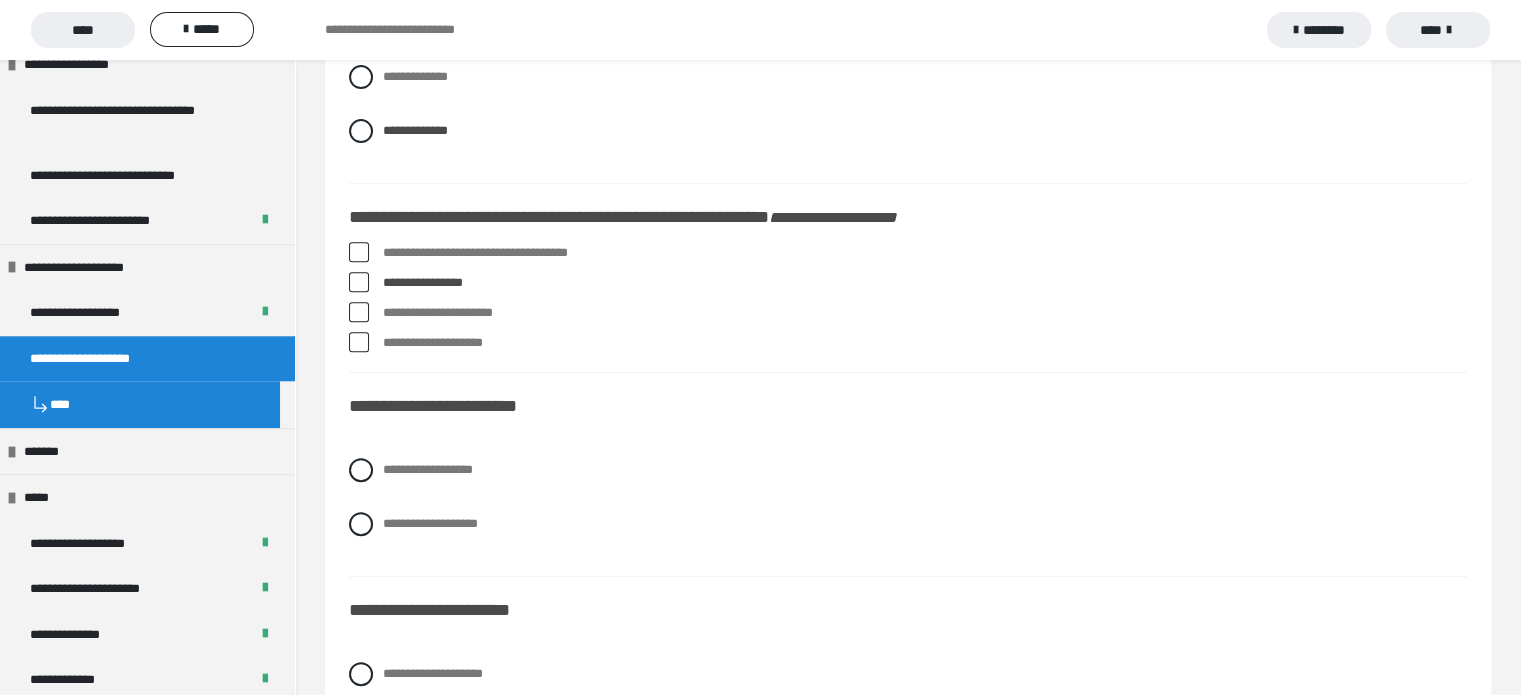 click at bounding box center [359, 342] 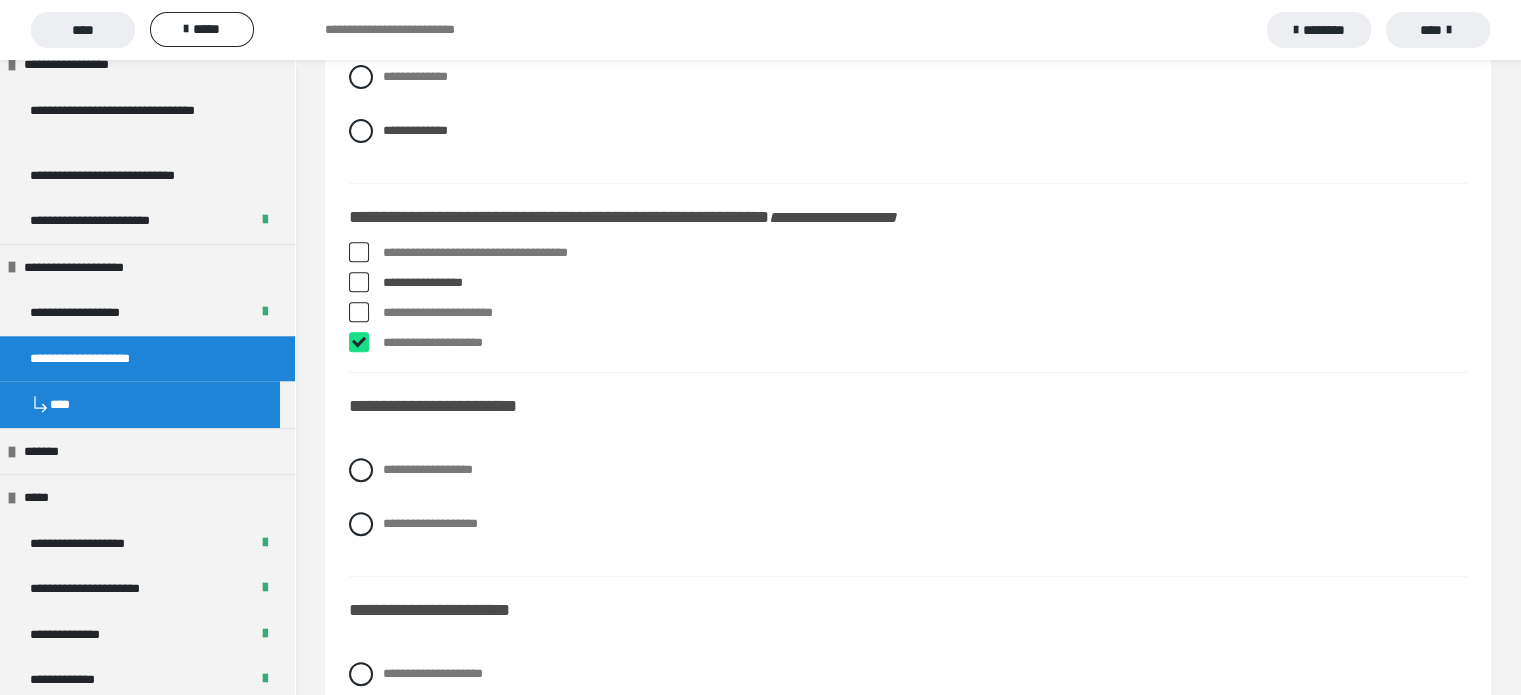 checkbox on "****" 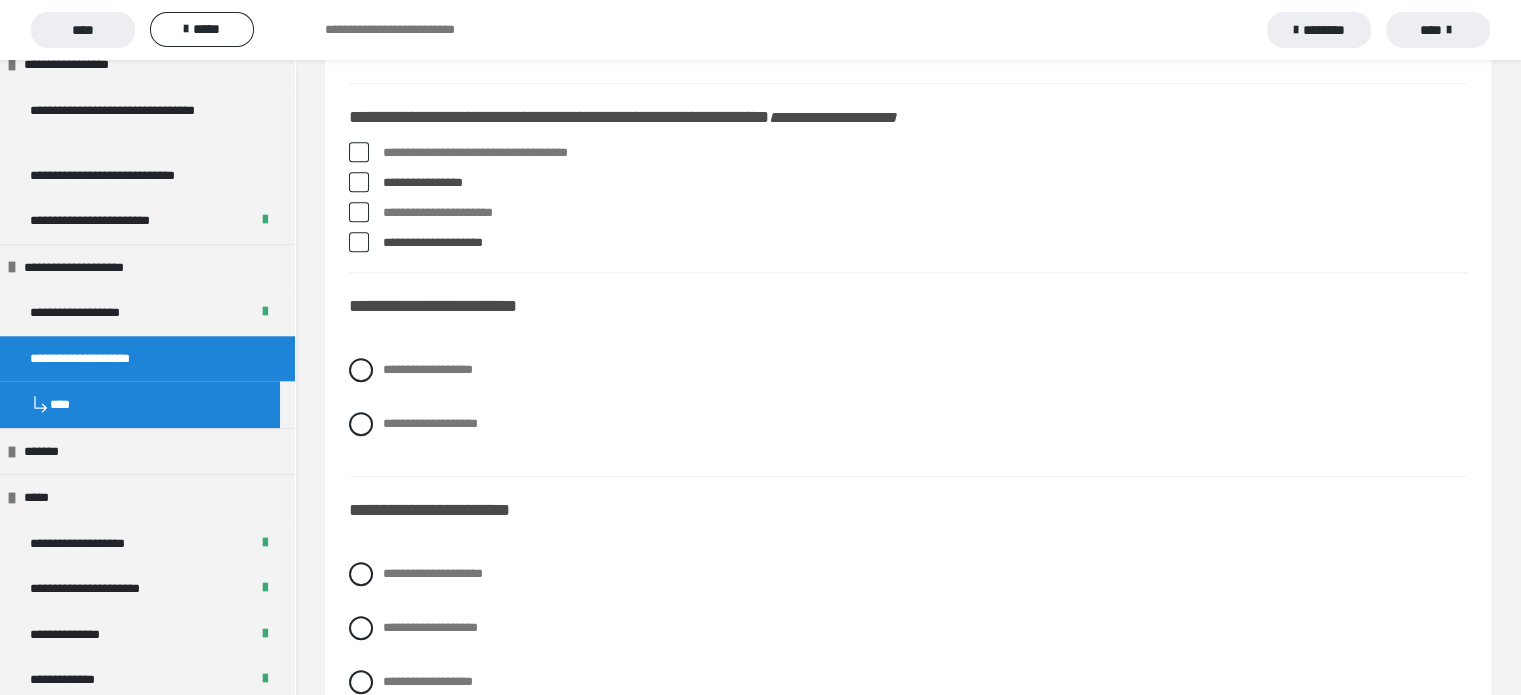 scroll, scrollTop: 1000, scrollLeft: 0, axis: vertical 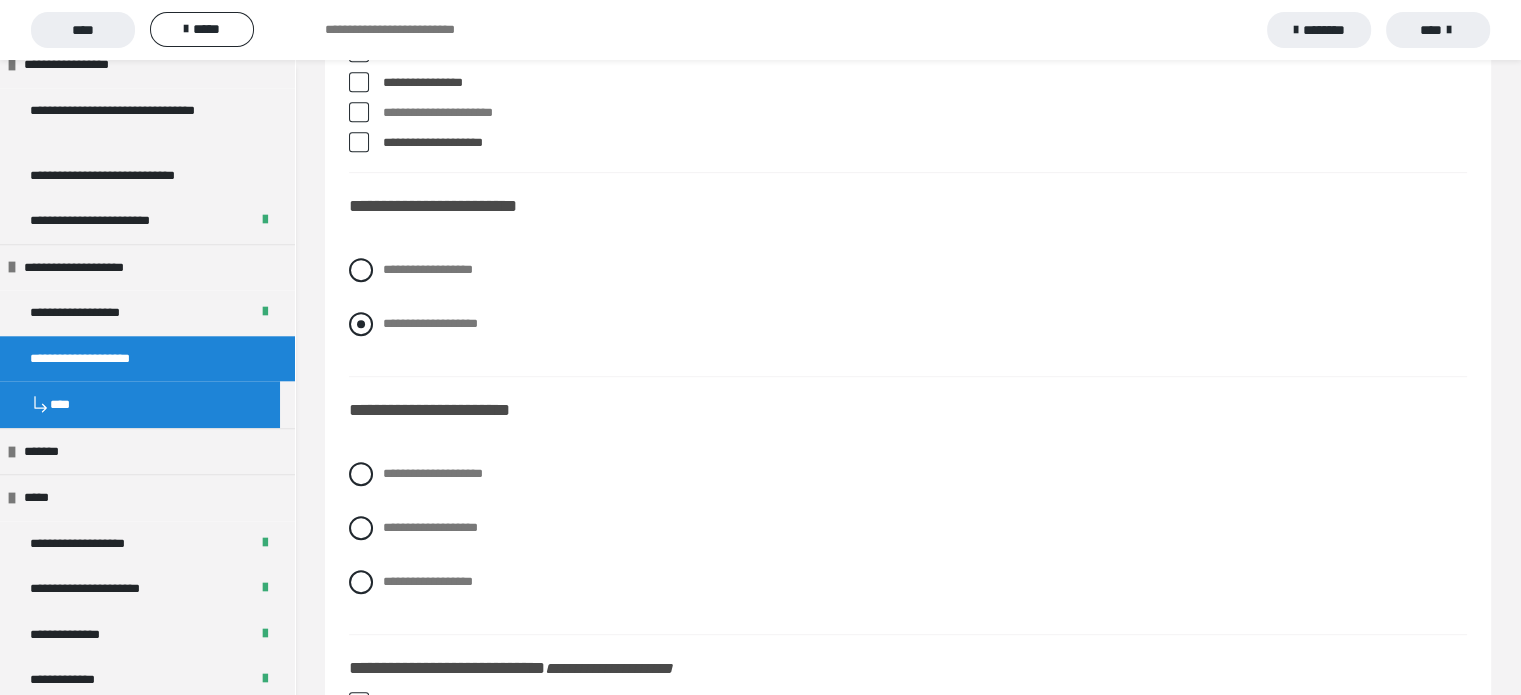 click at bounding box center [361, 324] 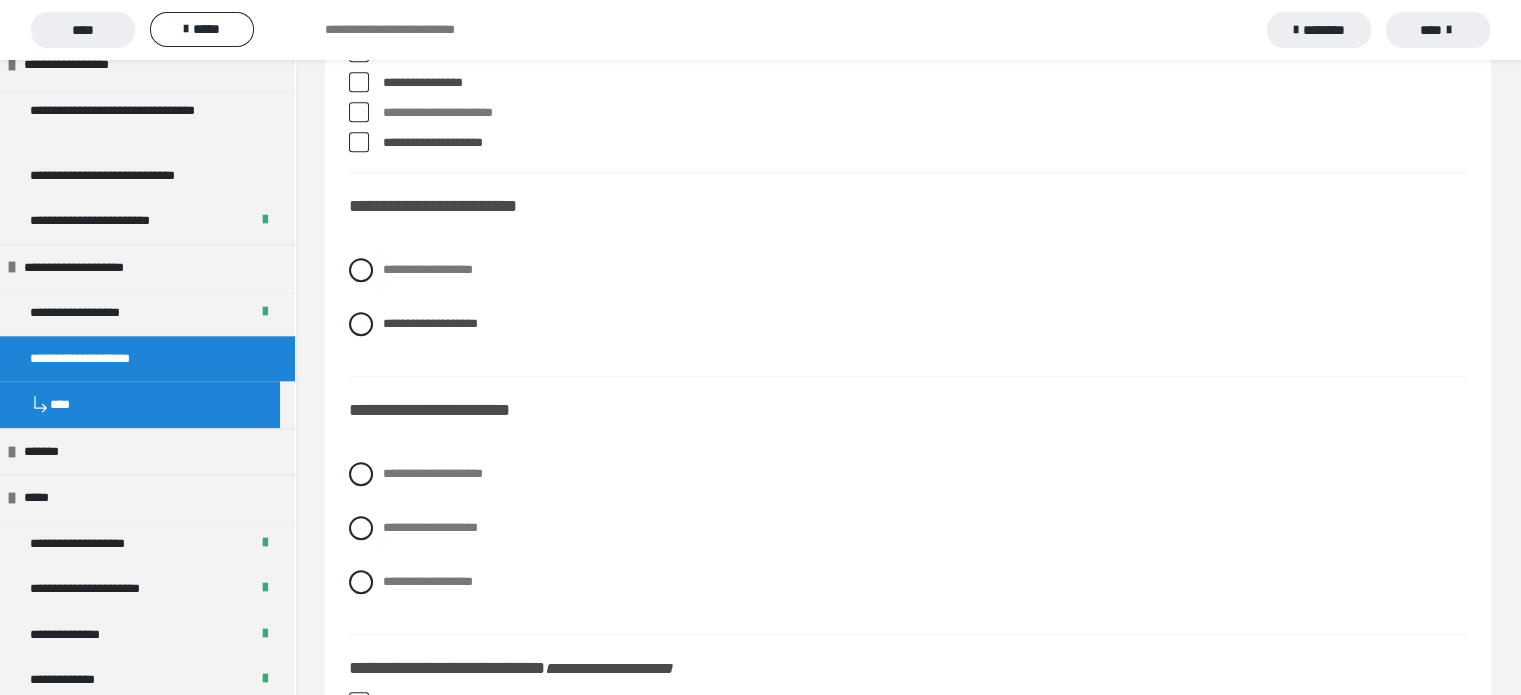 scroll, scrollTop: 1100, scrollLeft: 0, axis: vertical 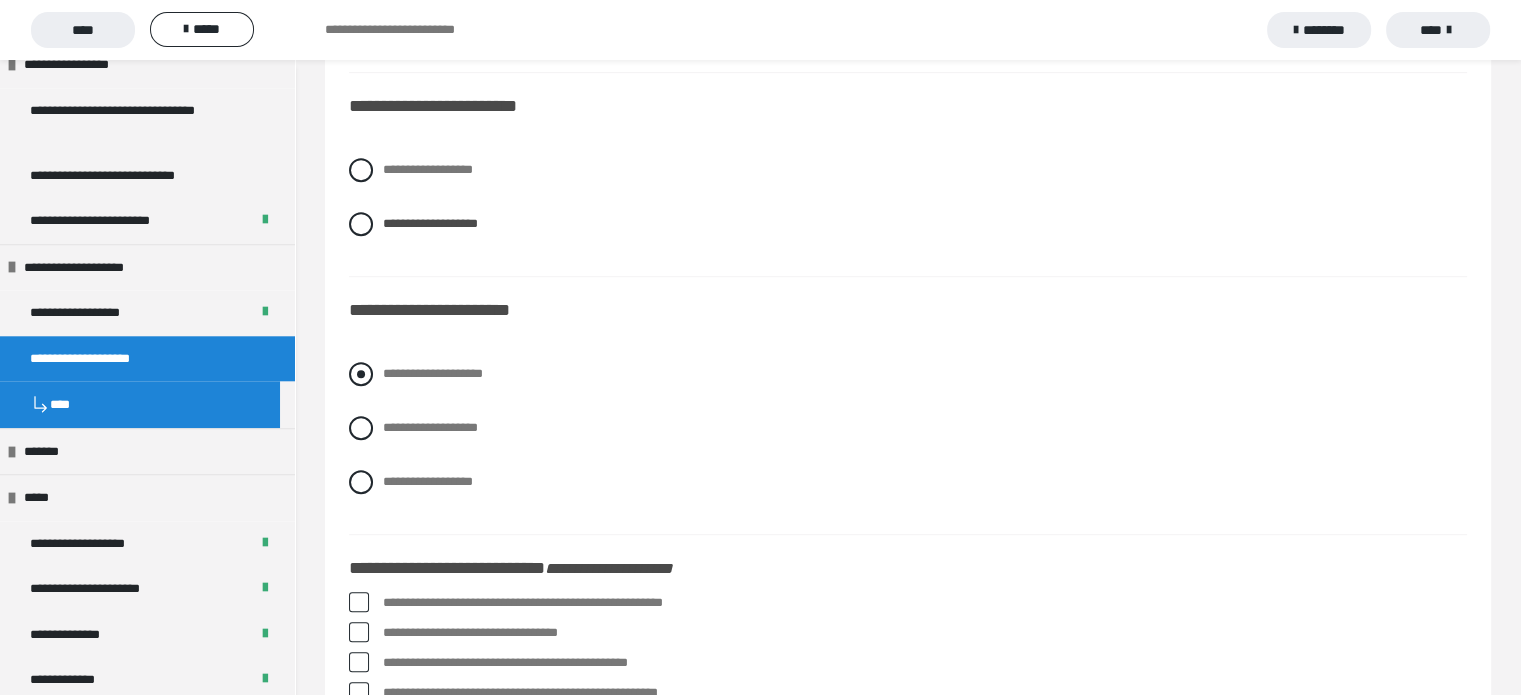 click at bounding box center (361, 374) 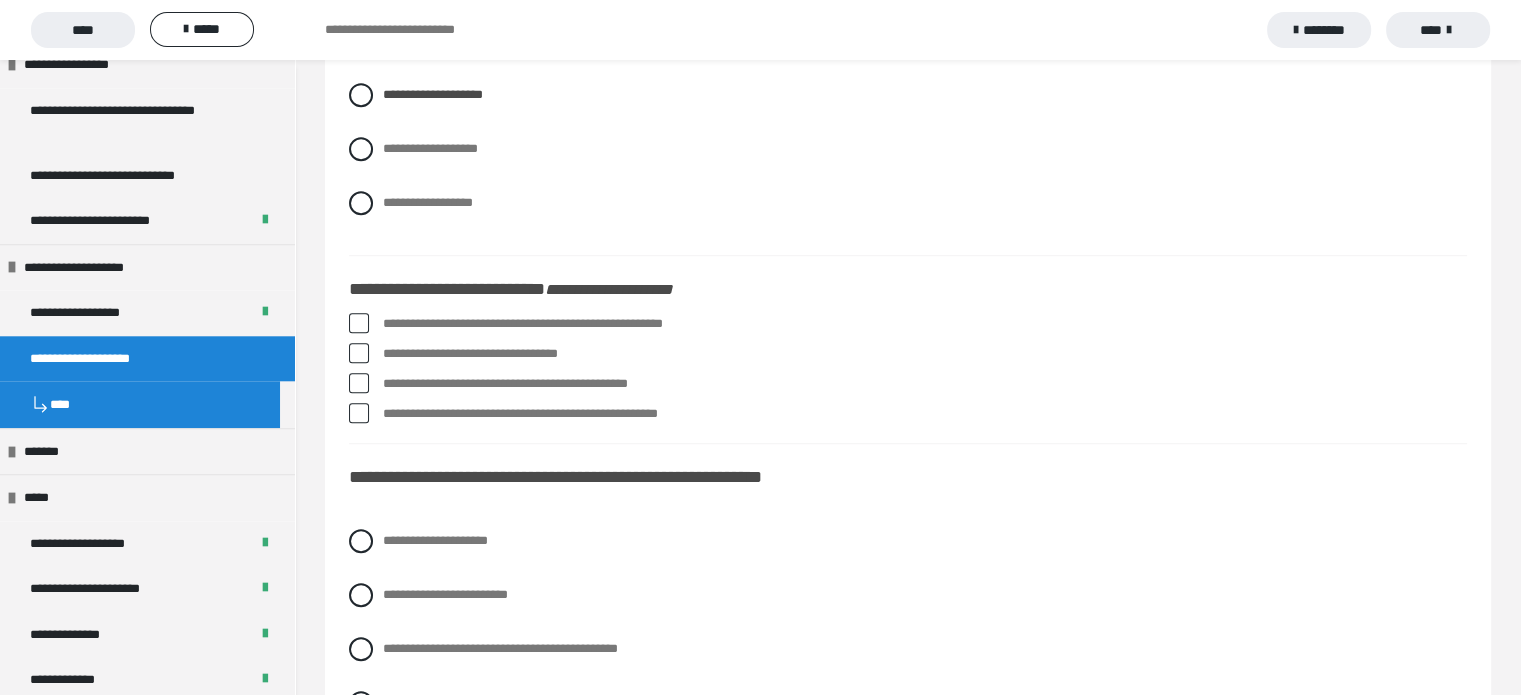 scroll, scrollTop: 1400, scrollLeft: 0, axis: vertical 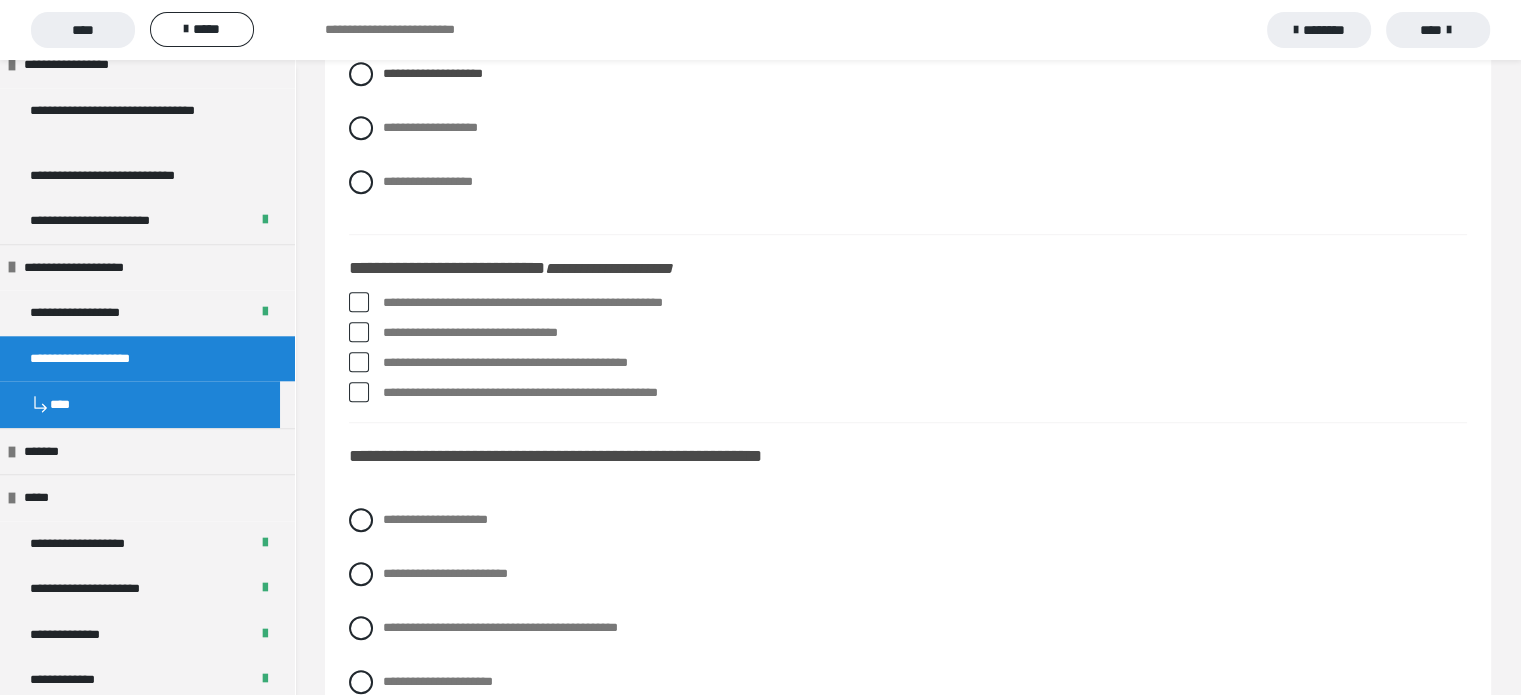 click at bounding box center [359, 302] 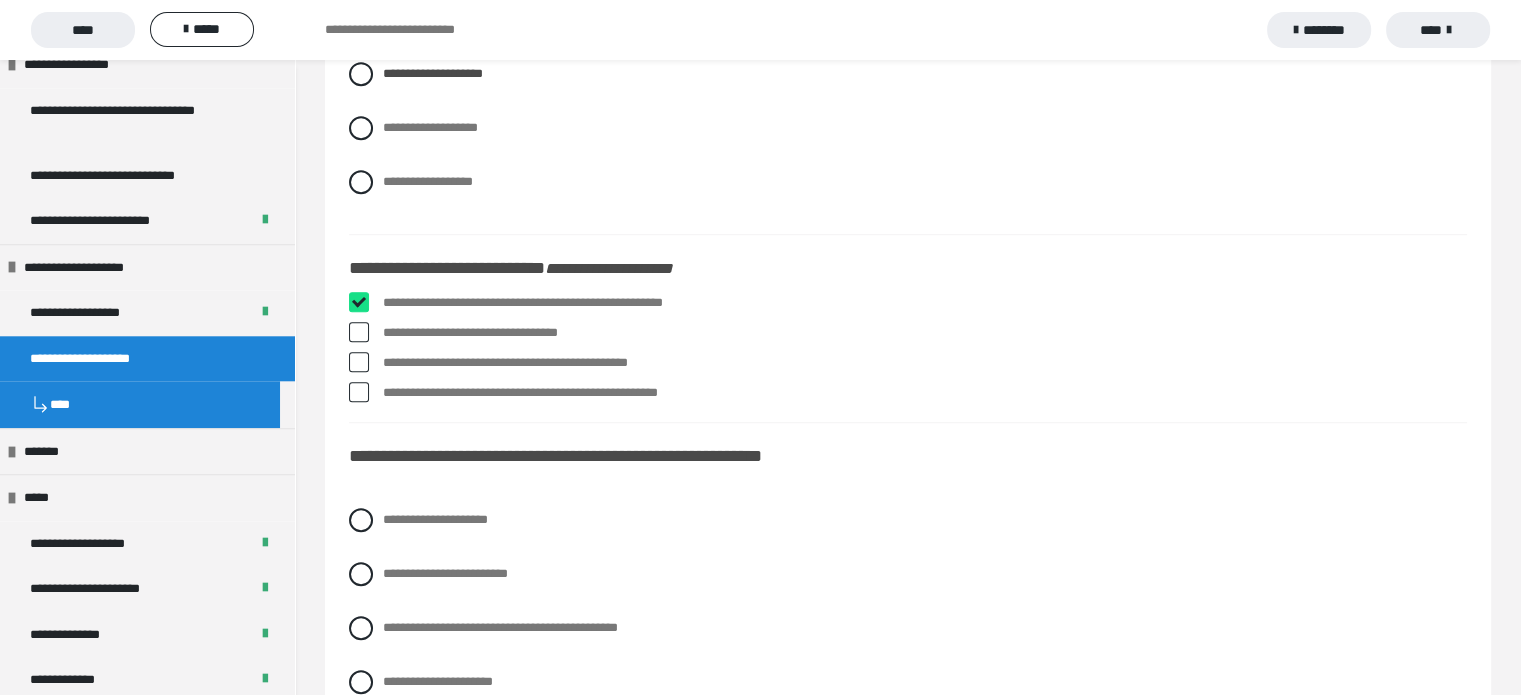checkbox on "****" 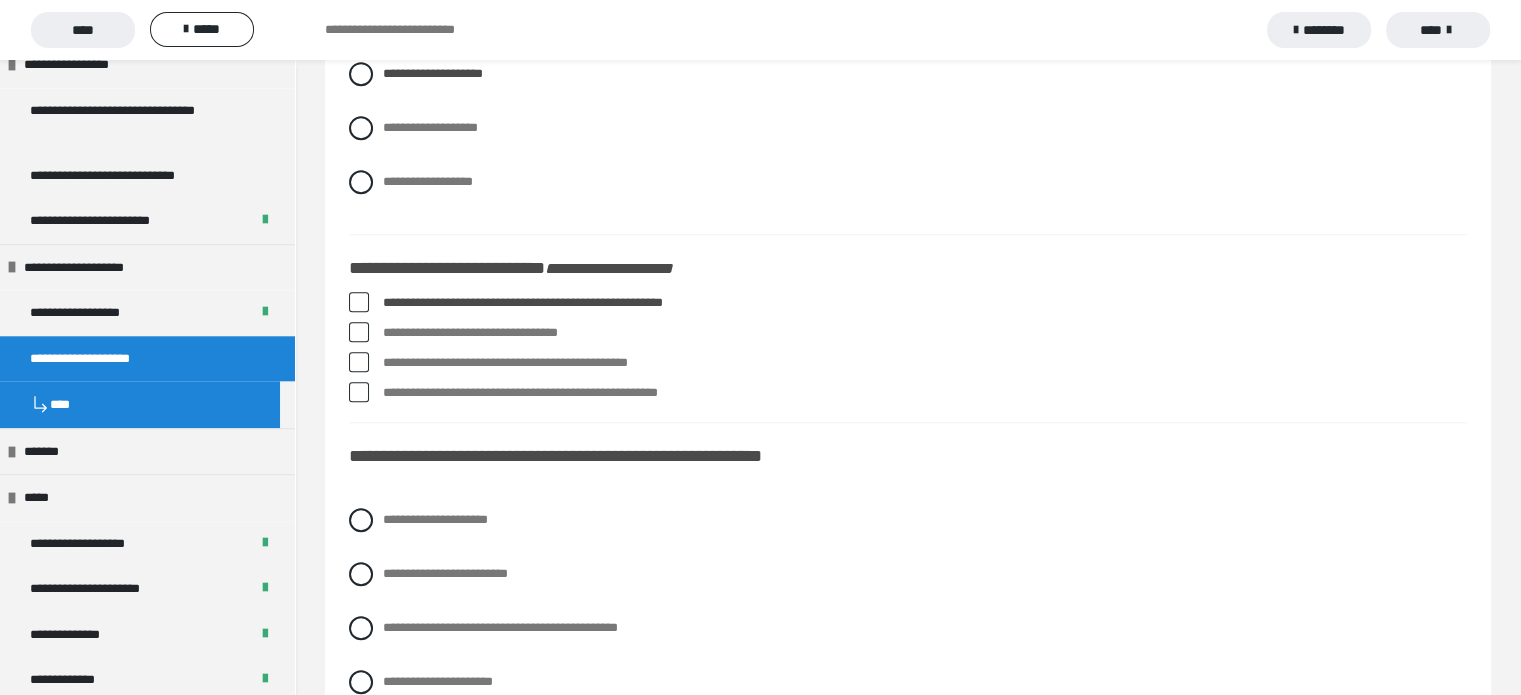 click on "**********" at bounding box center [908, 333] 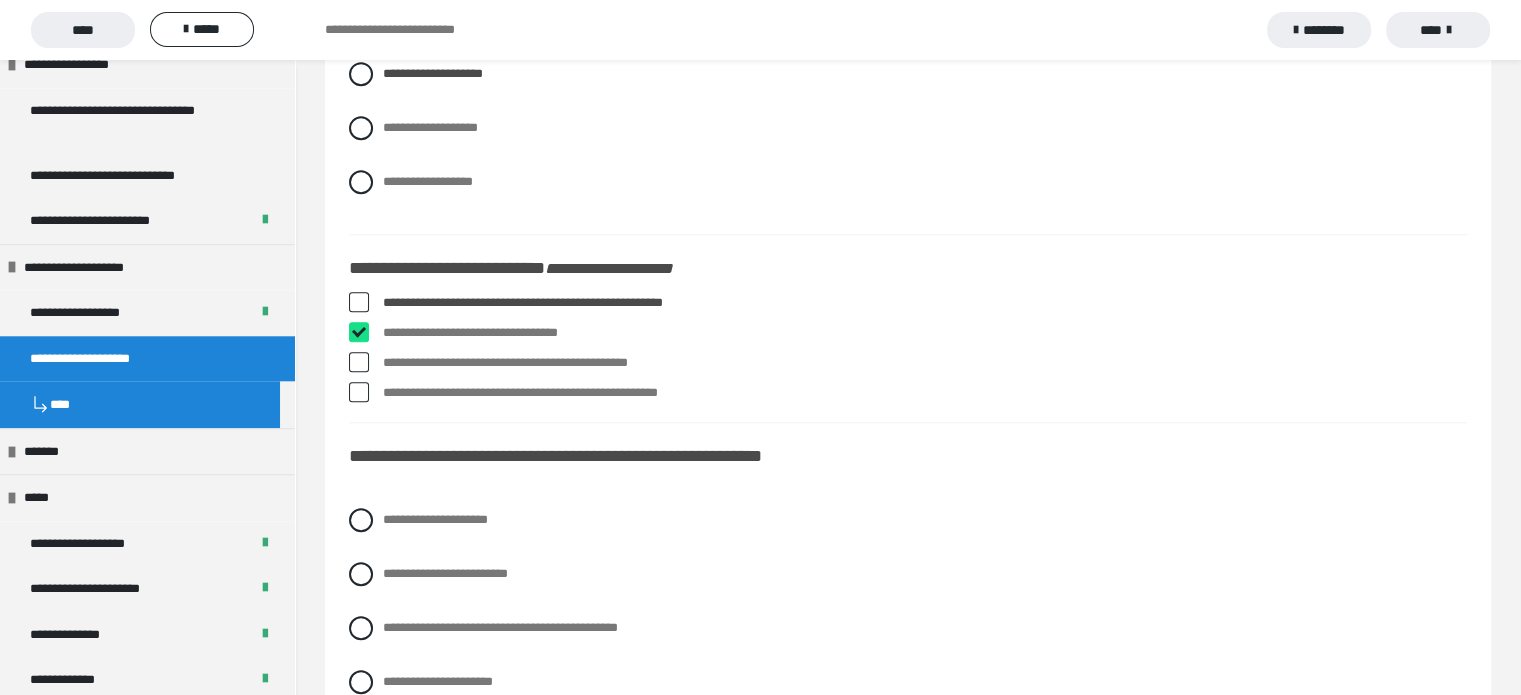 checkbox on "****" 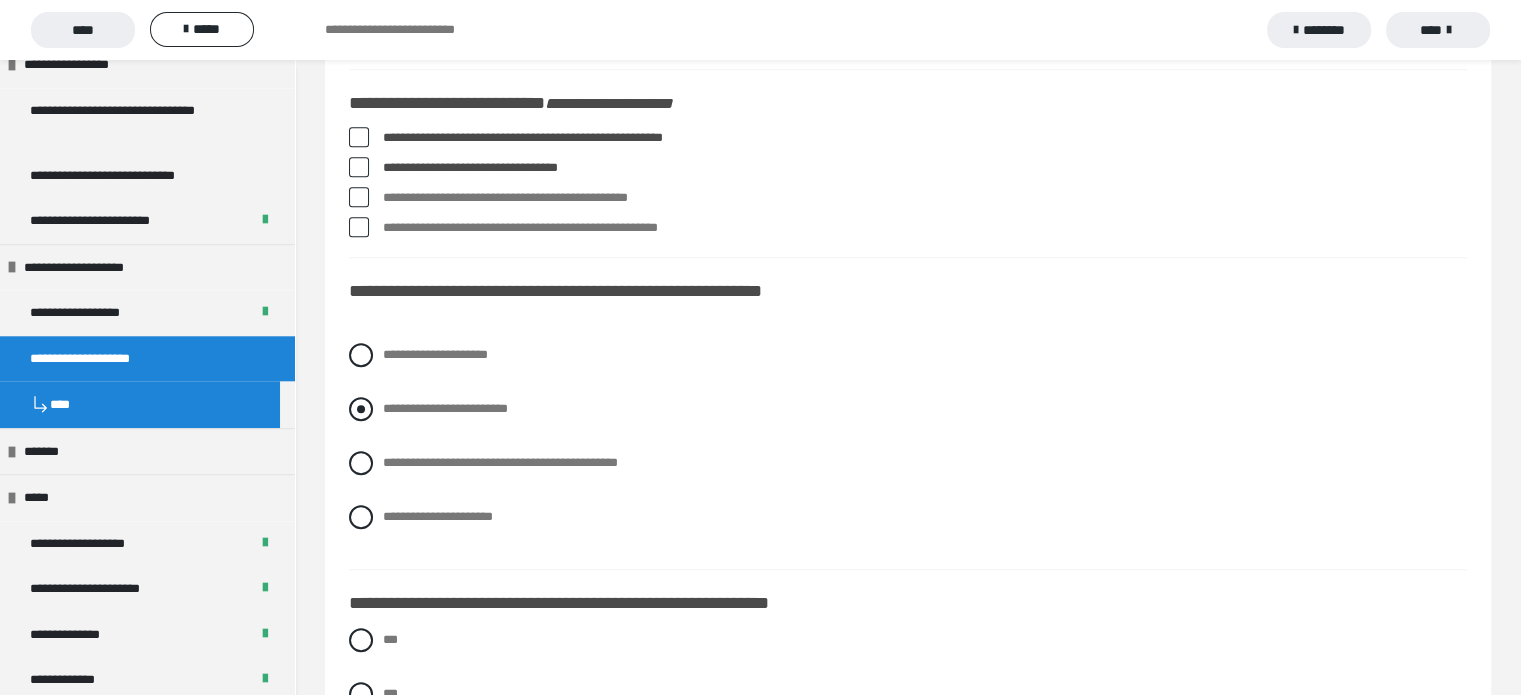 scroll, scrollTop: 1600, scrollLeft: 0, axis: vertical 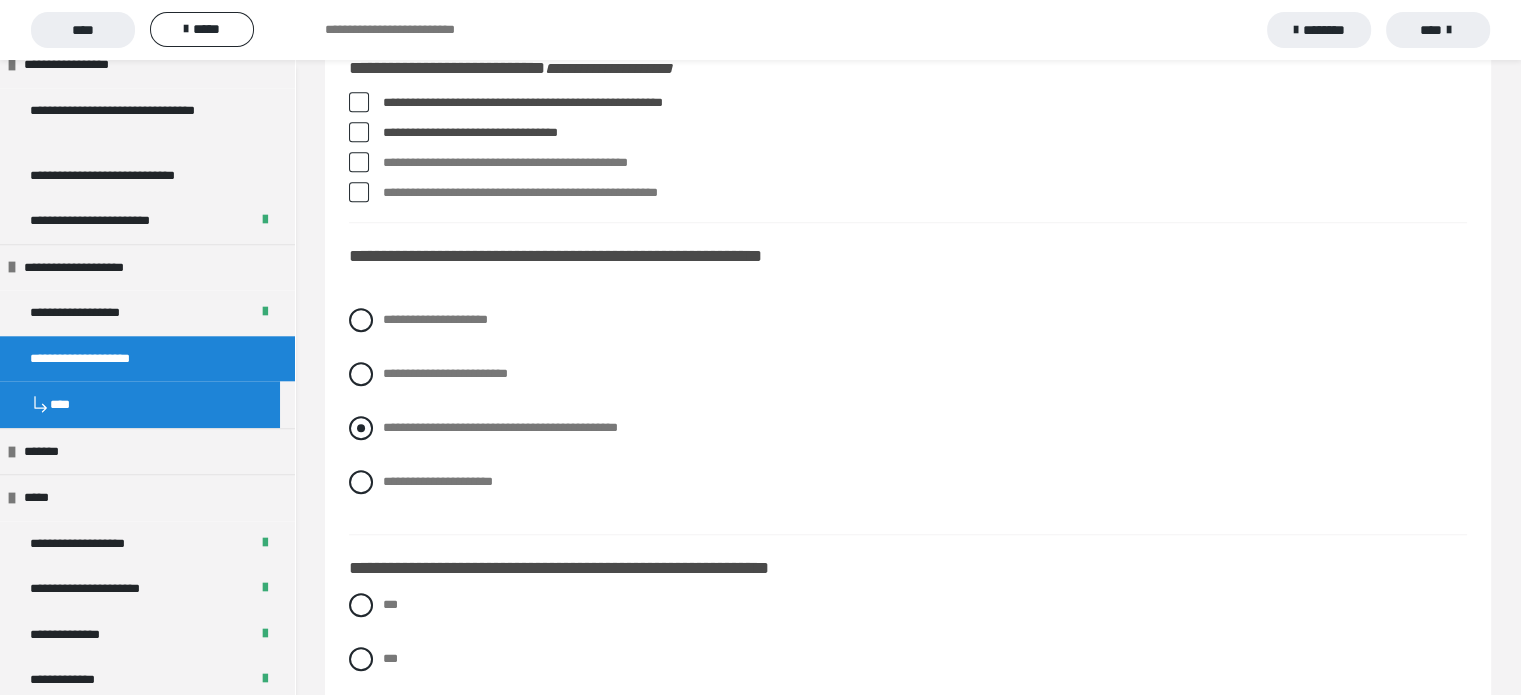 click at bounding box center [361, 428] 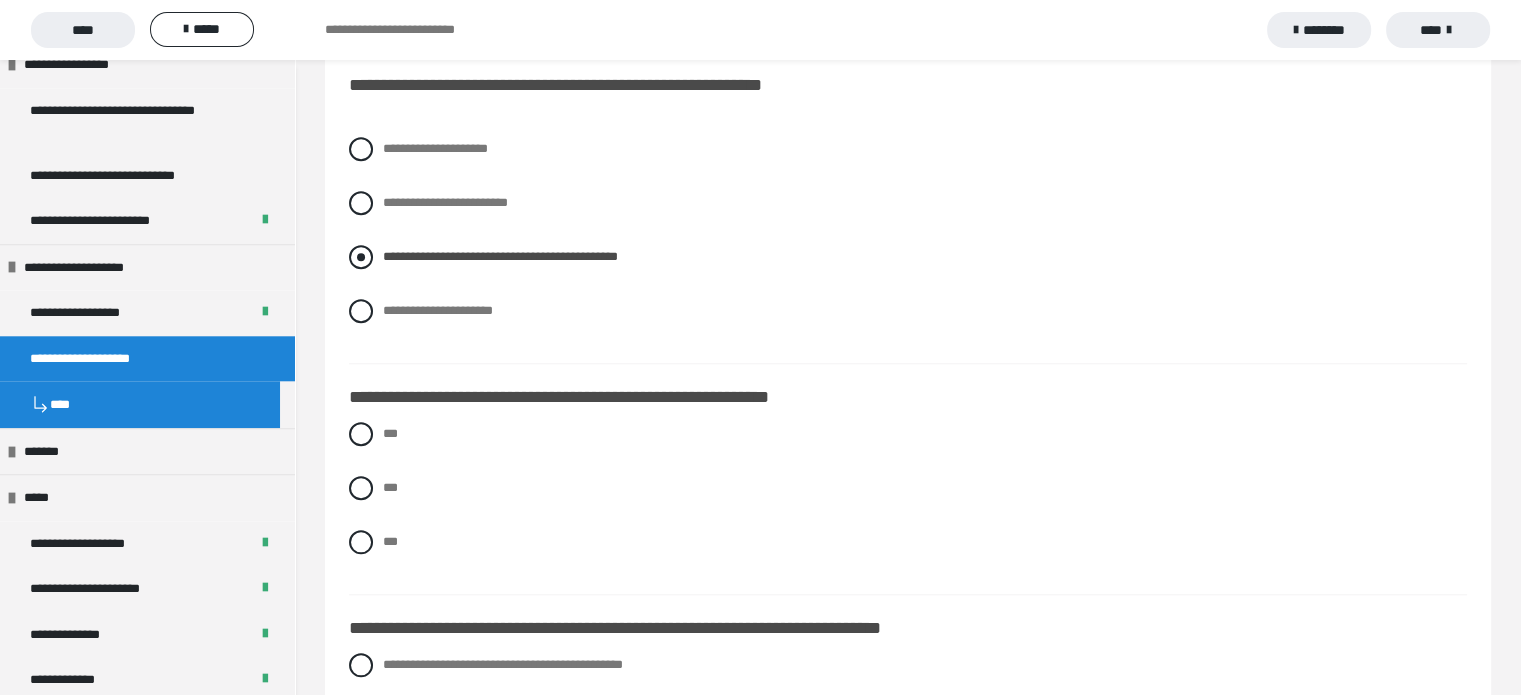 scroll, scrollTop: 1900, scrollLeft: 0, axis: vertical 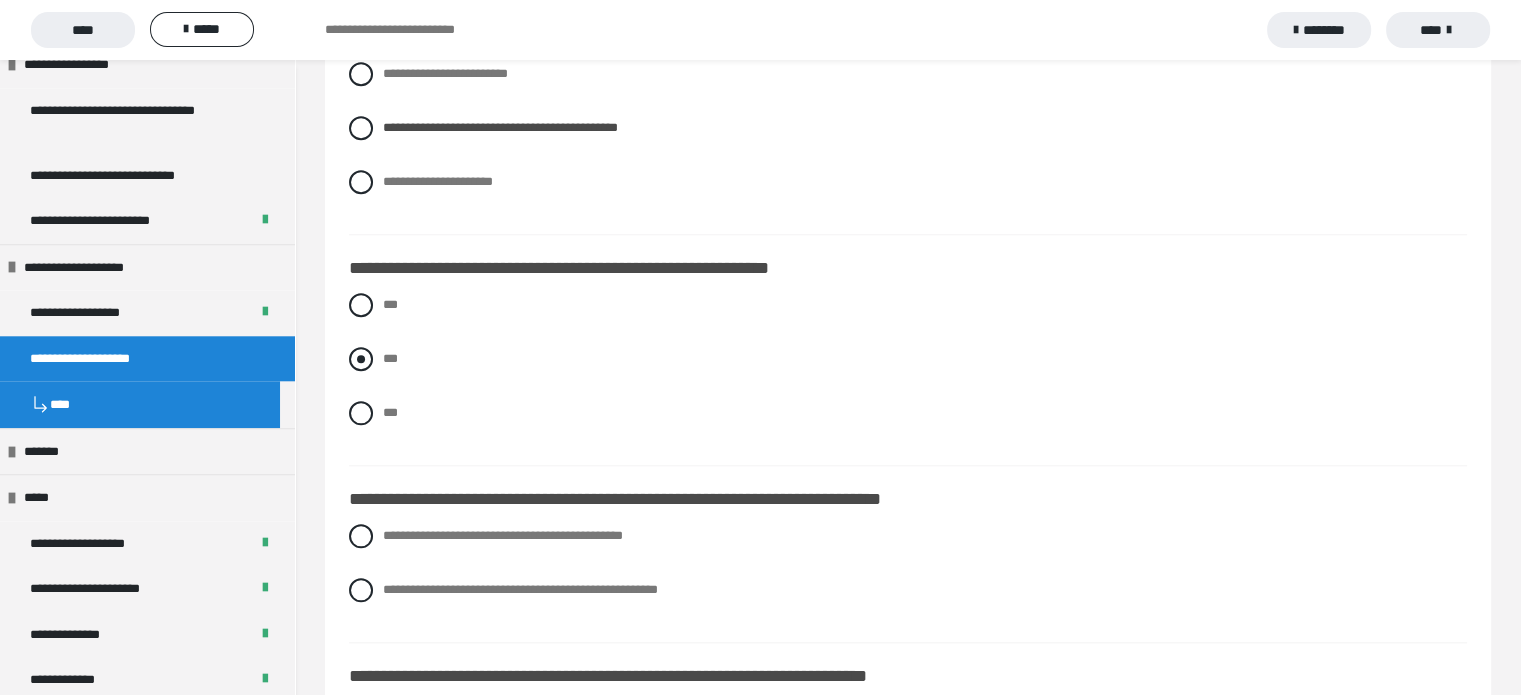 click at bounding box center [361, 359] 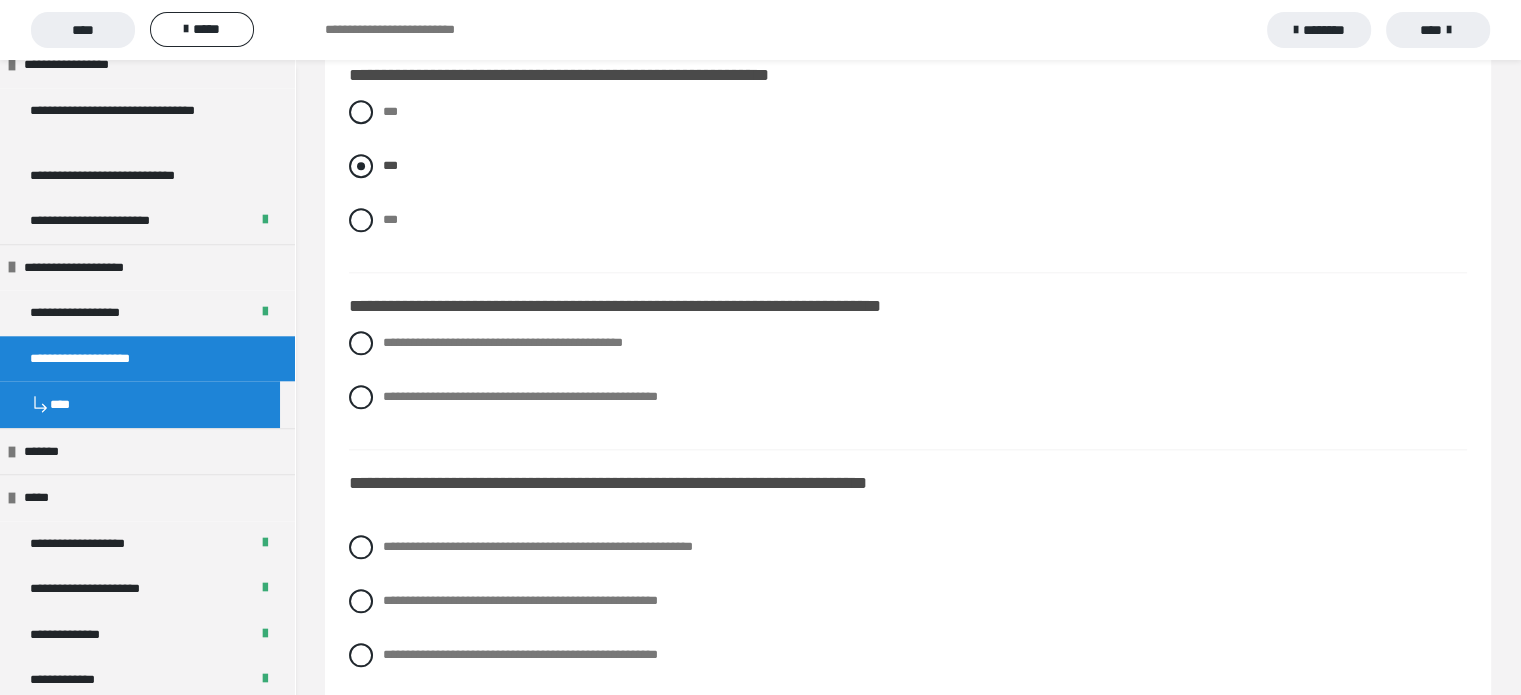 scroll, scrollTop: 2100, scrollLeft: 0, axis: vertical 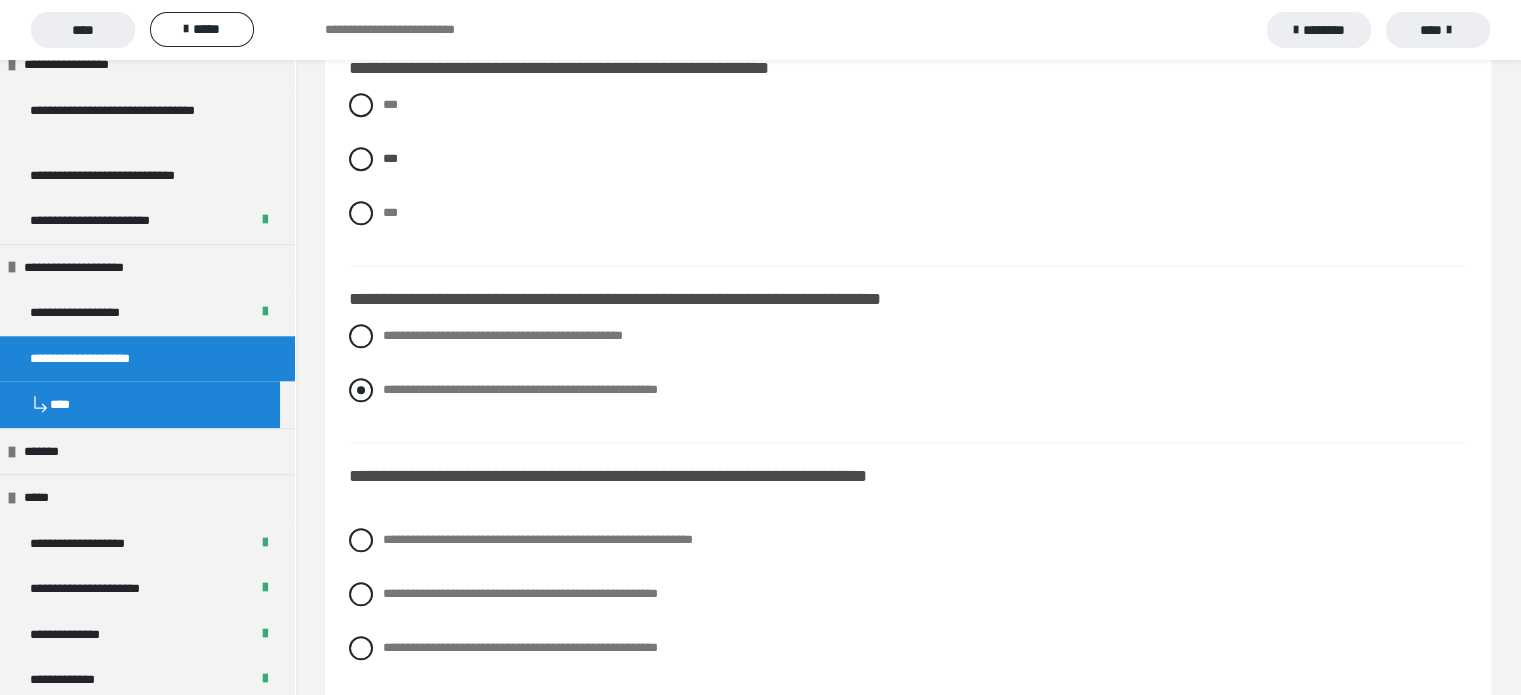 click at bounding box center [361, 390] 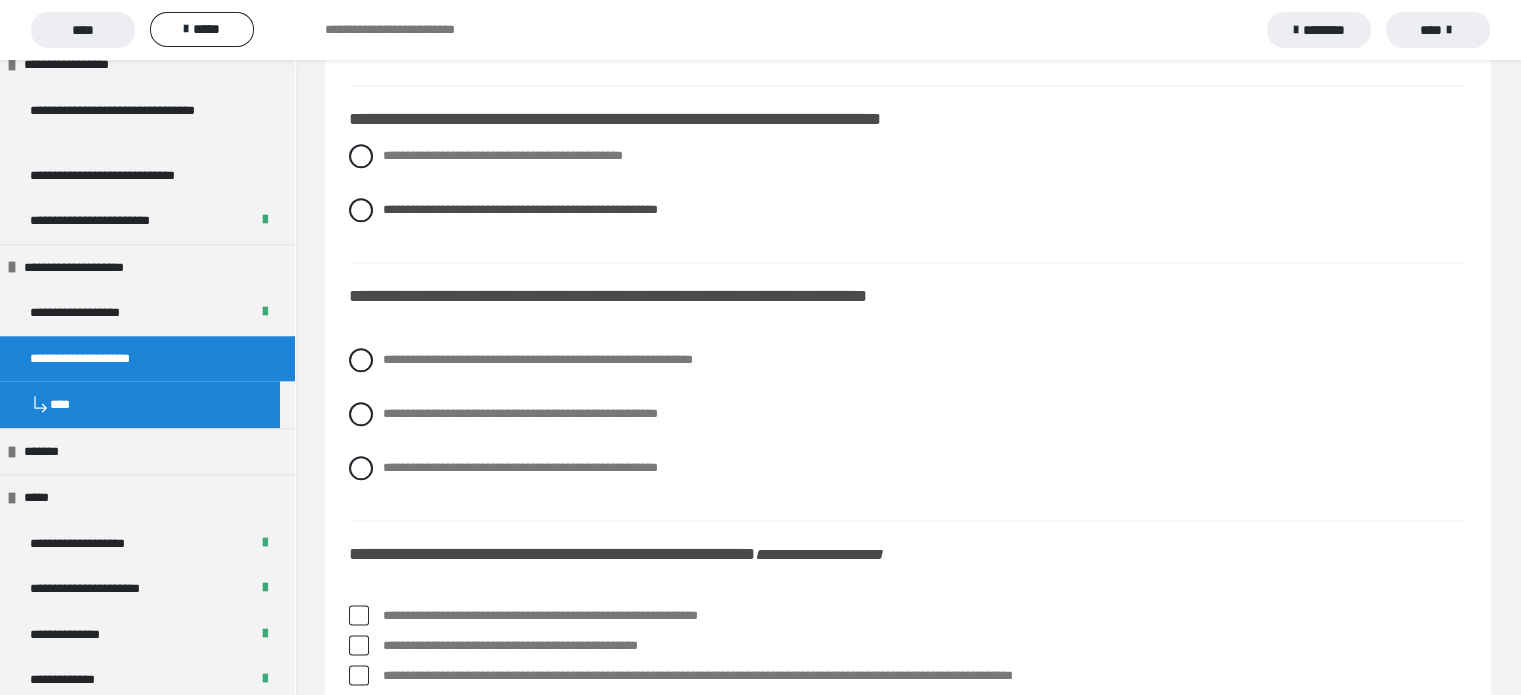 scroll, scrollTop: 2300, scrollLeft: 0, axis: vertical 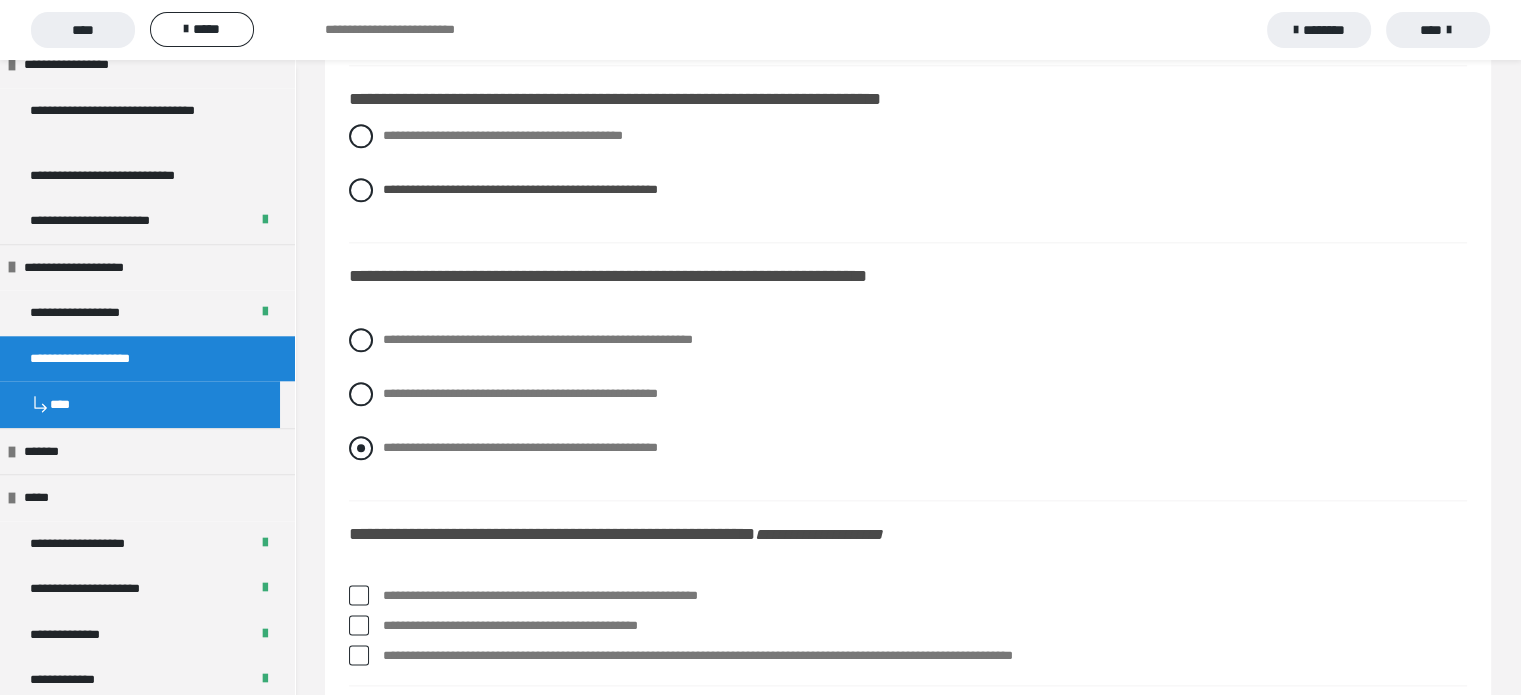 click at bounding box center [361, 448] 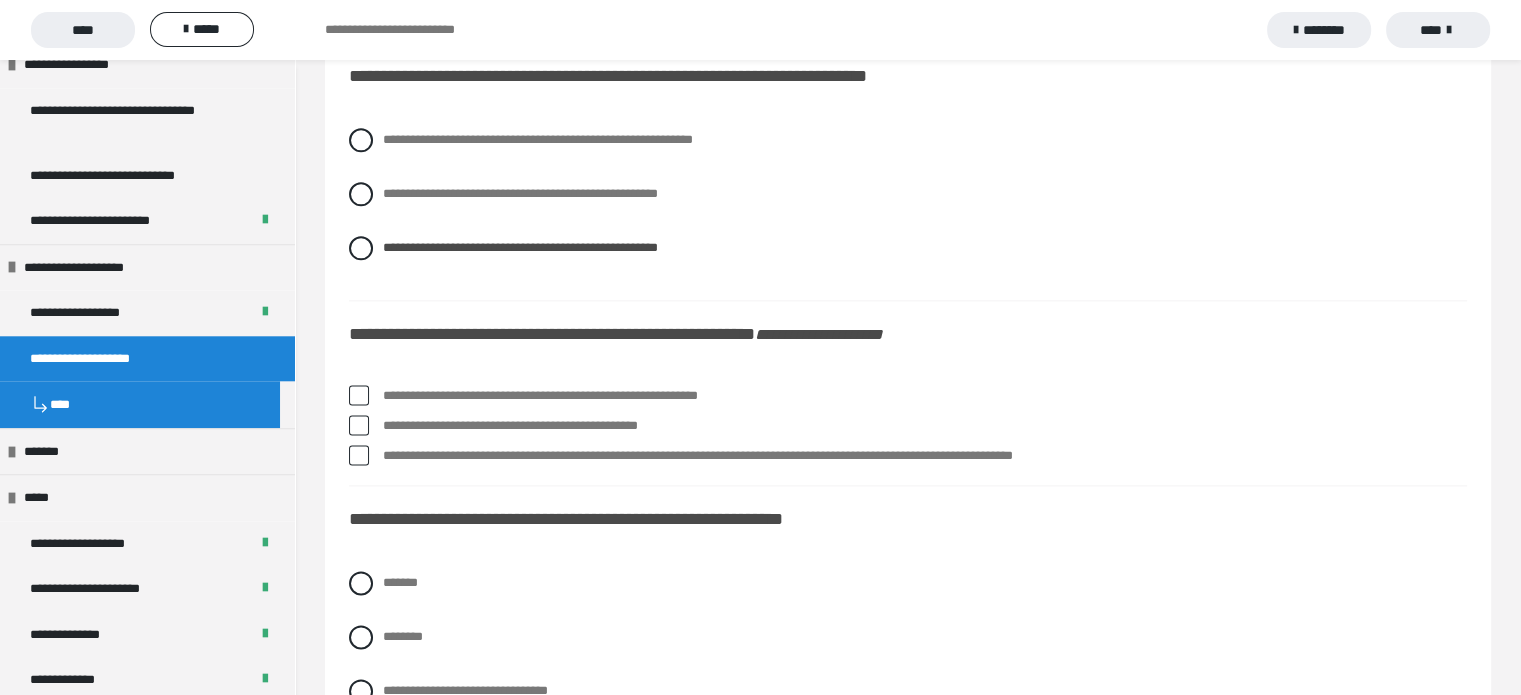 scroll, scrollTop: 2600, scrollLeft: 0, axis: vertical 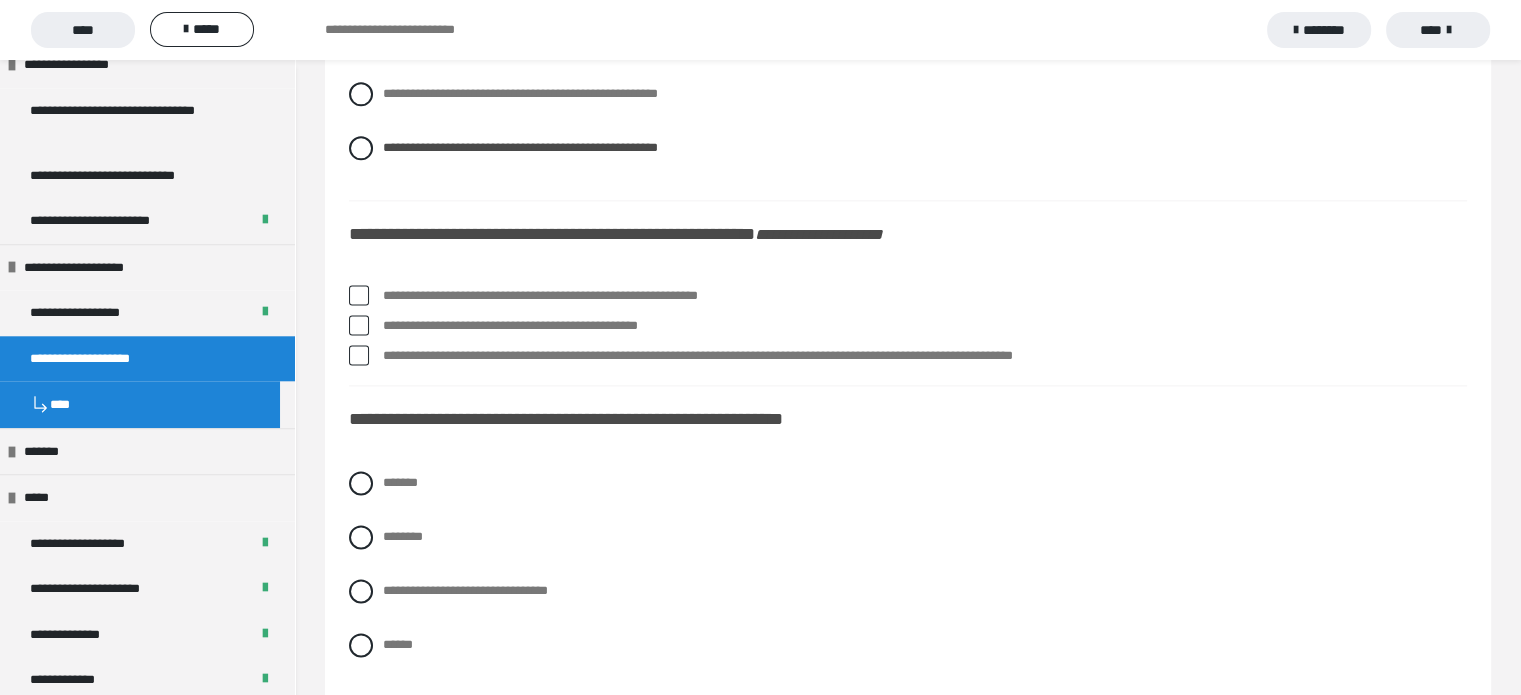 click at bounding box center (359, 295) 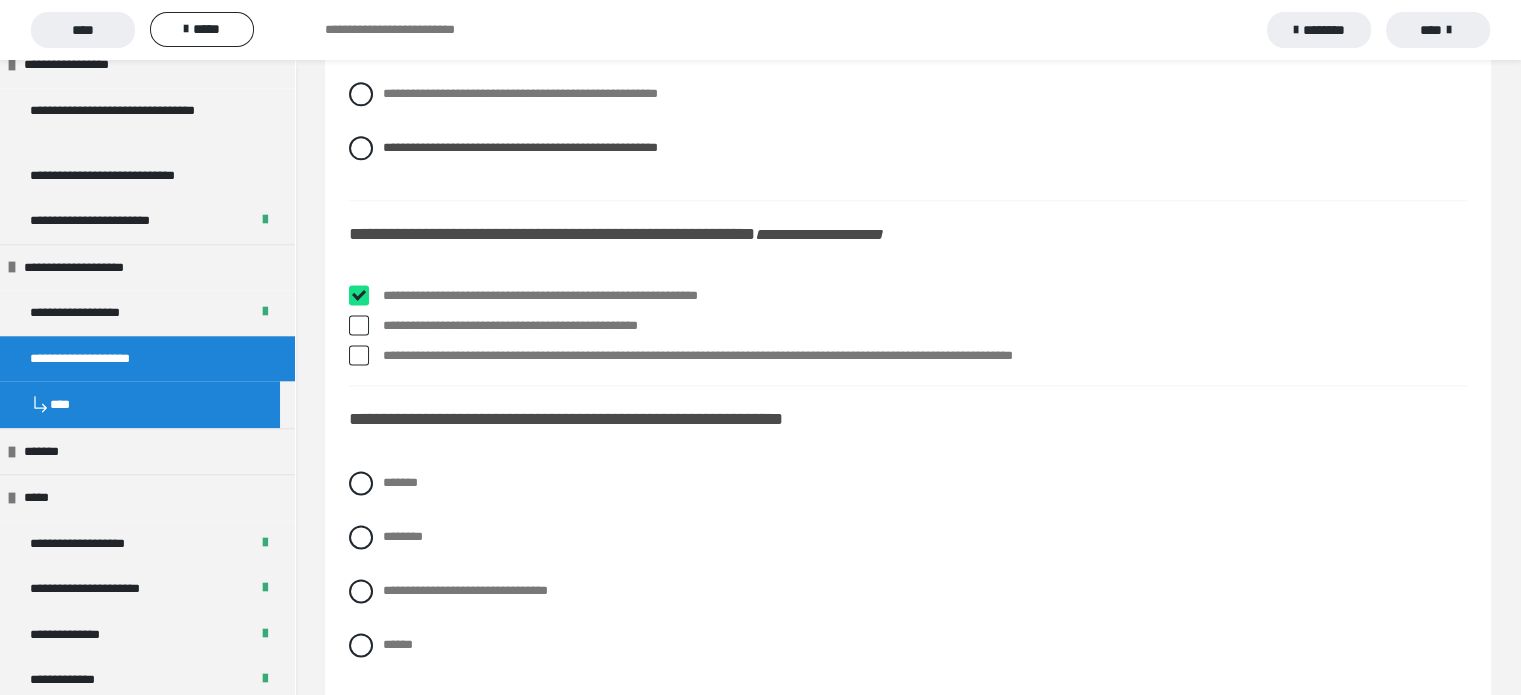 checkbox on "****" 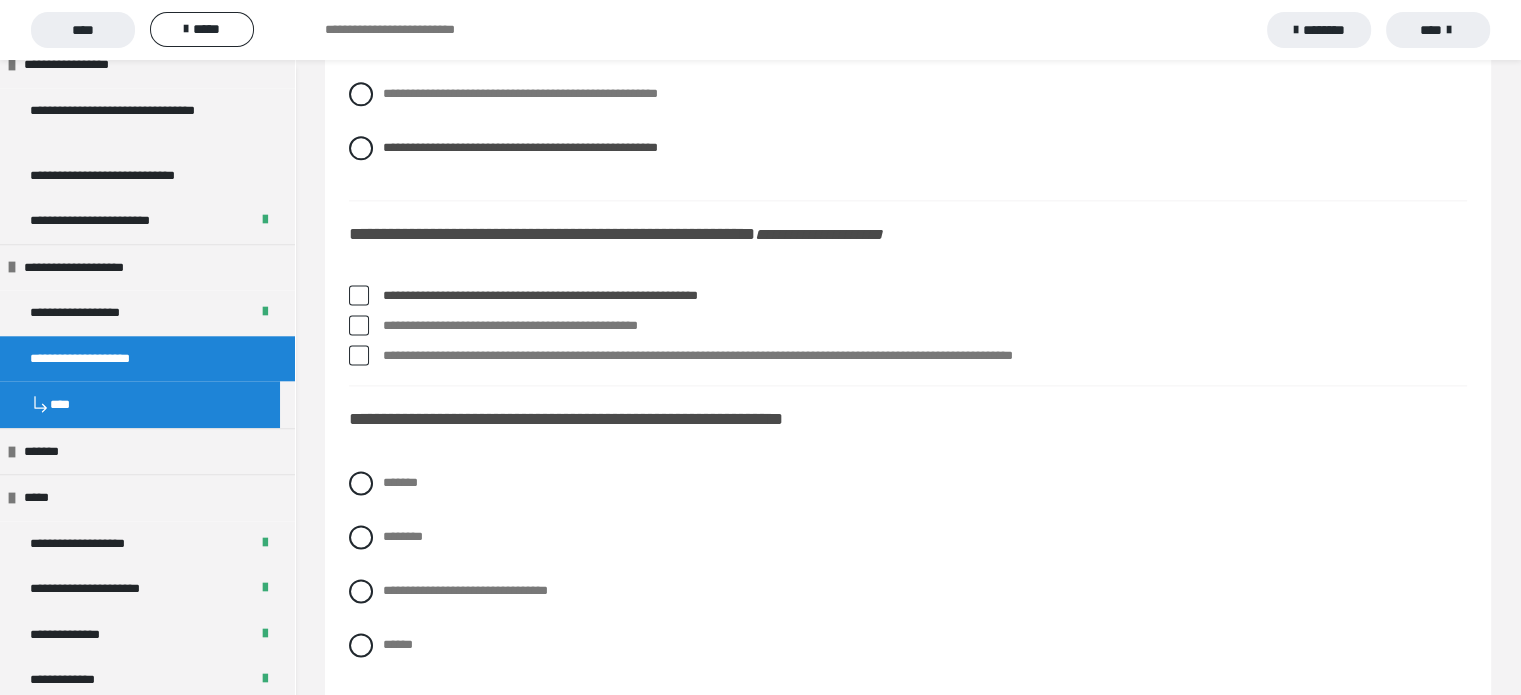 click at bounding box center (359, 325) 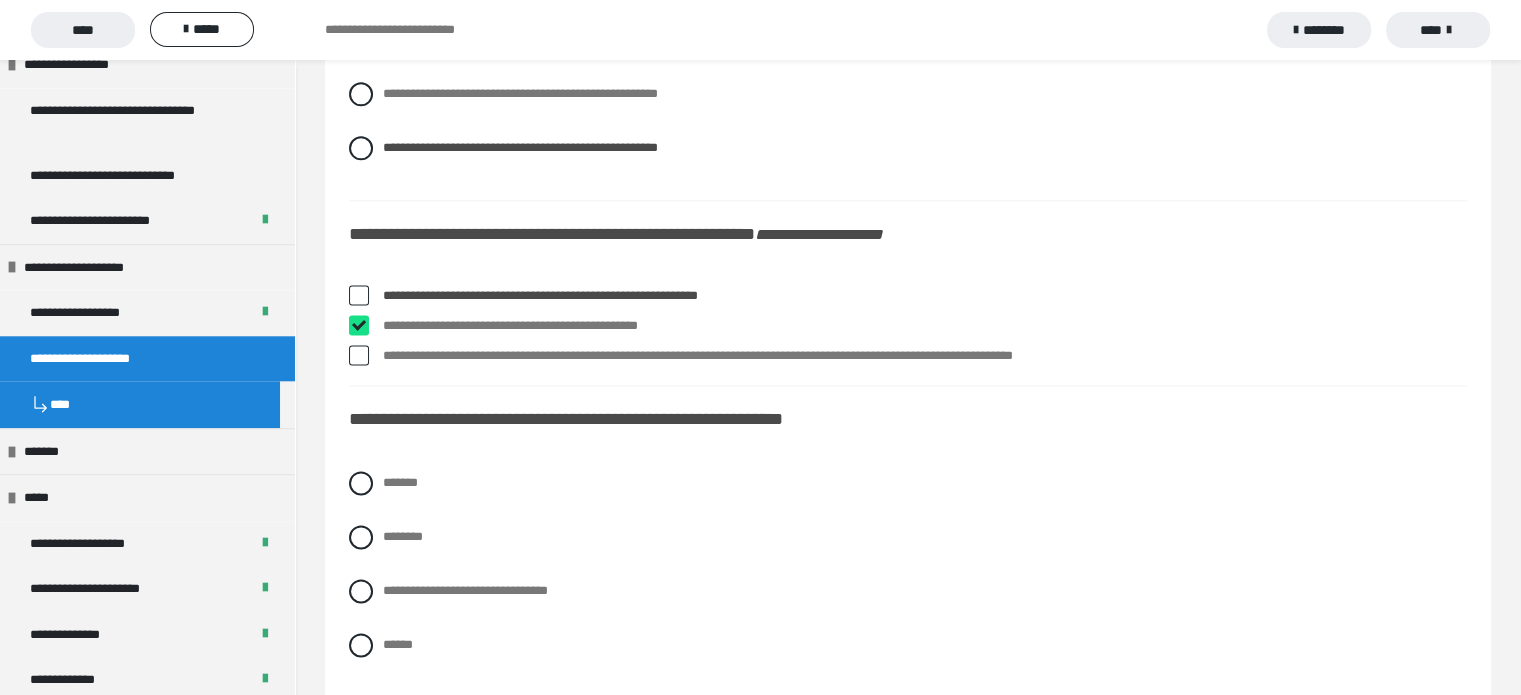 checkbox on "****" 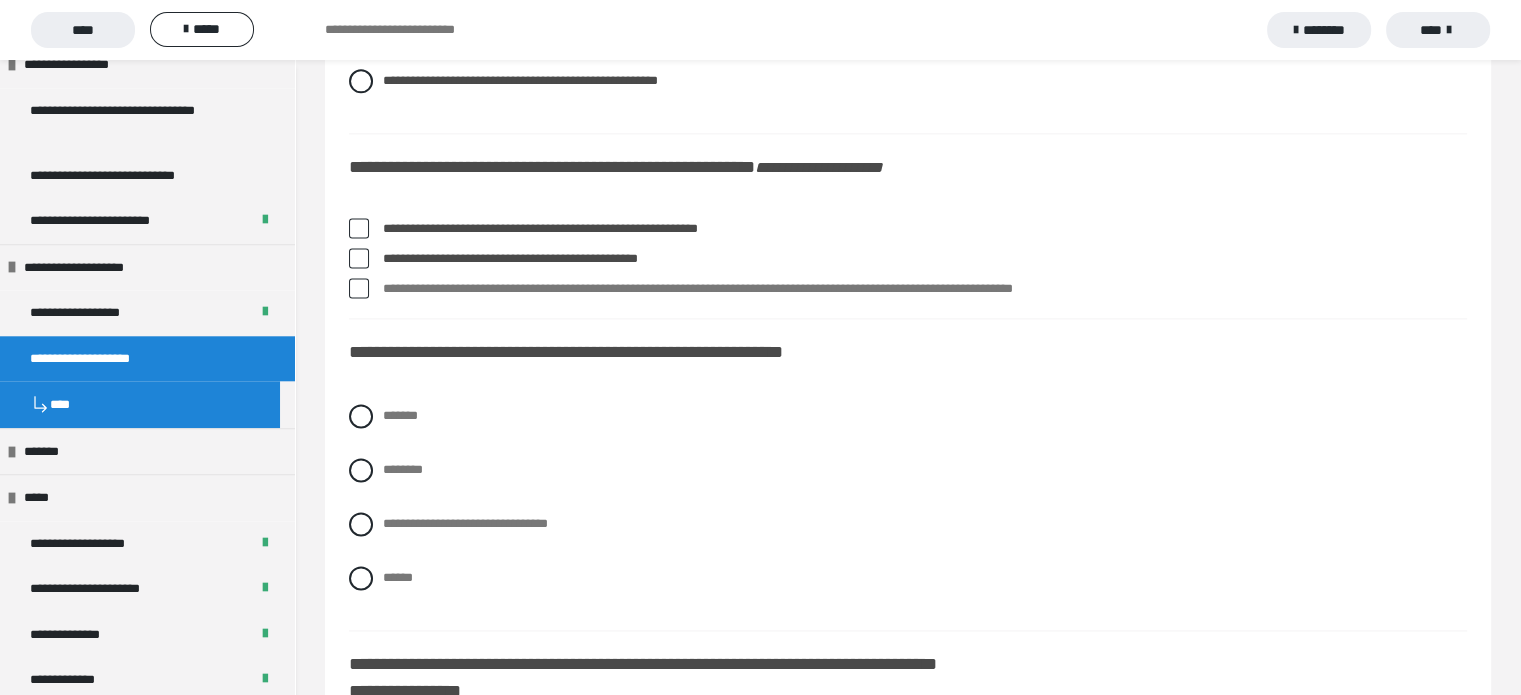 scroll, scrollTop: 2700, scrollLeft: 0, axis: vertical 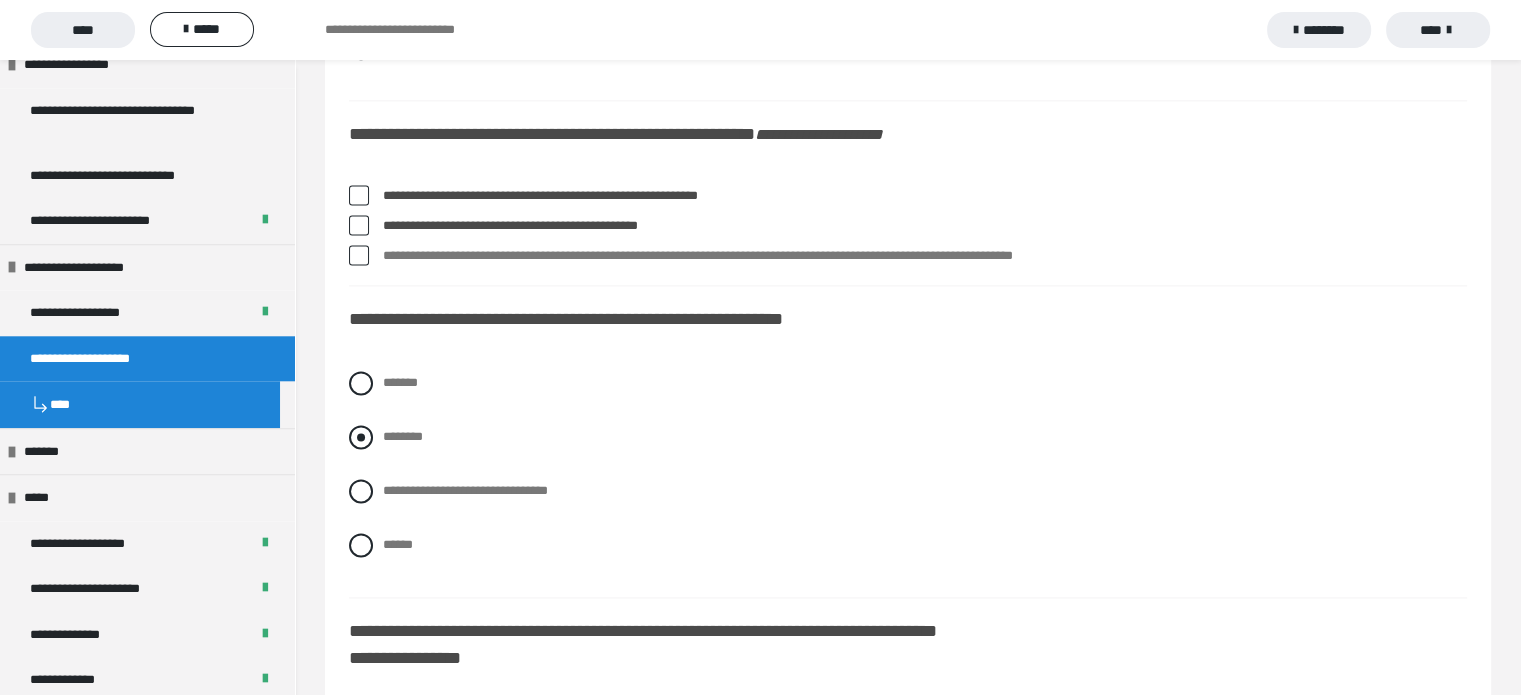 click at bounding box center [361, 437] 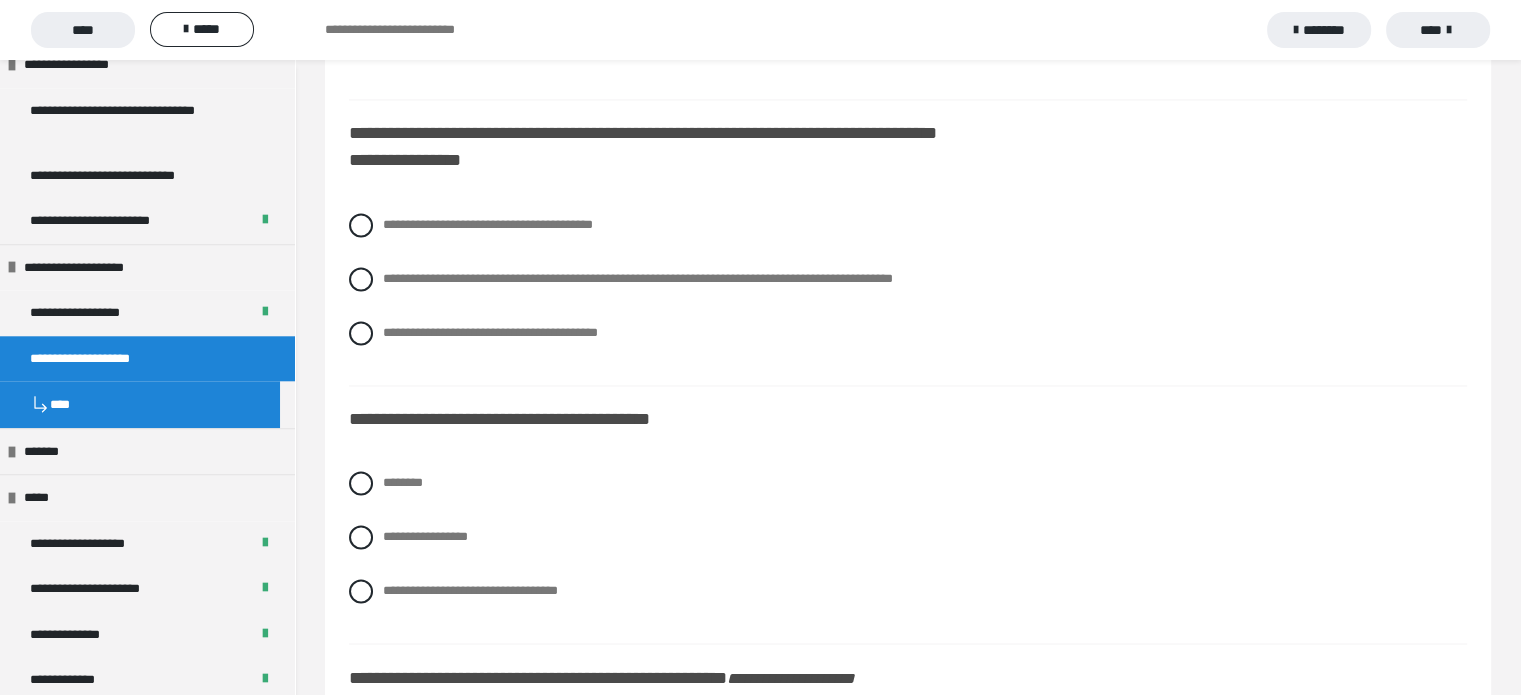 scroll, scrollTop: 3100, scrollLeft: 0, axis: vertical 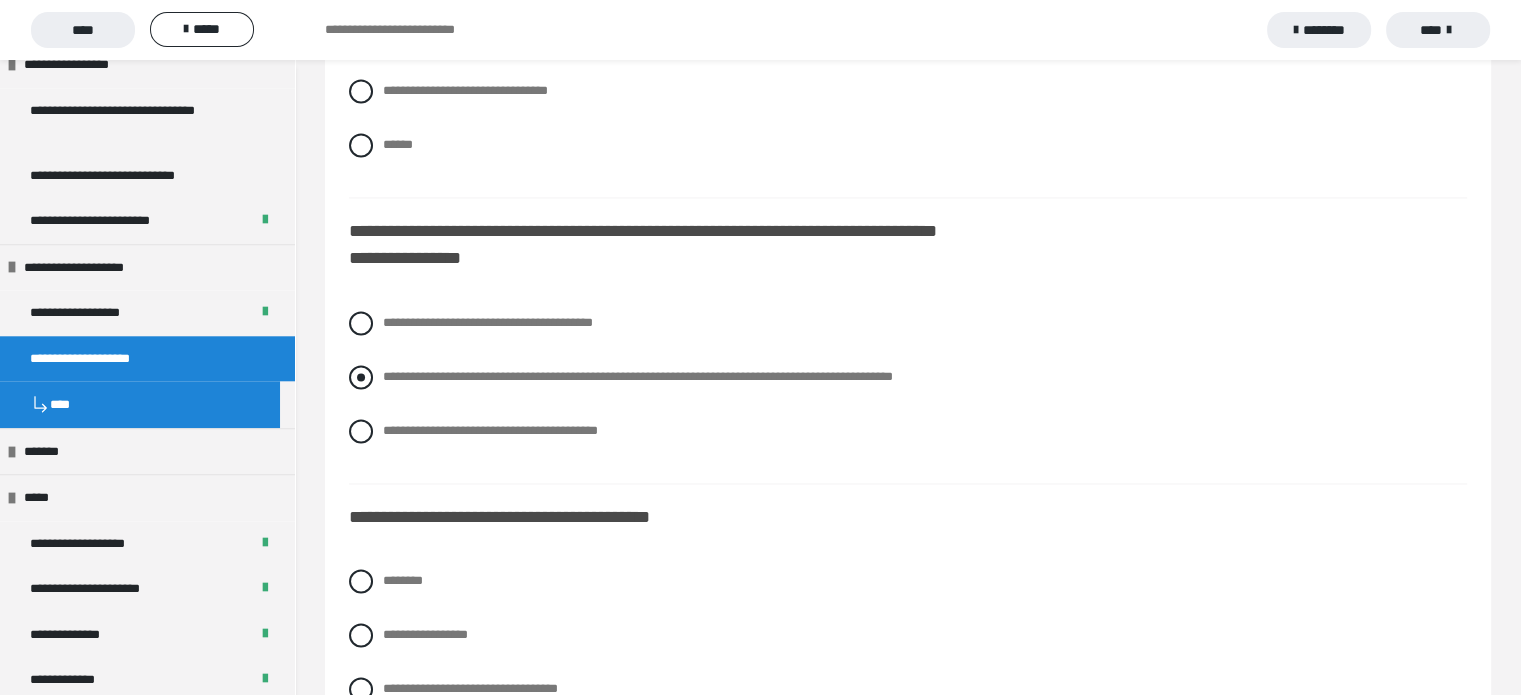 click at bounding box center [361, 377] 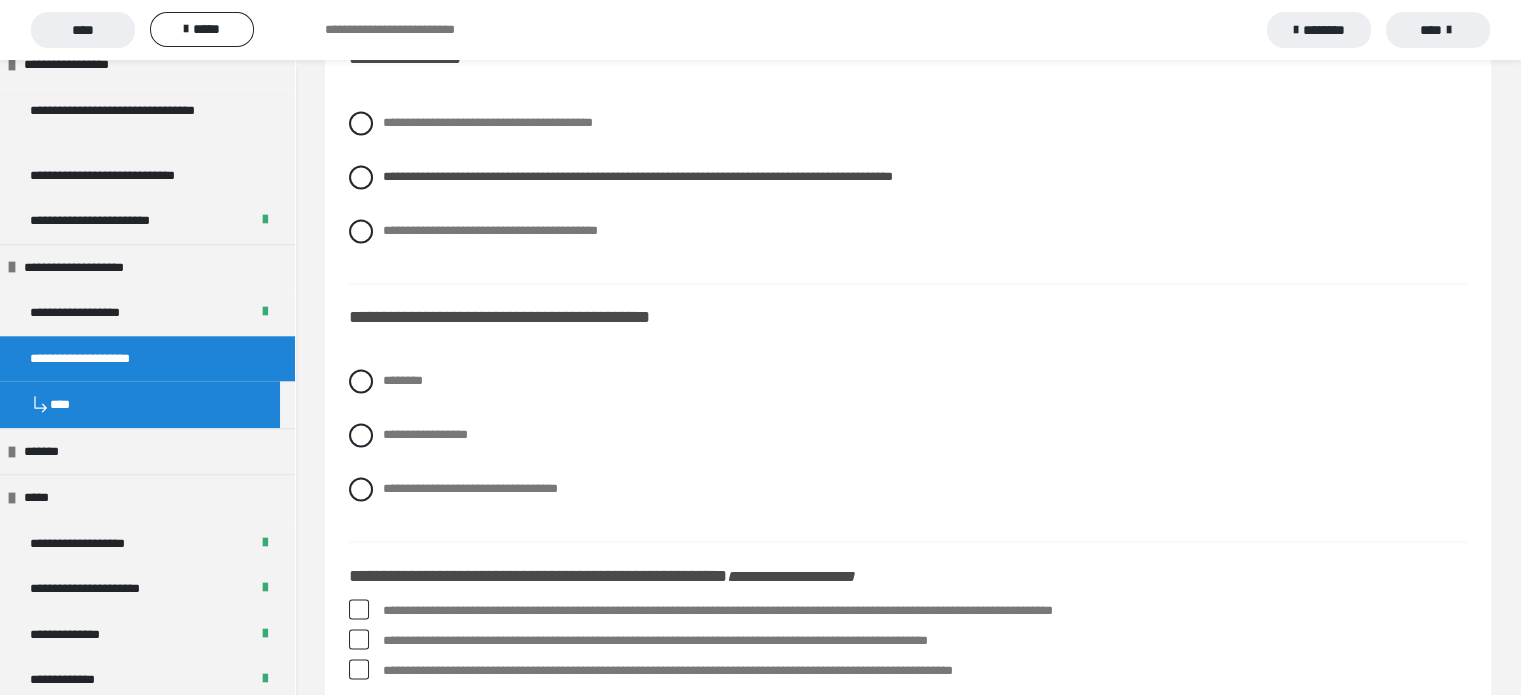 scroll, scrollTop: 3400, scrollLeft: 0, axis: vertical 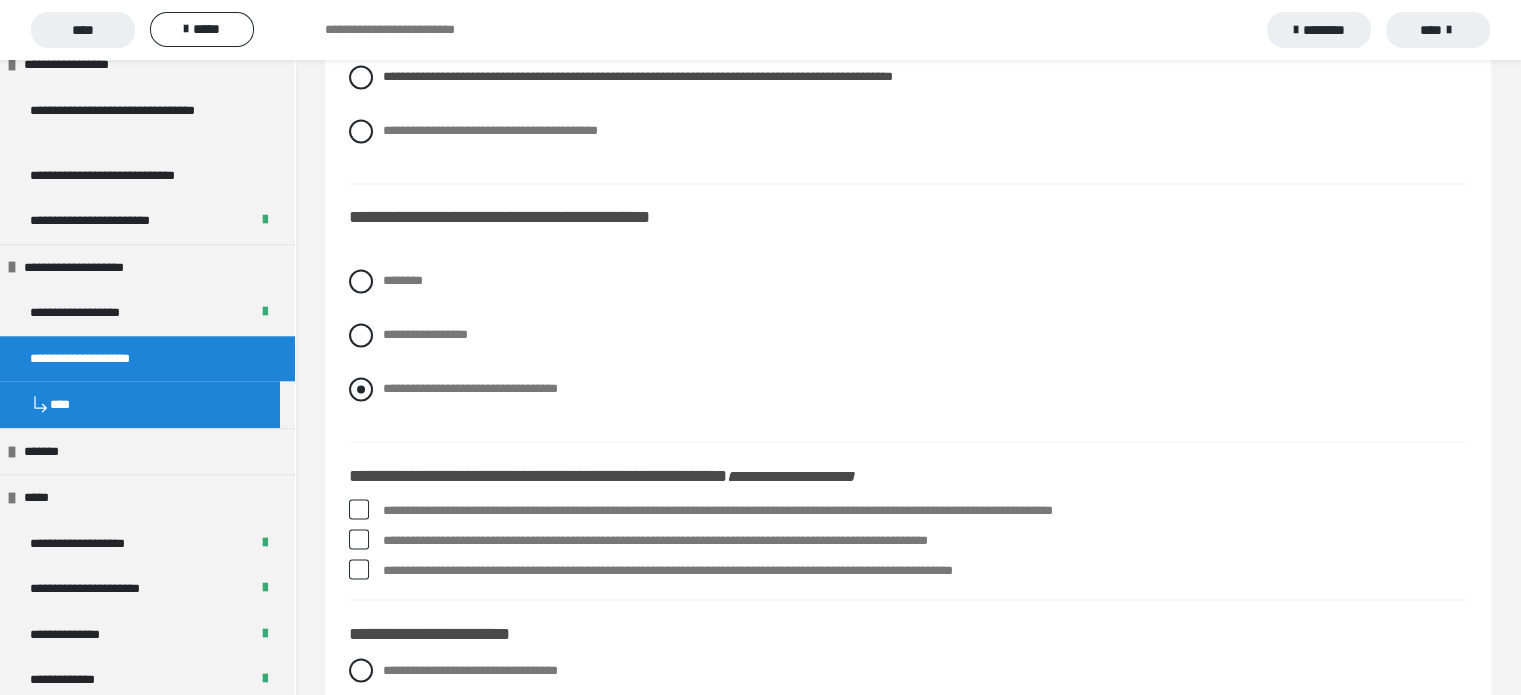 click at bounding box center (361, 389) 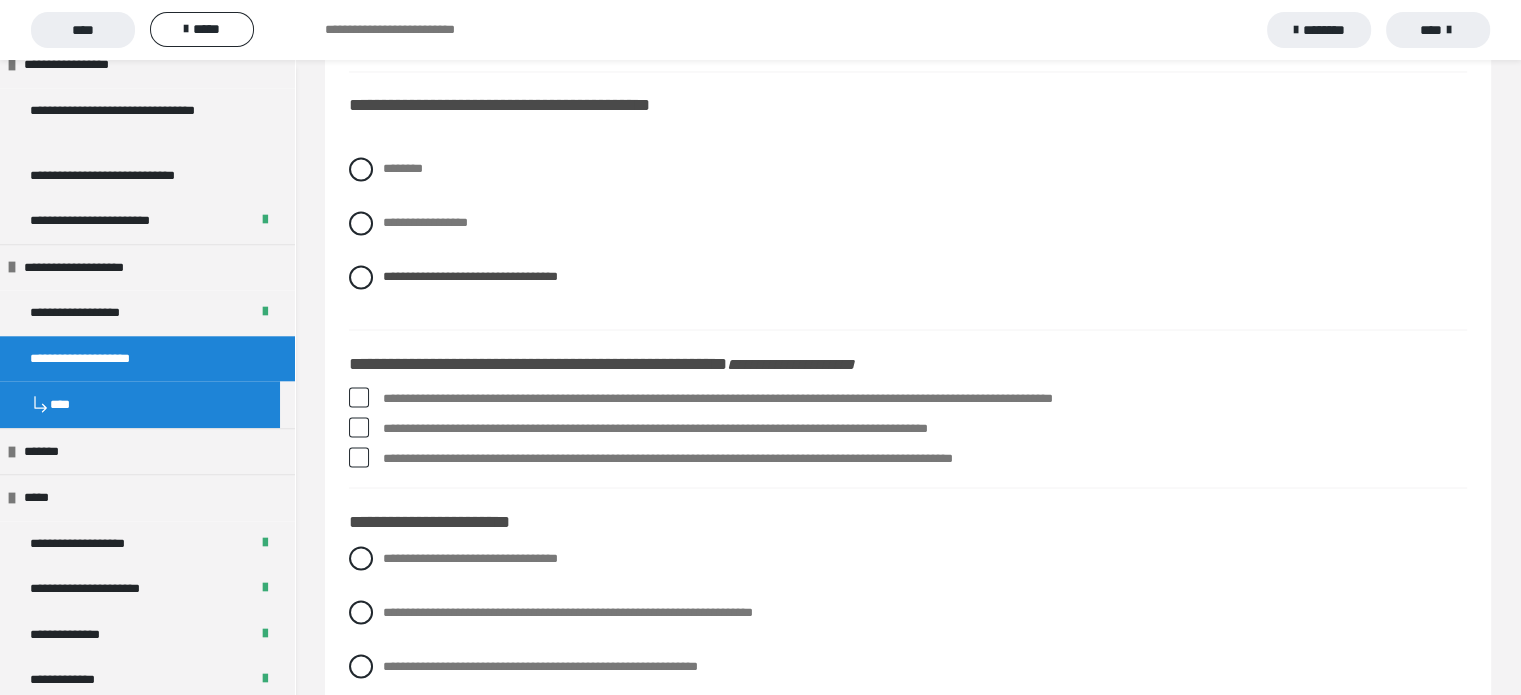 scroll, scrollTop: 3700, scrollLeft: 0, axis: vertical 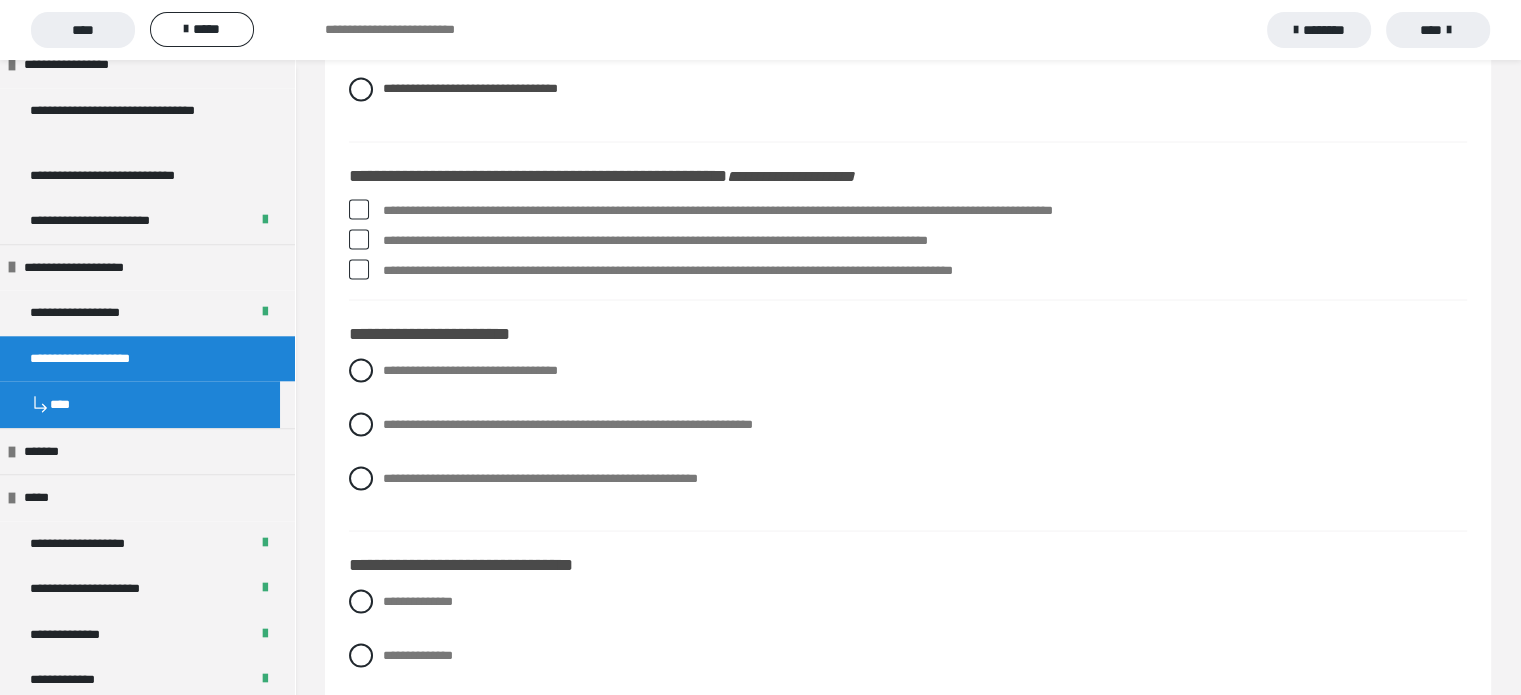 click at bounding box center [359, 209] 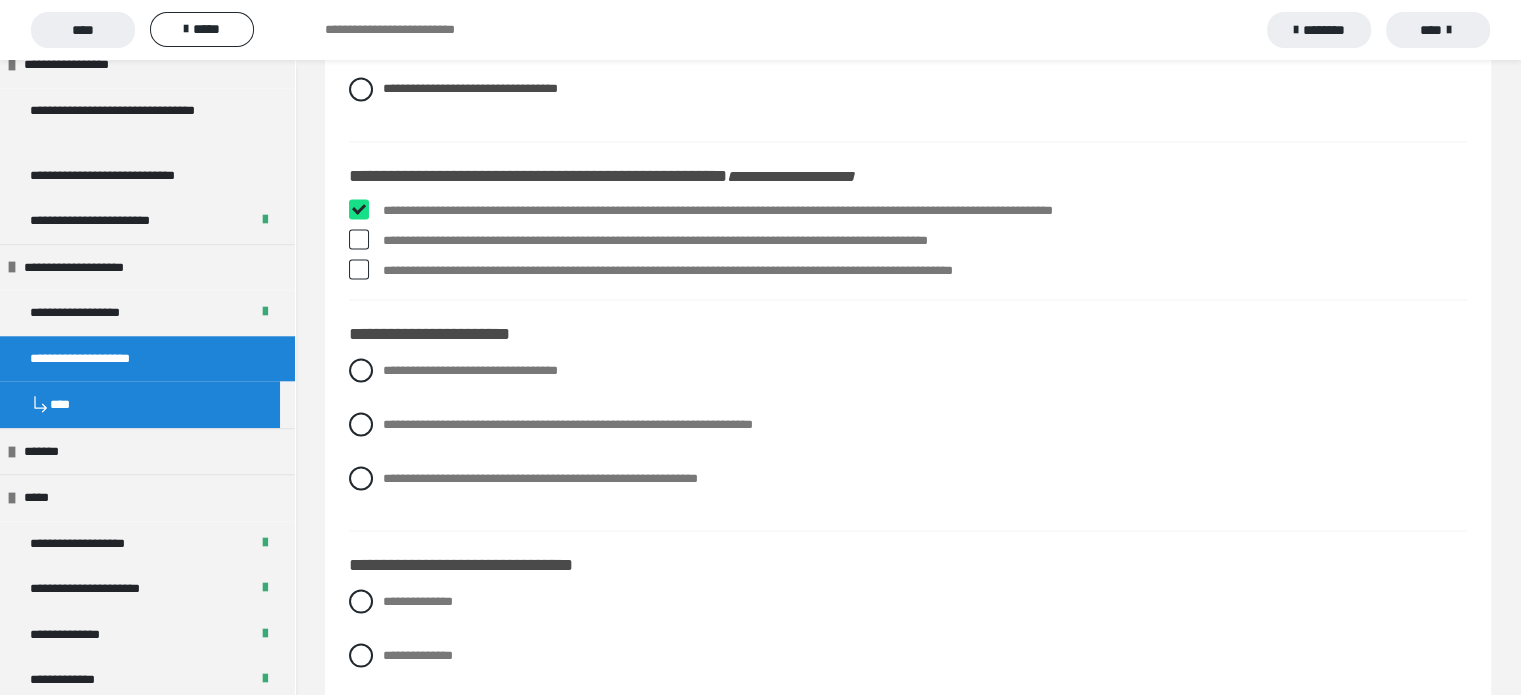 checkbox on "****" 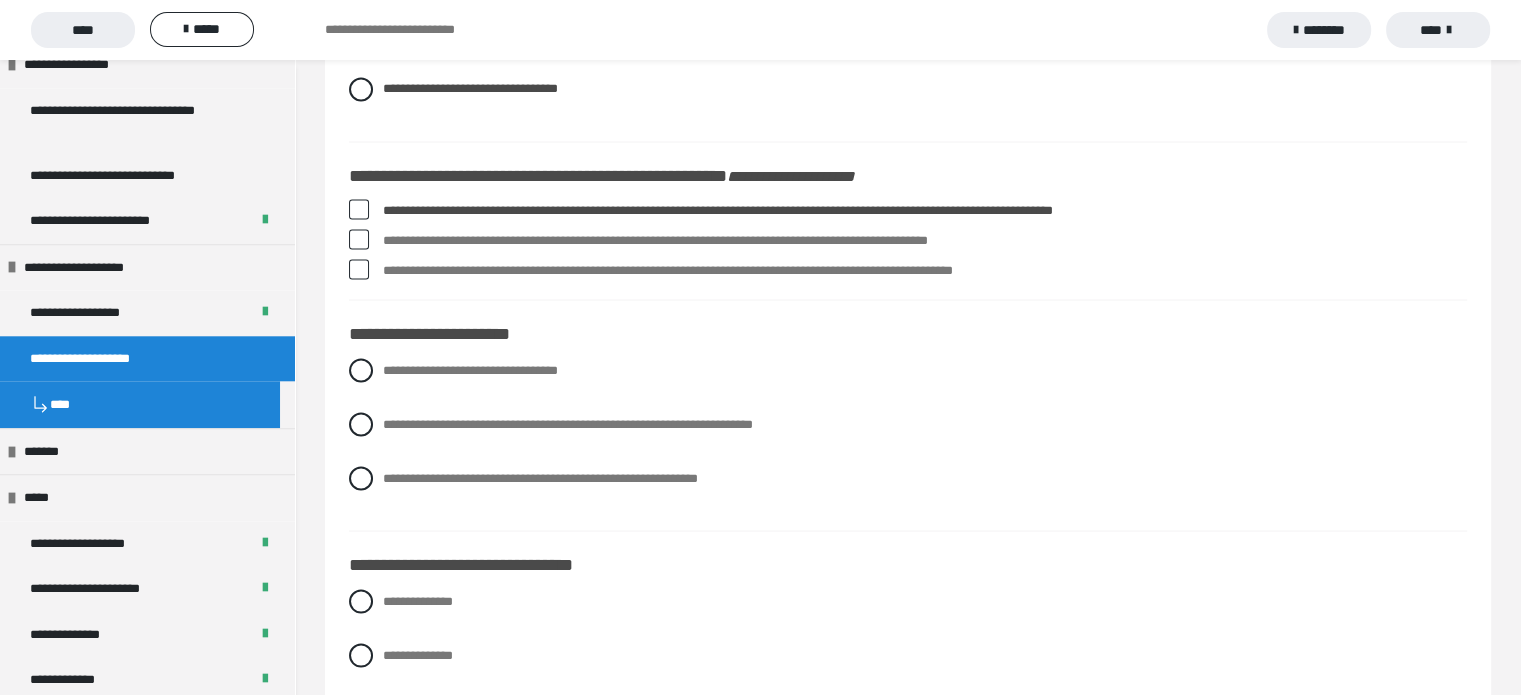 click on "**********" at bounding box center (908, 270) 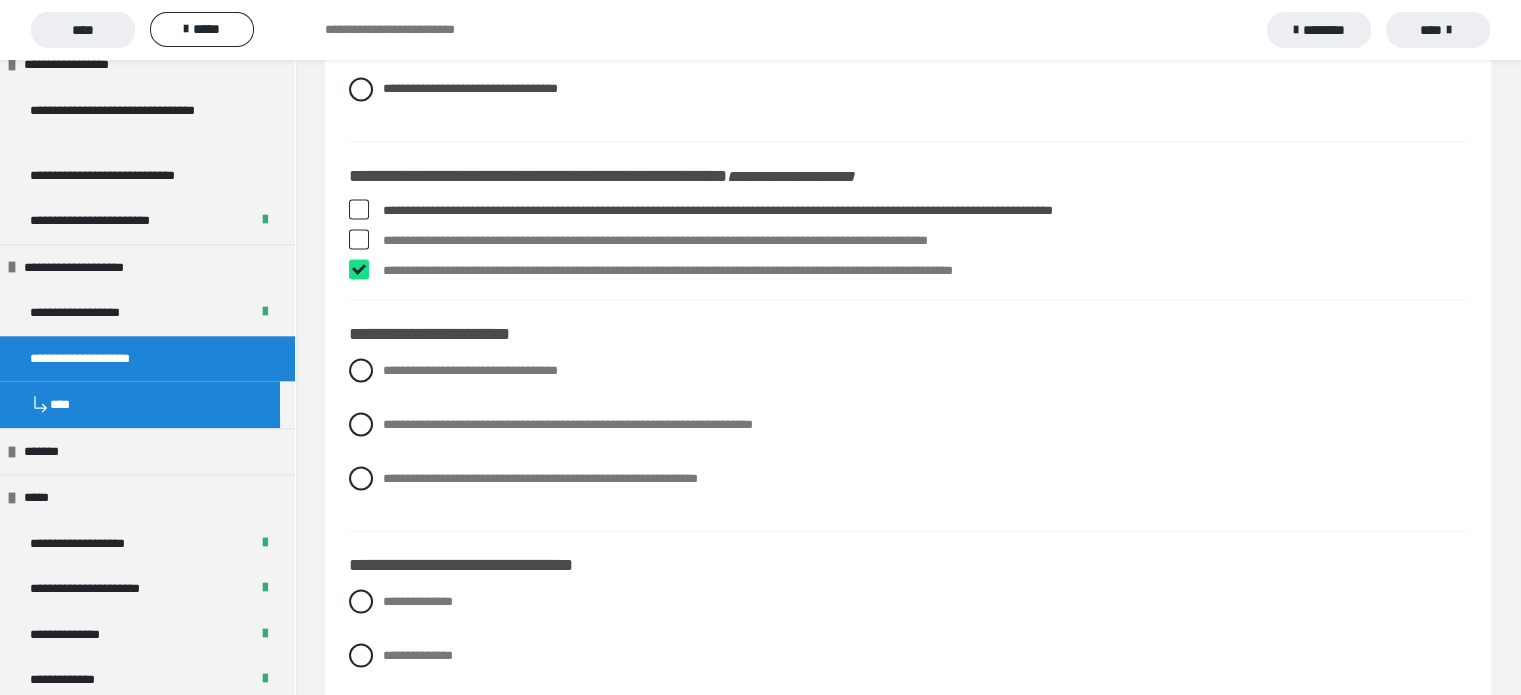 checkbox on "****" 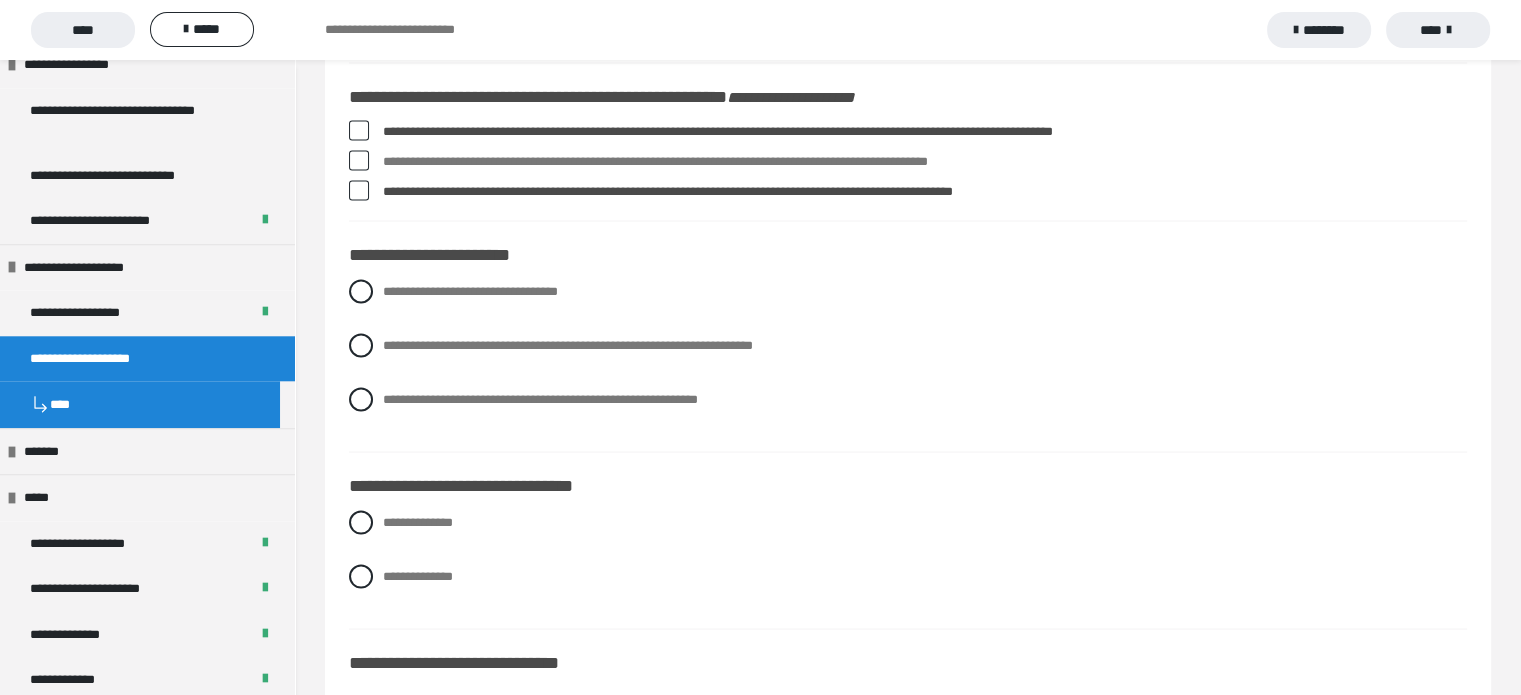 scroll, scrollTop: 3800, scrollLeft: 0, axis: vertical 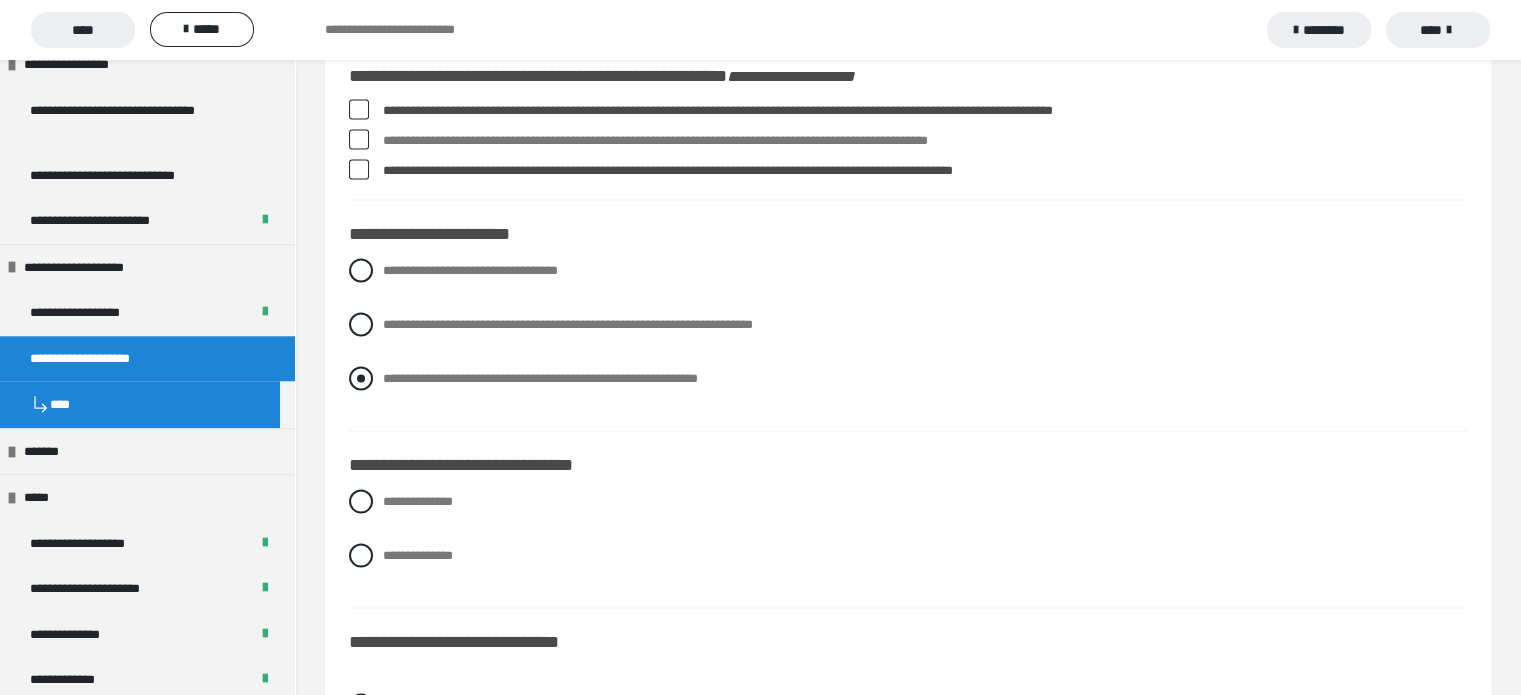 click at bounding box center [361, 378] 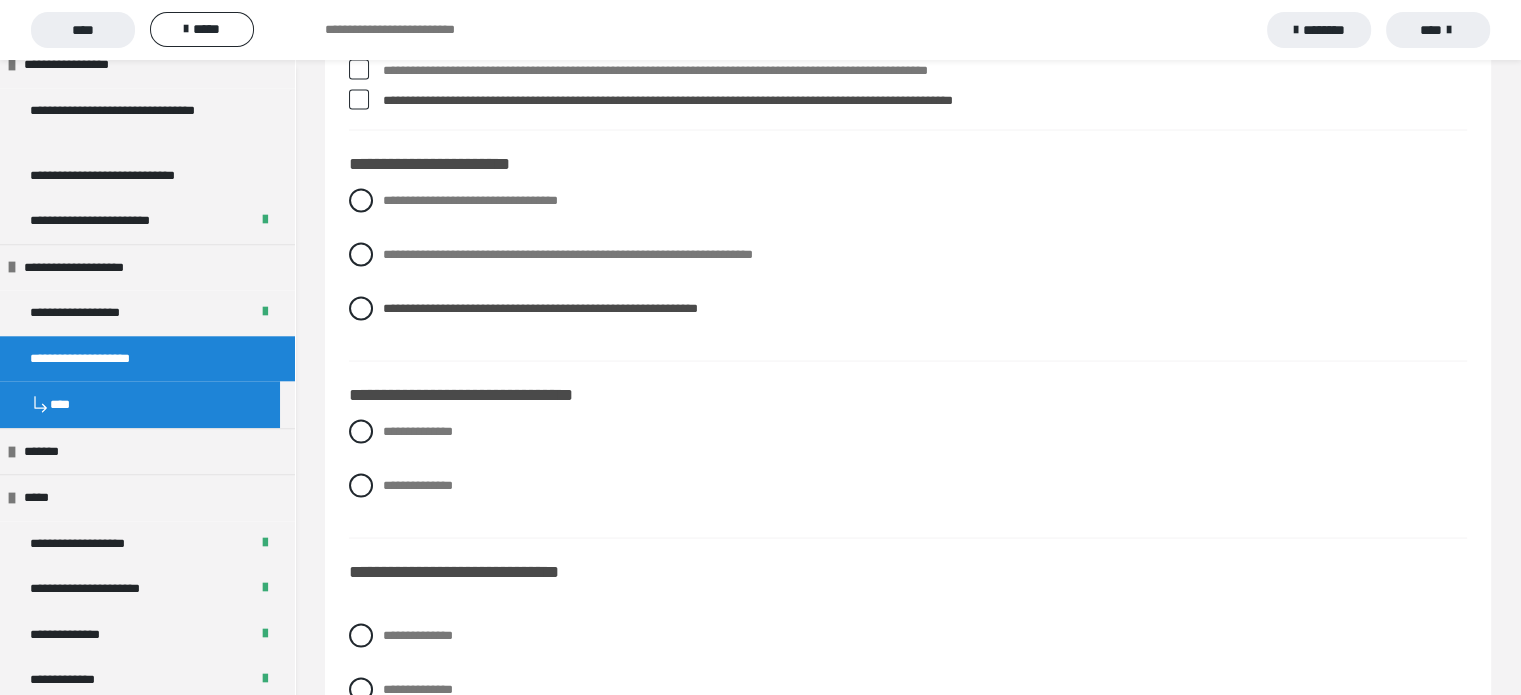 scroll, scrollTop: 4000, scrollLeft: 0, axis: vertical 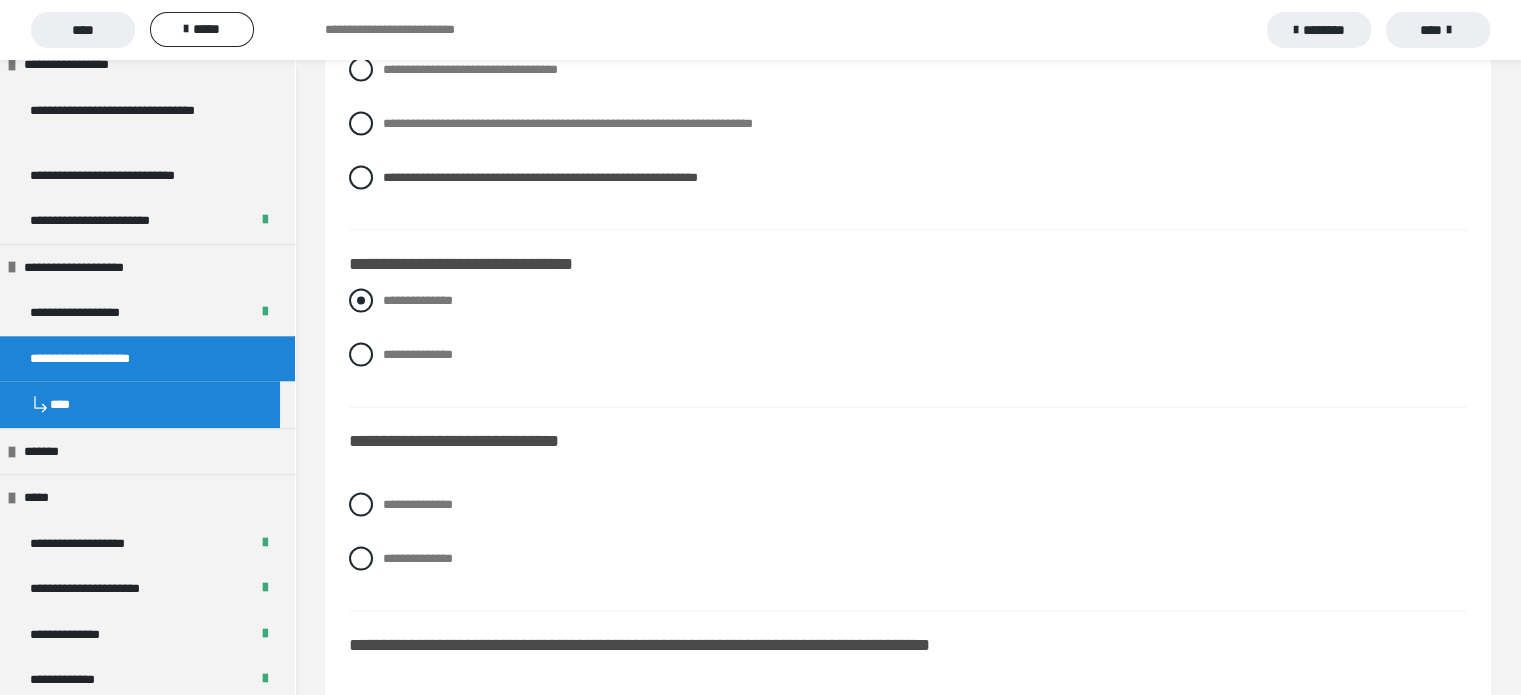click at bounding box center [361, 301] 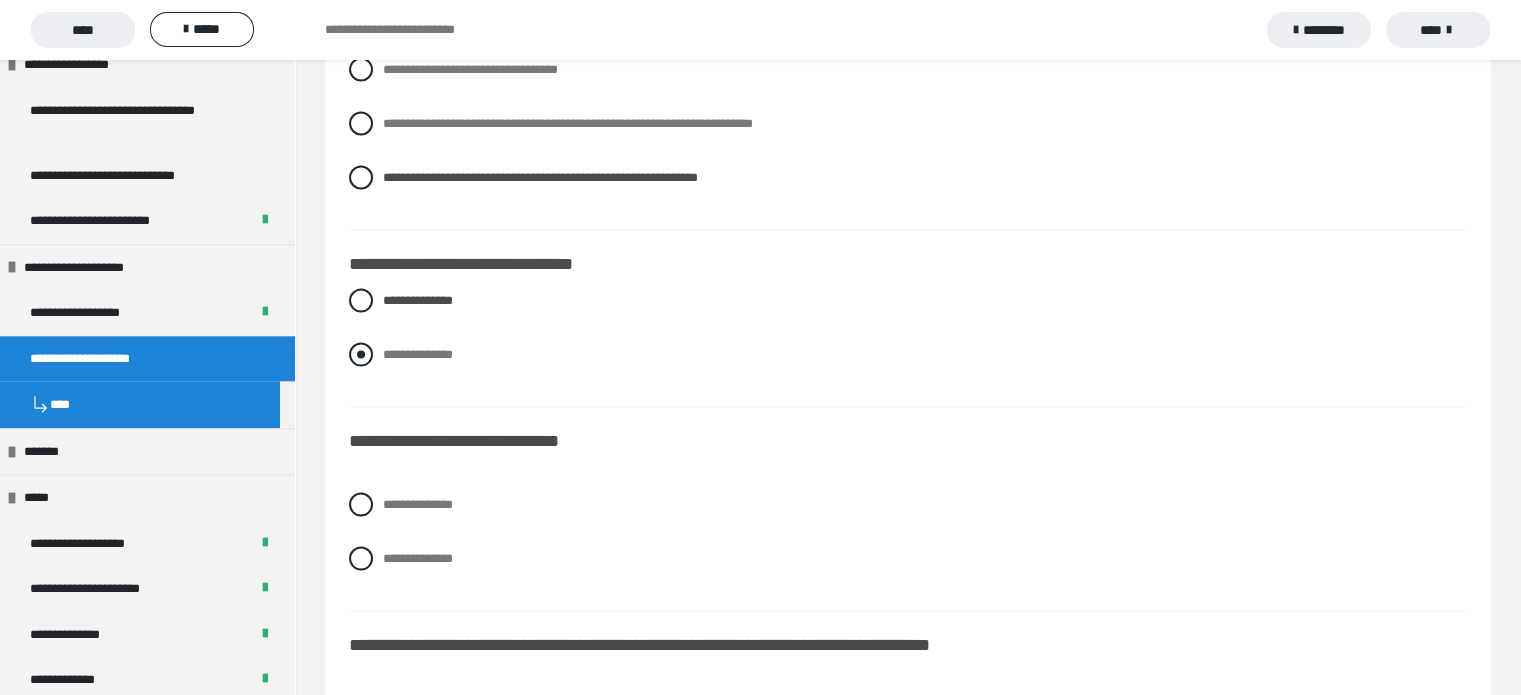 scroll, scrollTop: 4100, scrollLeft: 0, axis: vertical 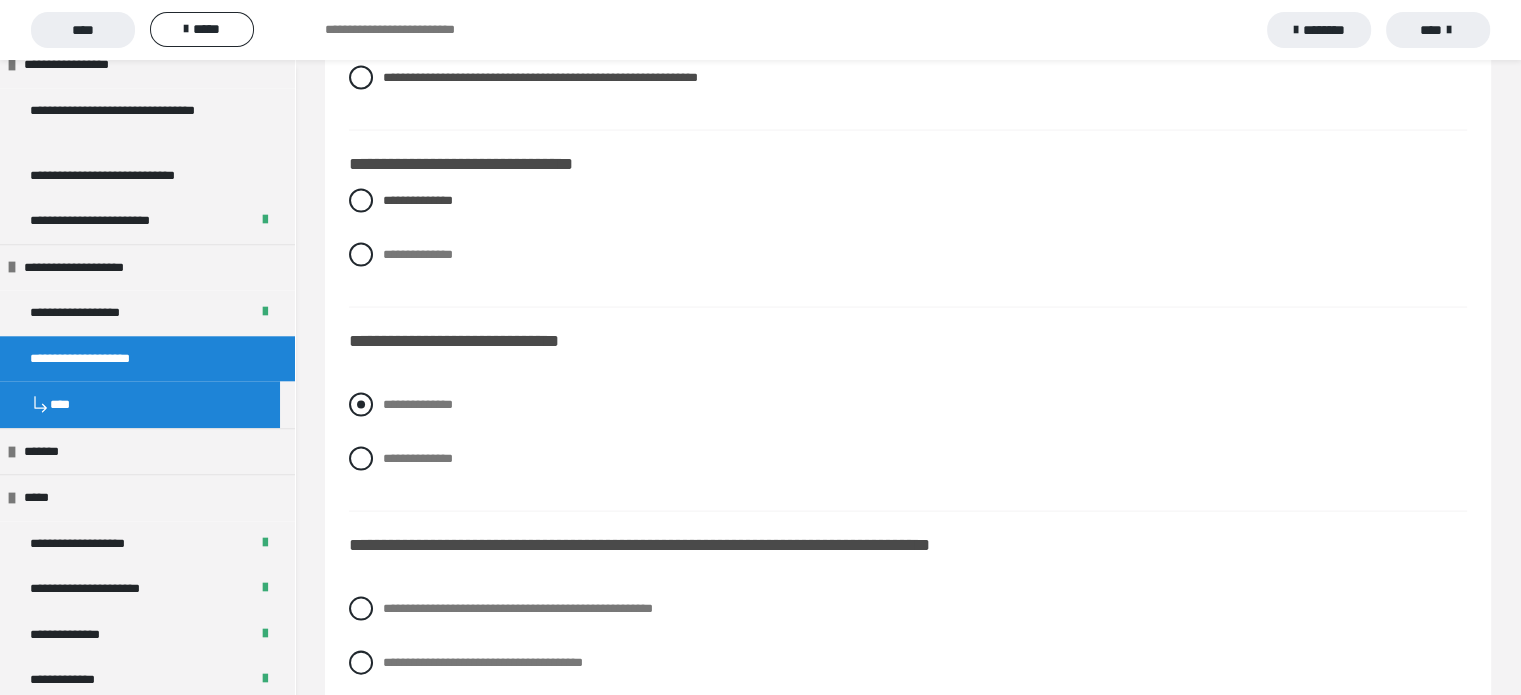 click at bounding box center (361, 405) 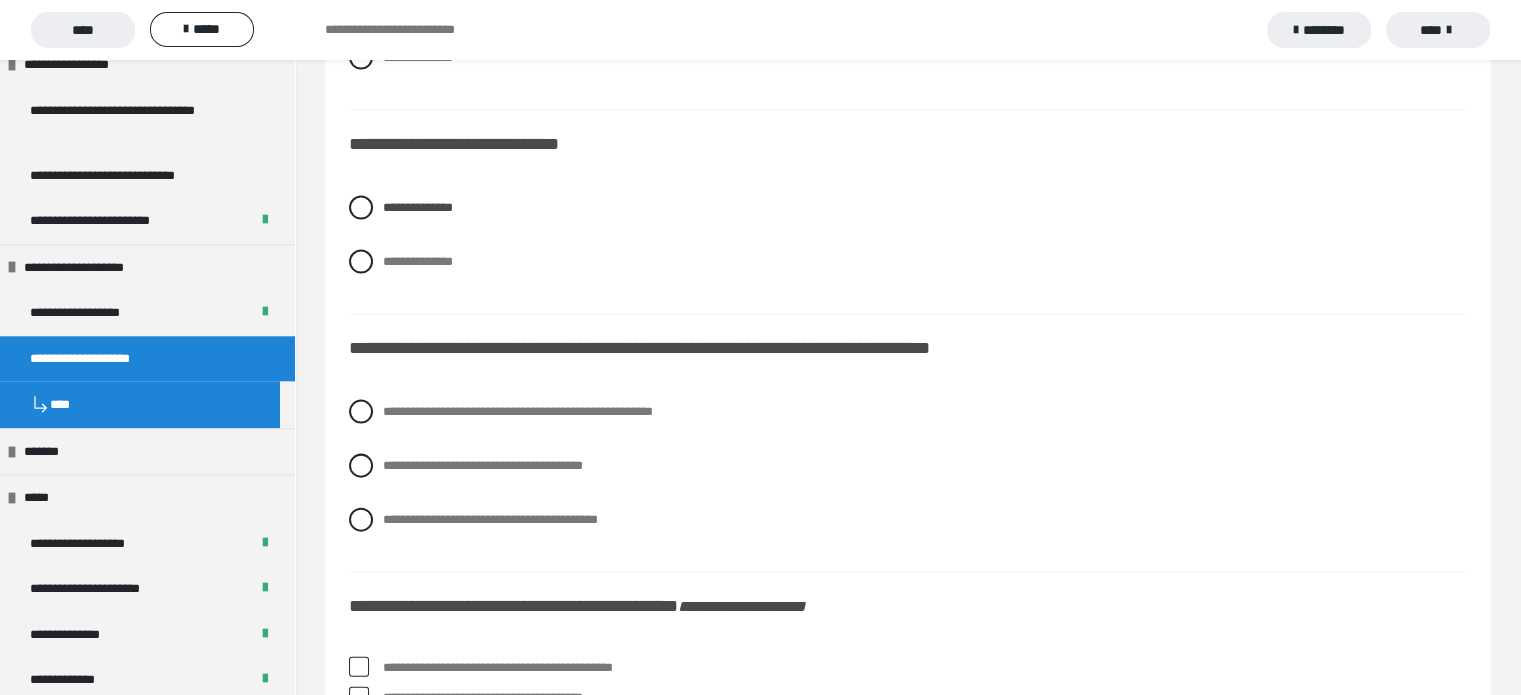 scroll, scrollTop: 4300, scrollLeft: 0, axis: vertical 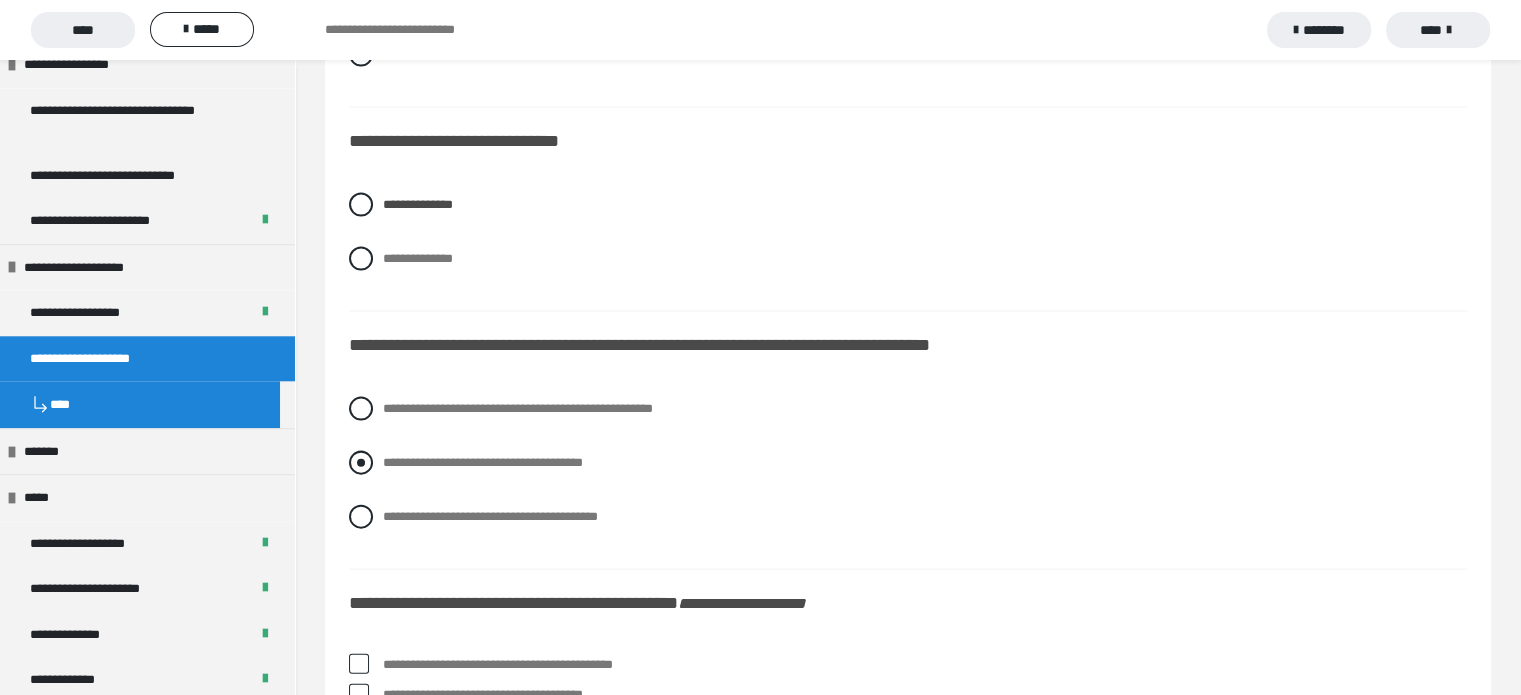 click at bounding box center (361, 463) 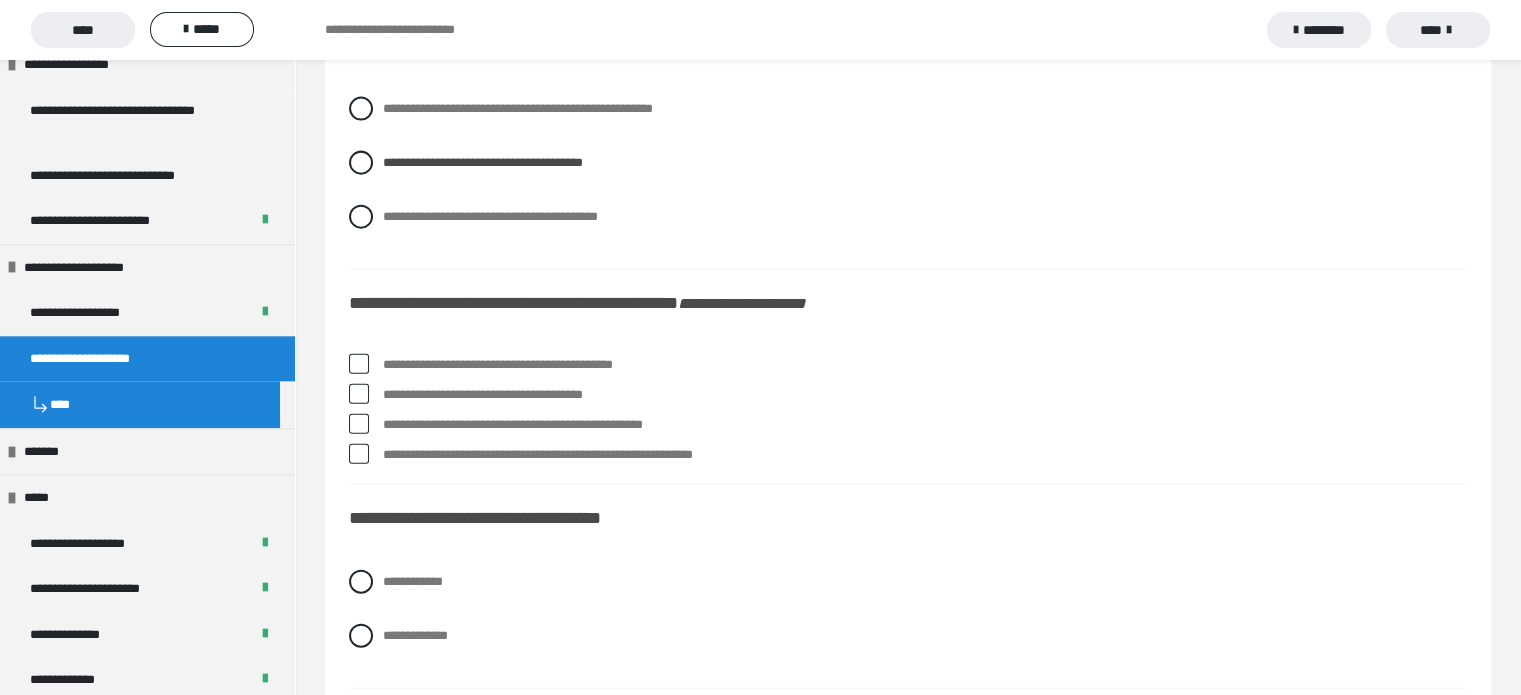 scroll, scrollTop: 4700, scrollLeft: 0, axis: vertical 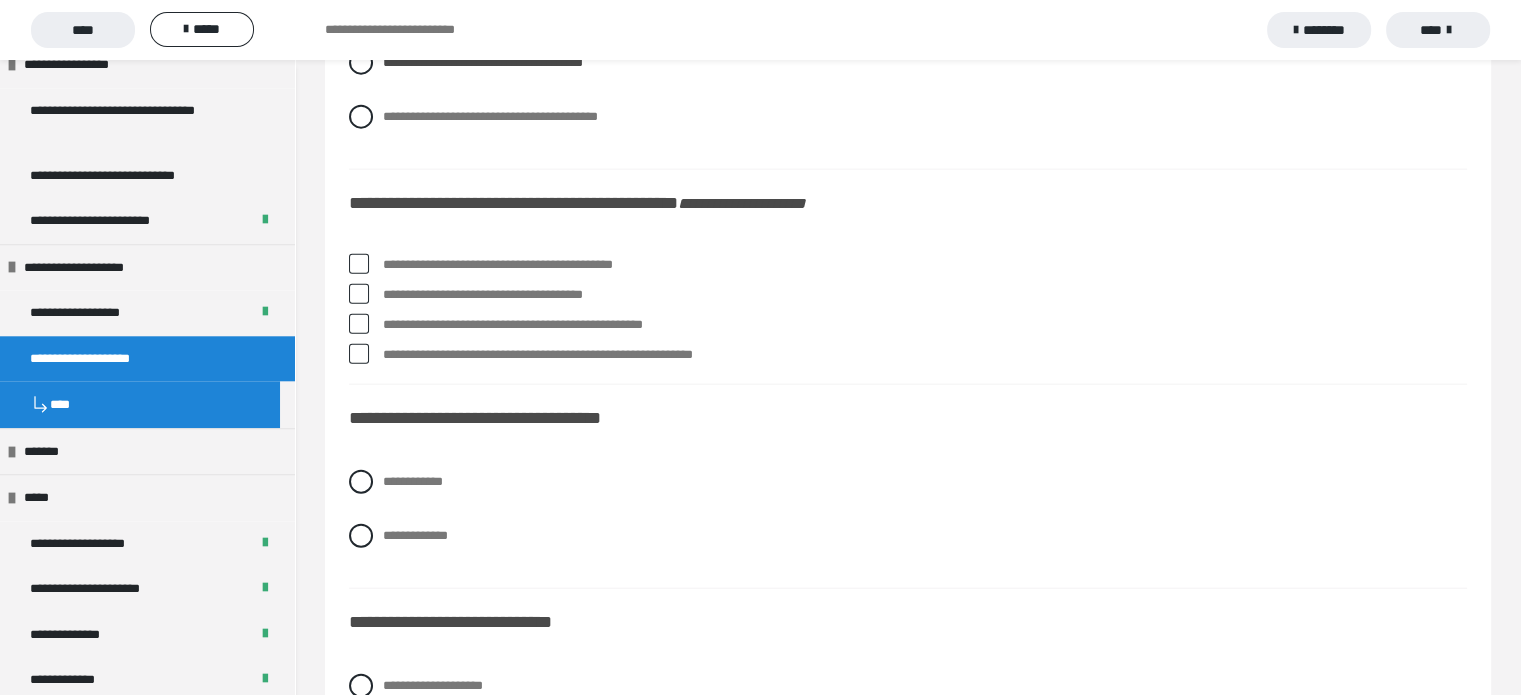 click at bounding box center (359, 294) 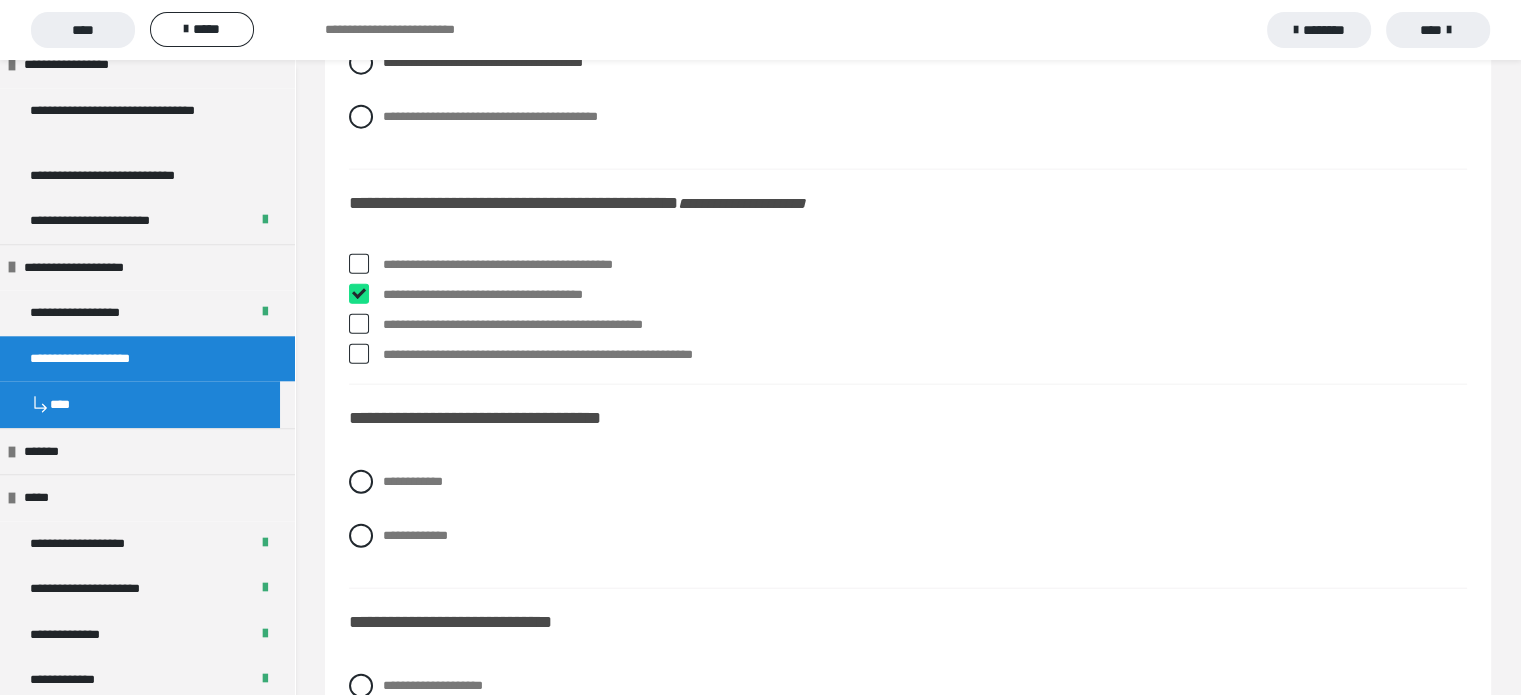 checkbox on "****" 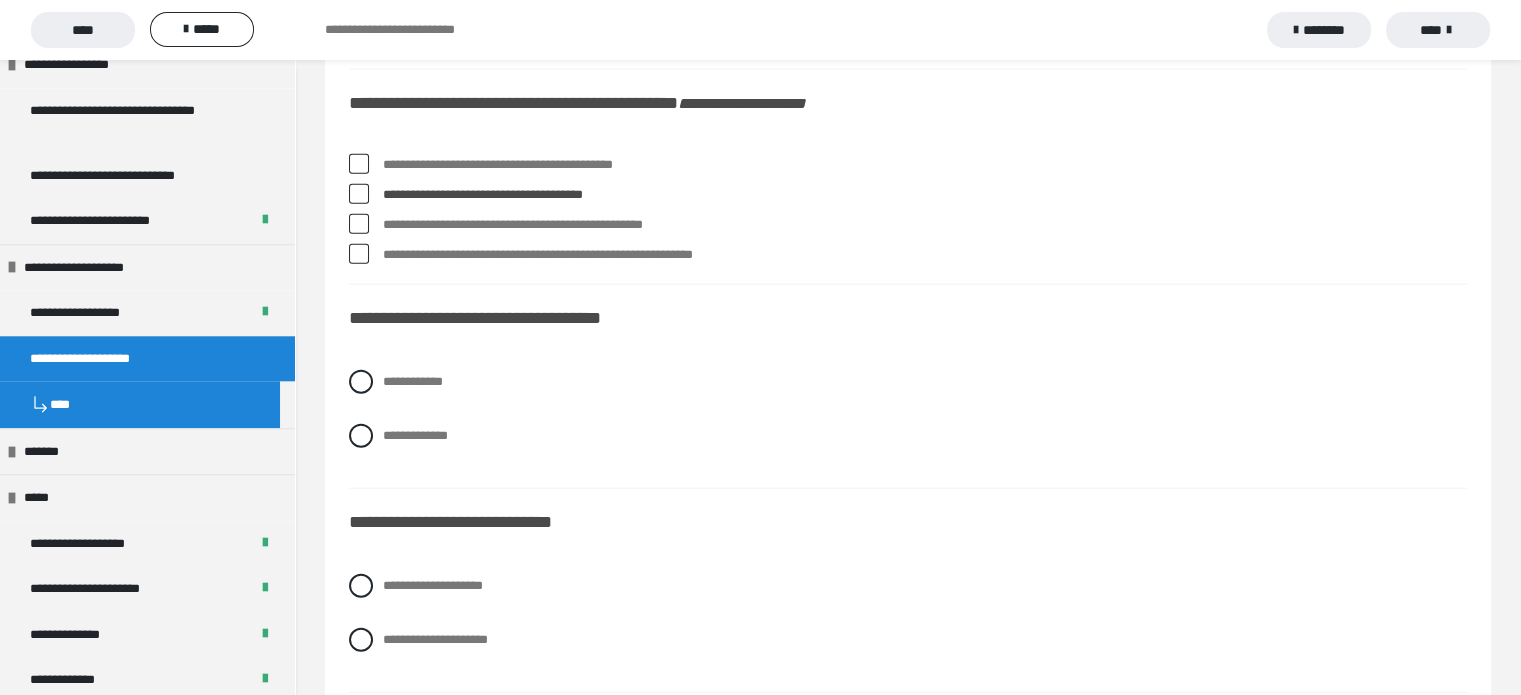 scroll, scrollTop: 4900, scrollLeft: 0, axis: vertical 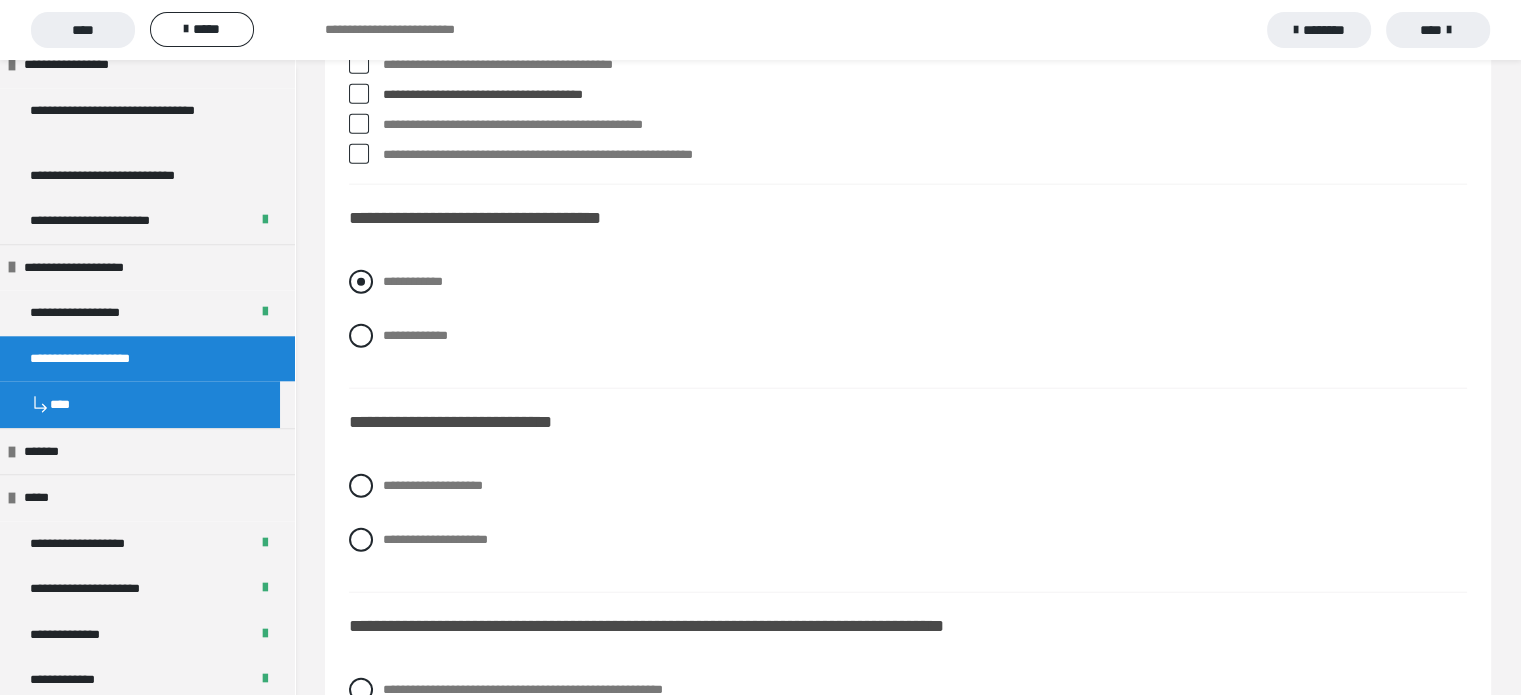 click at bounding box center [361, 282] 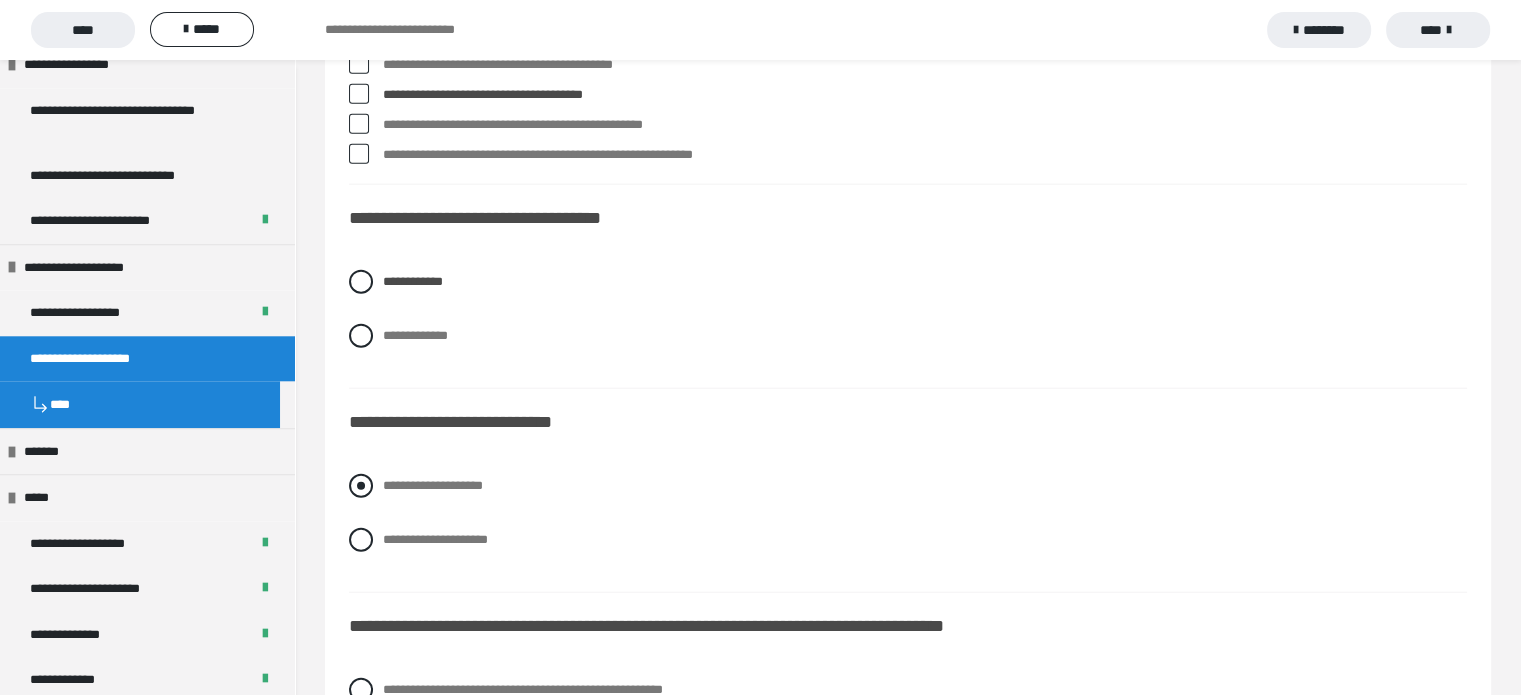 click at bounding box center [361, 486] 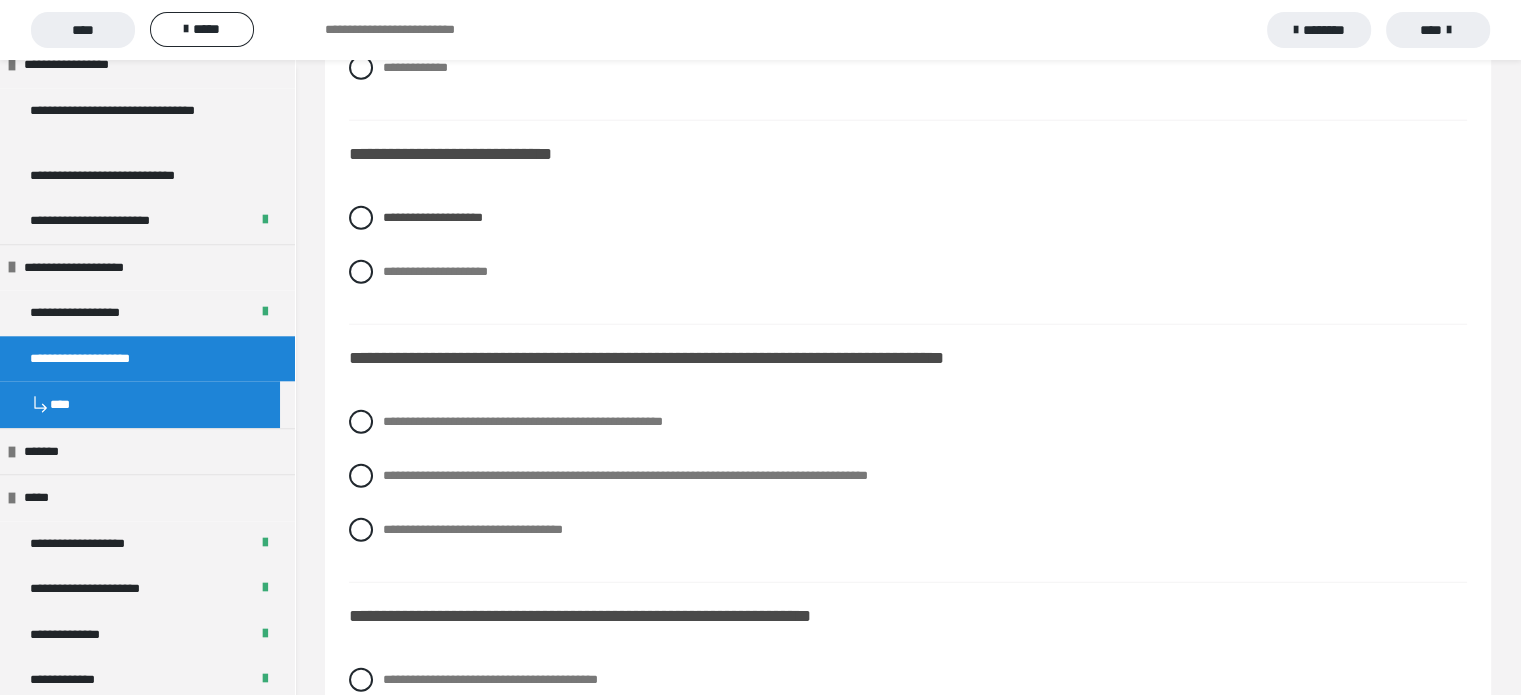 scroll, scrollTop: 5200, scrollLeft: 0, axis: vertical 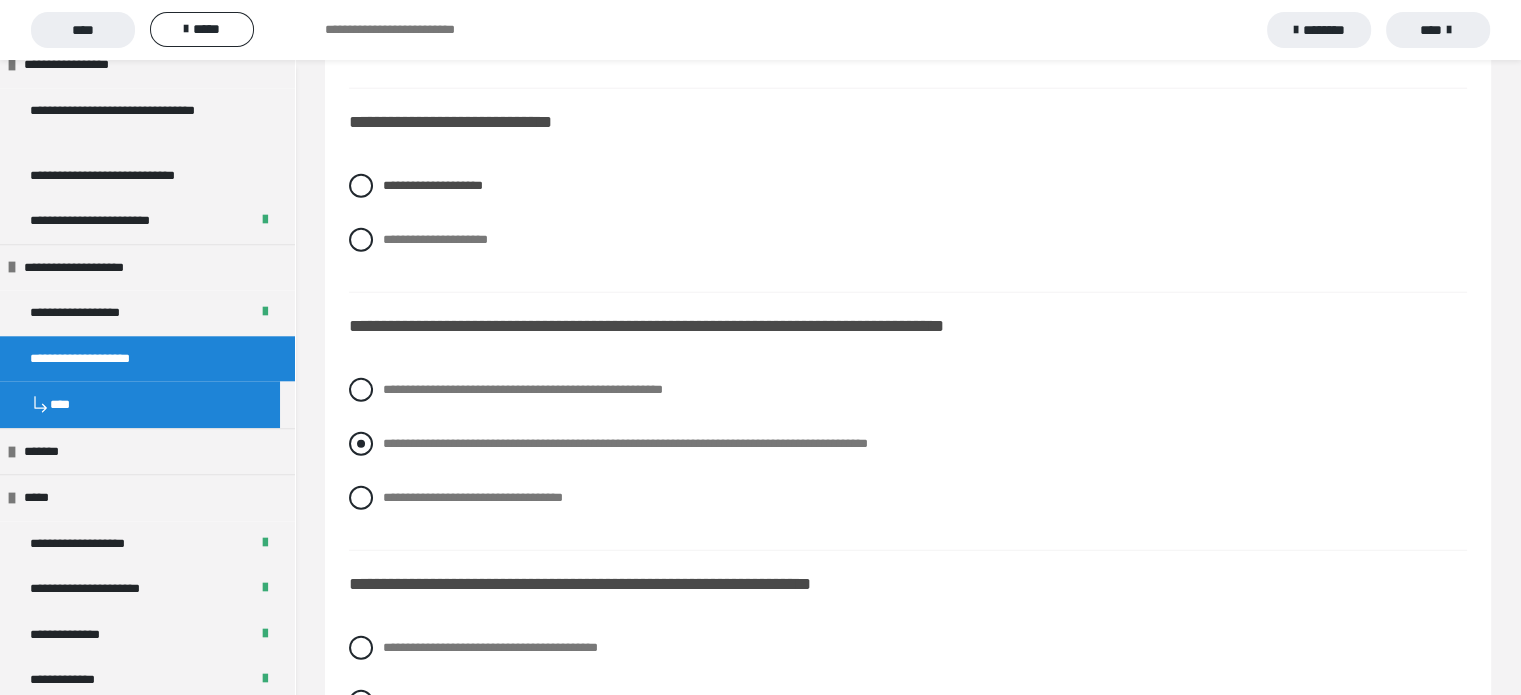 click at bounding box center [361, 444] 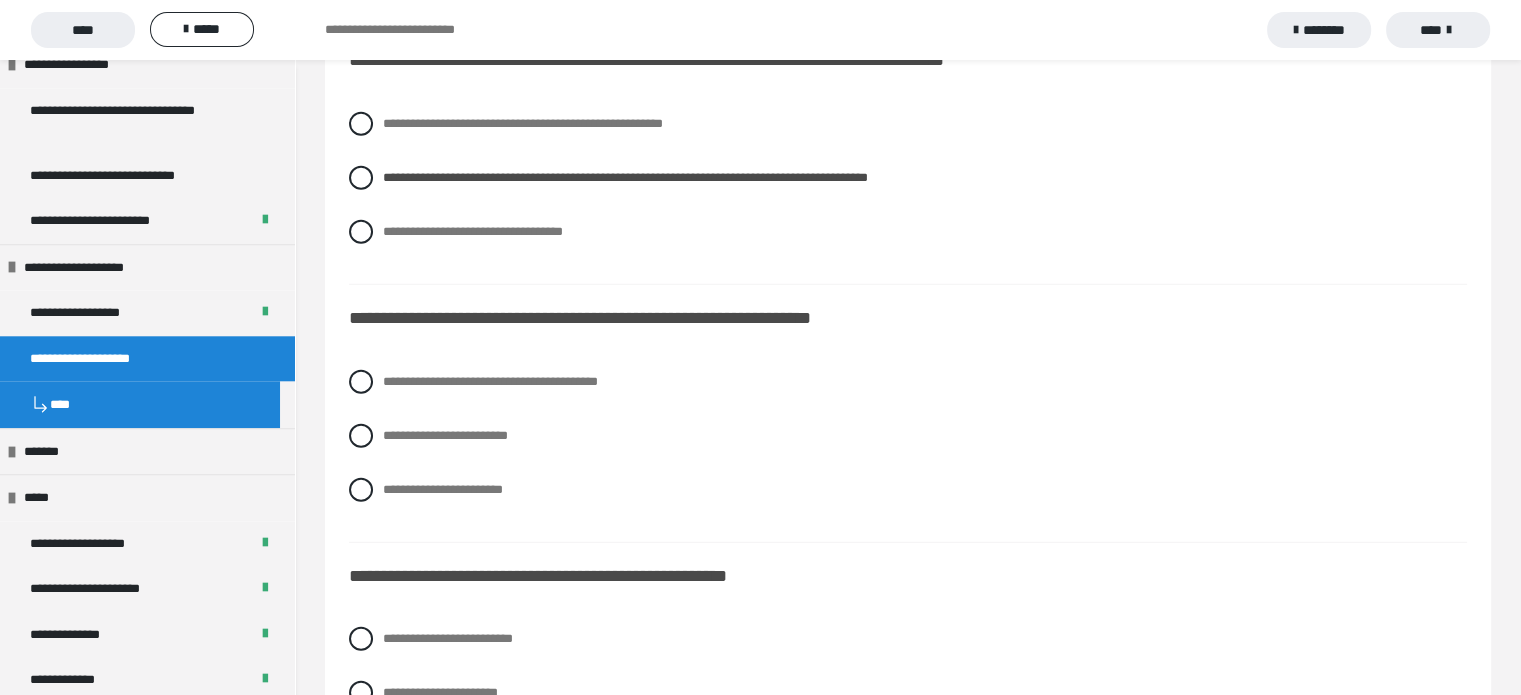 scroll, scrollTop: 5500, scrollLeft: 0, axis: vertical 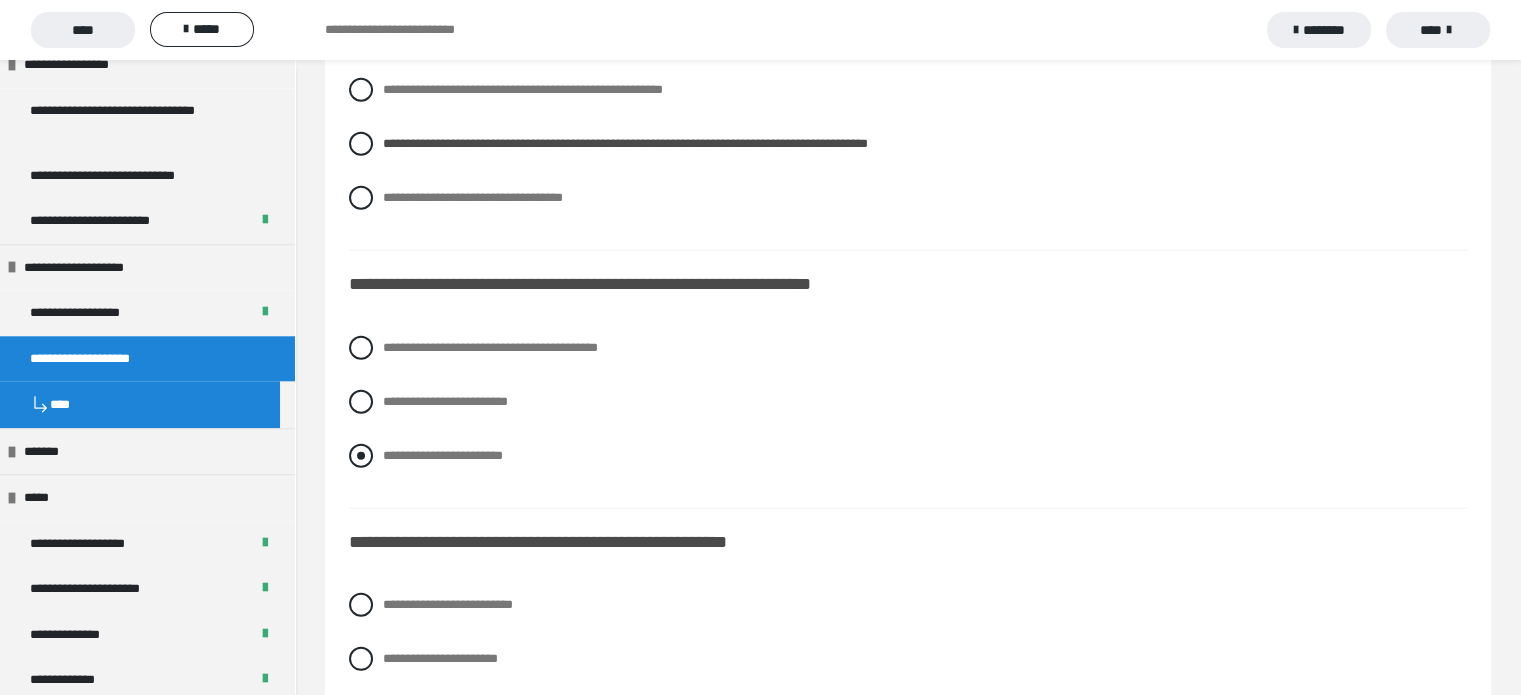 click at bounding box center (361, 456) 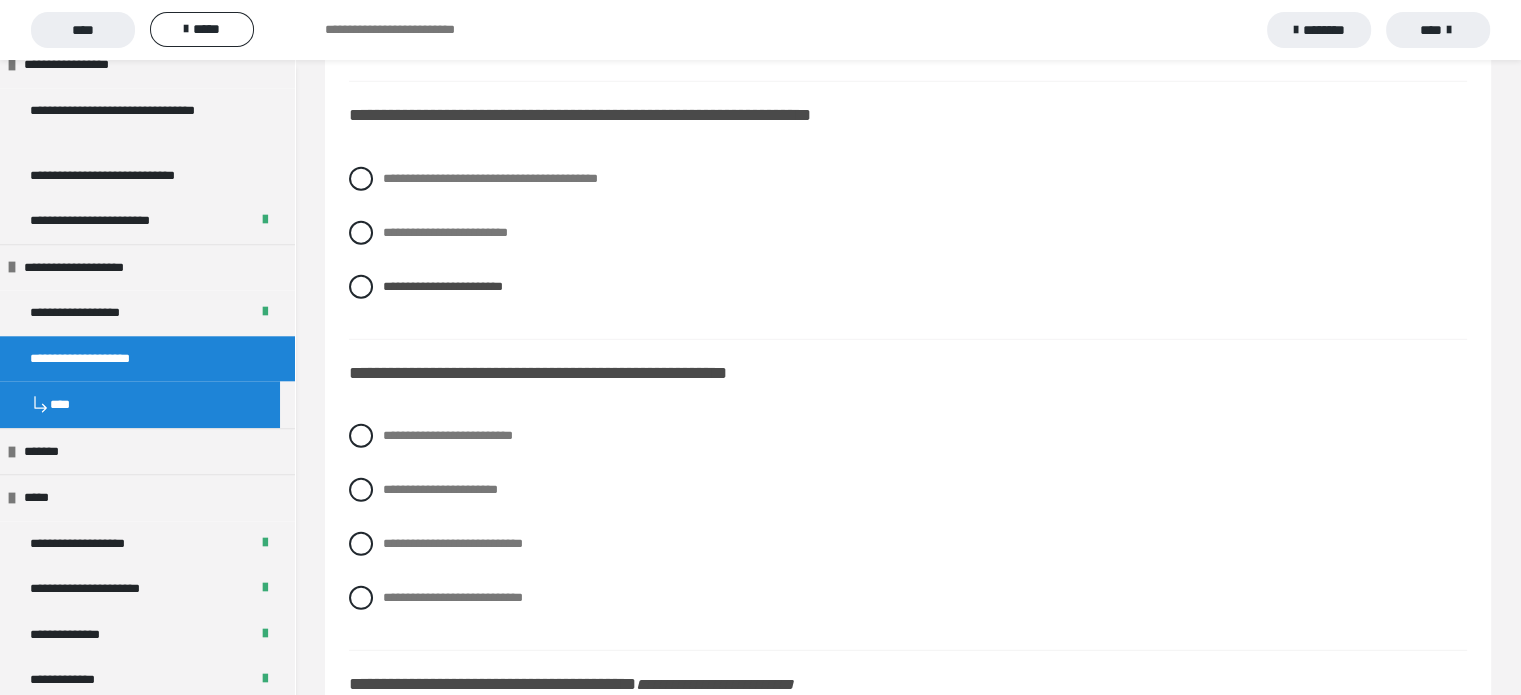 scroll, scrollTop: 5700, scrollLeft: 0, axis: vertical 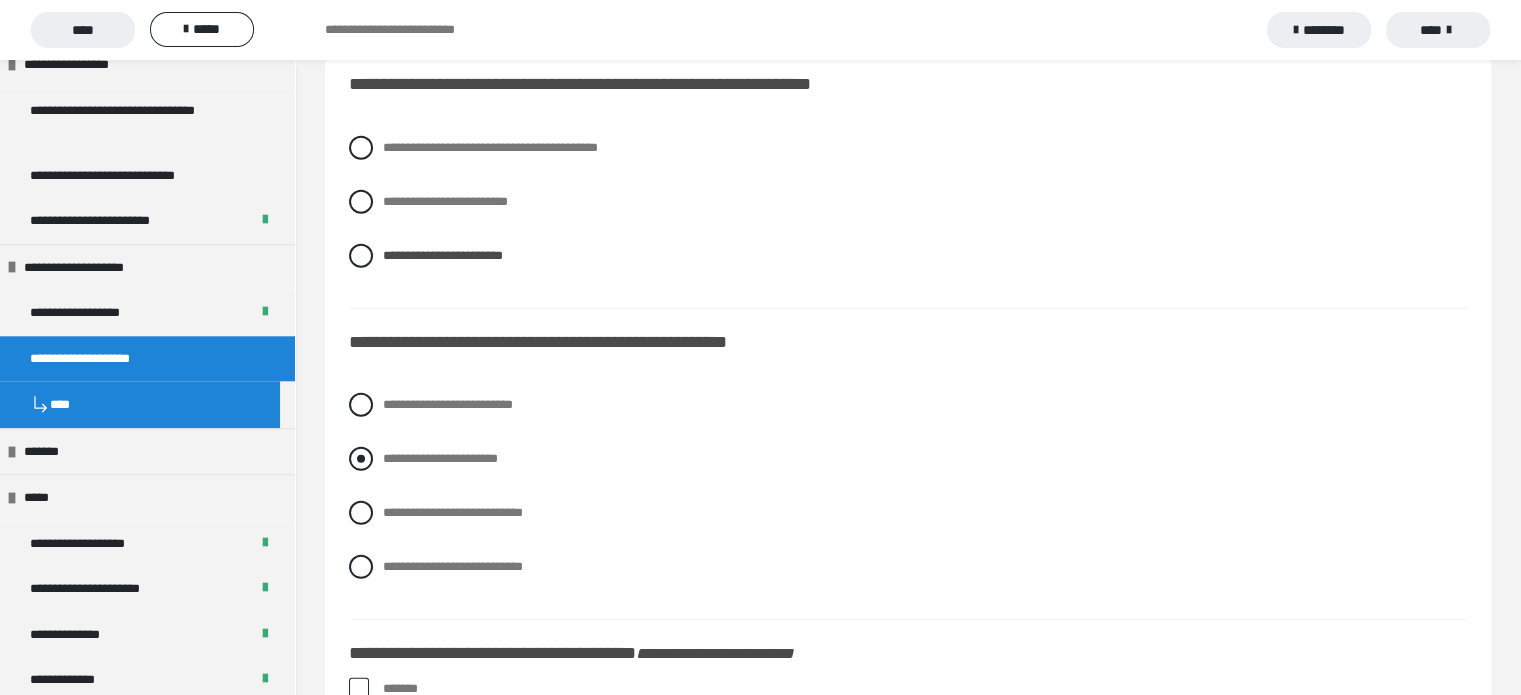 click at bounding box center (361, 459) 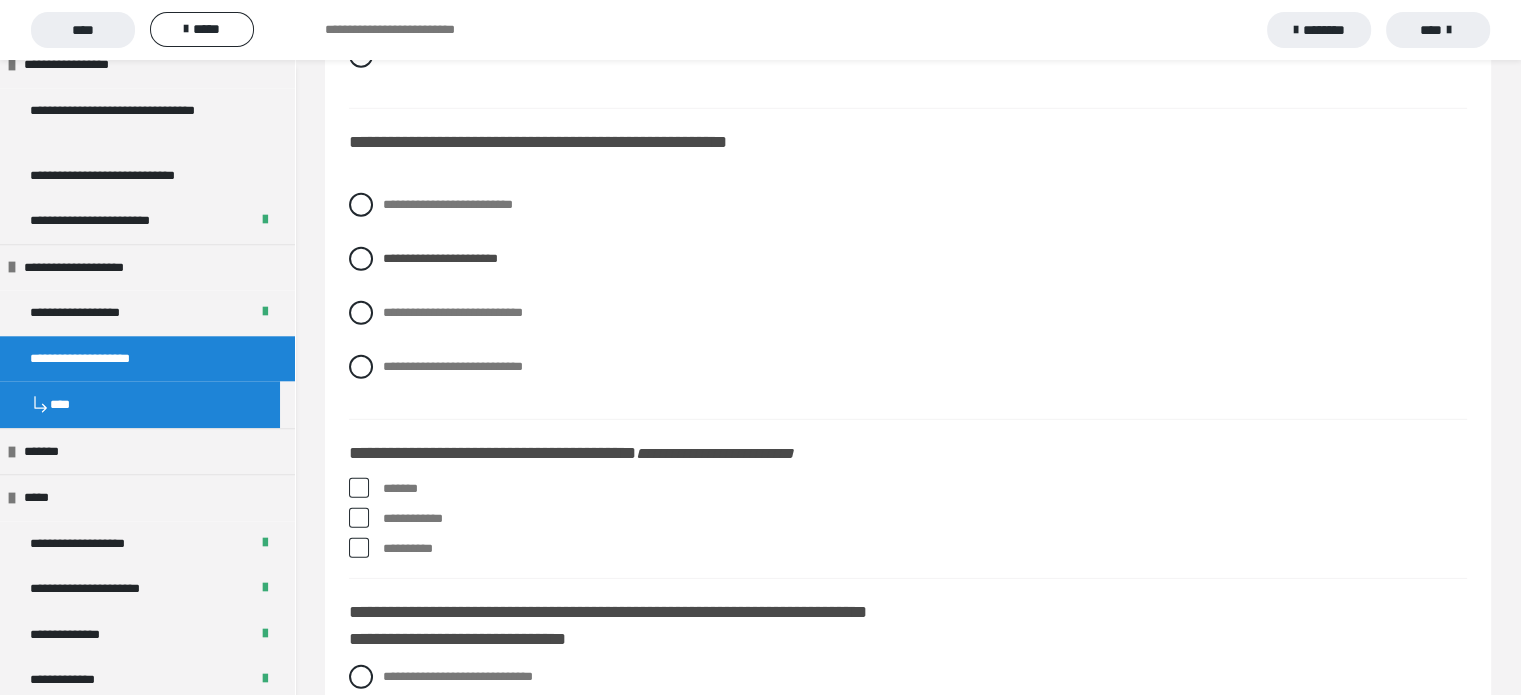 scroll, scrollTop: 6100, scrollLeft: 0, axis: vertical 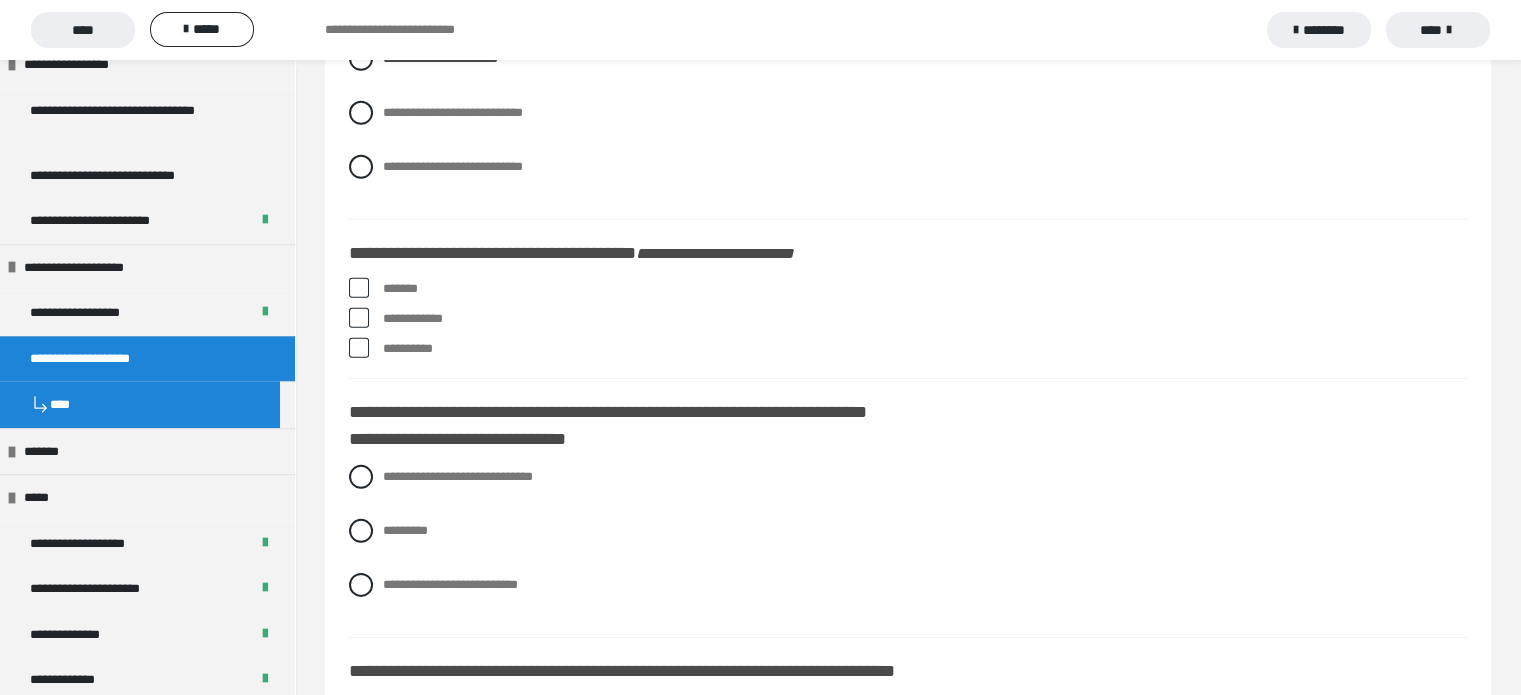 click at bounding box center [359, 288] 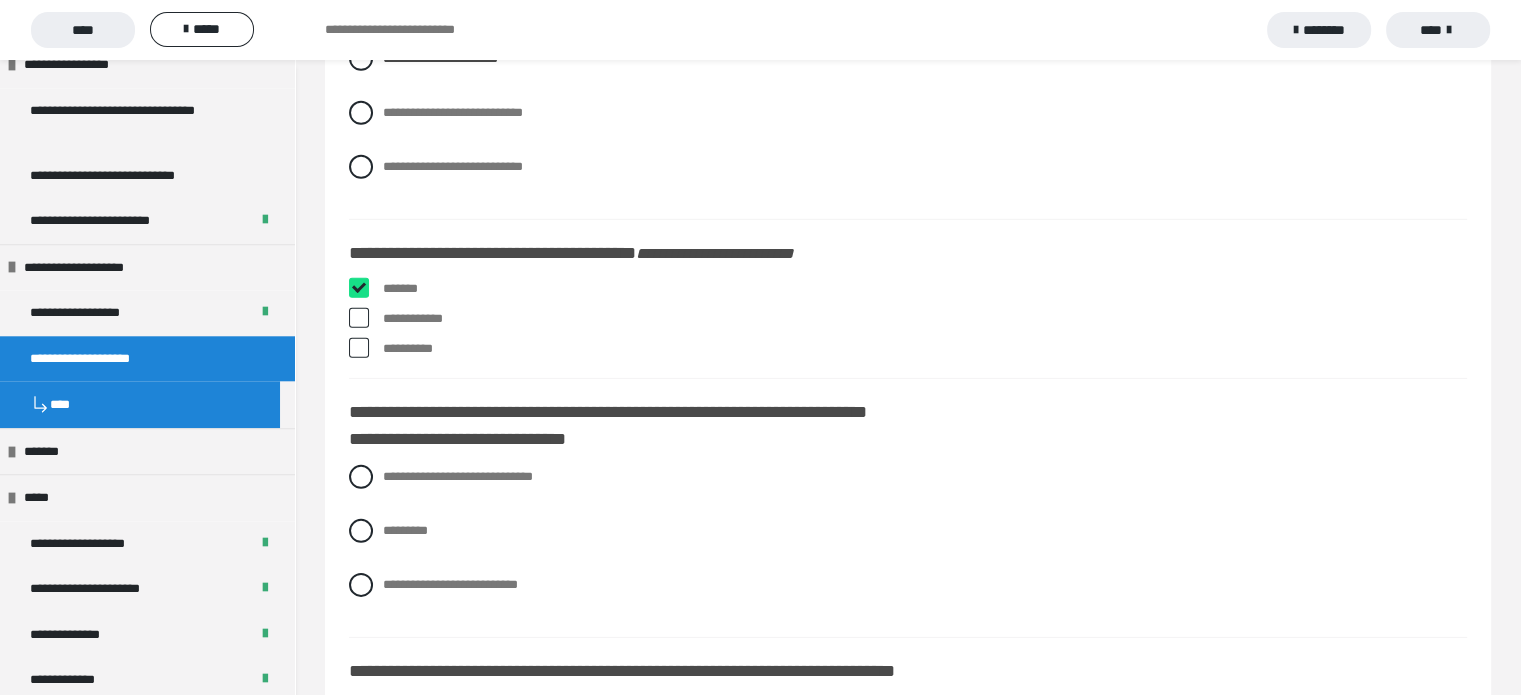 checkbox on "****" 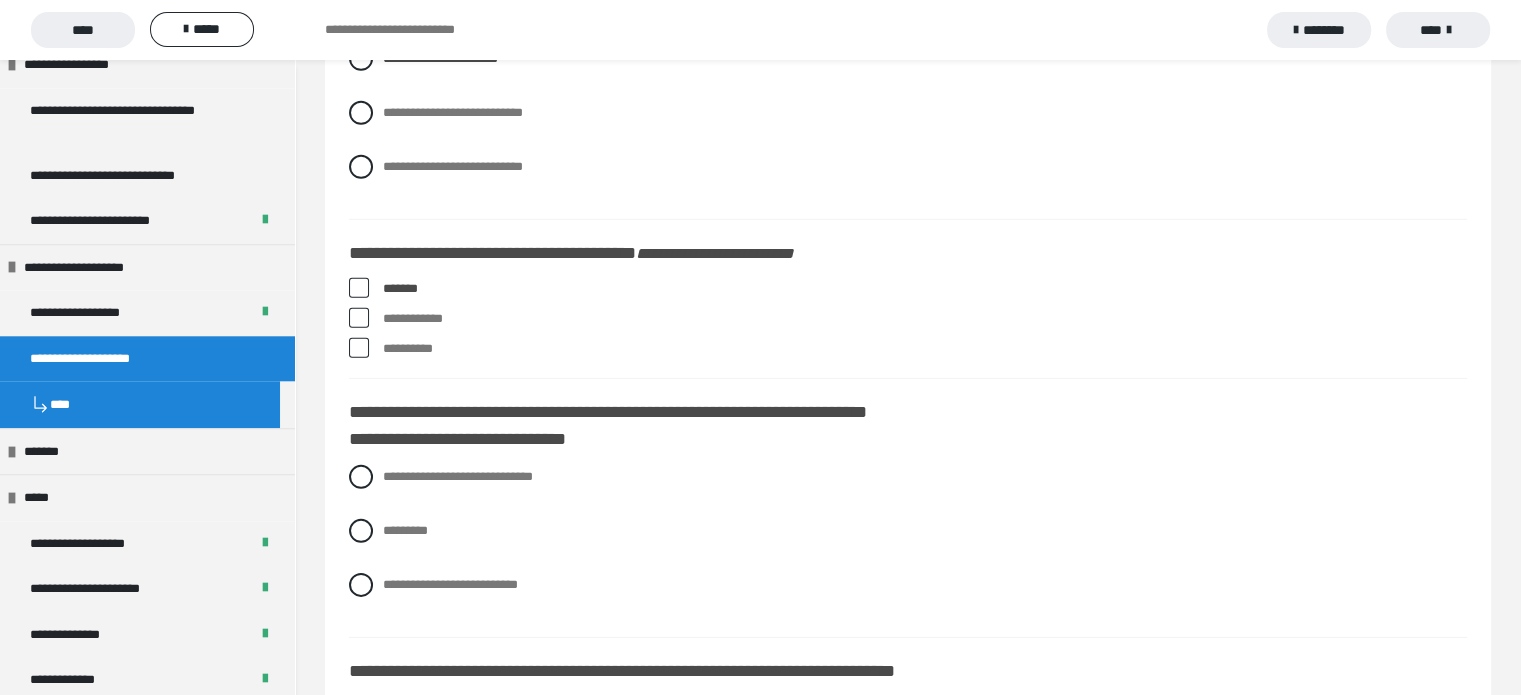 click at bounding box center (359, 348) 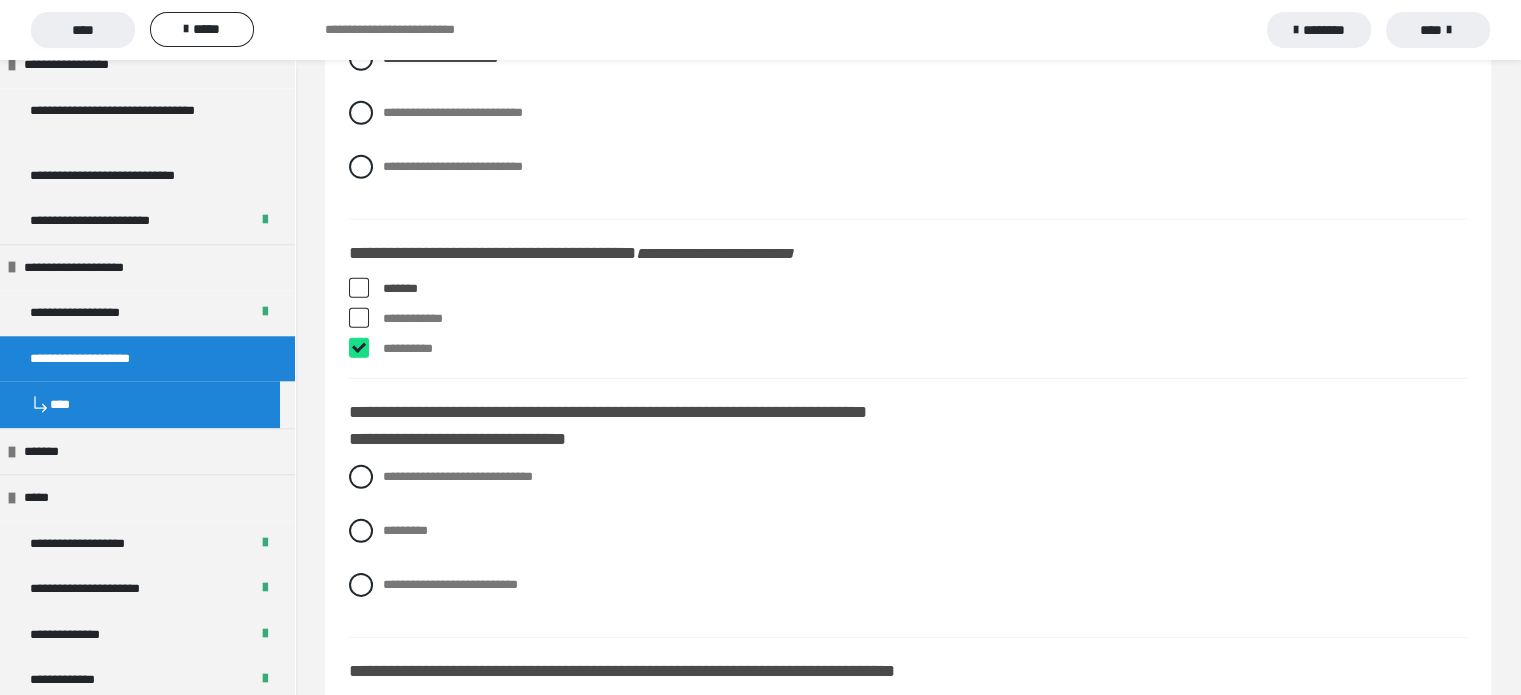 checkbox on "****" 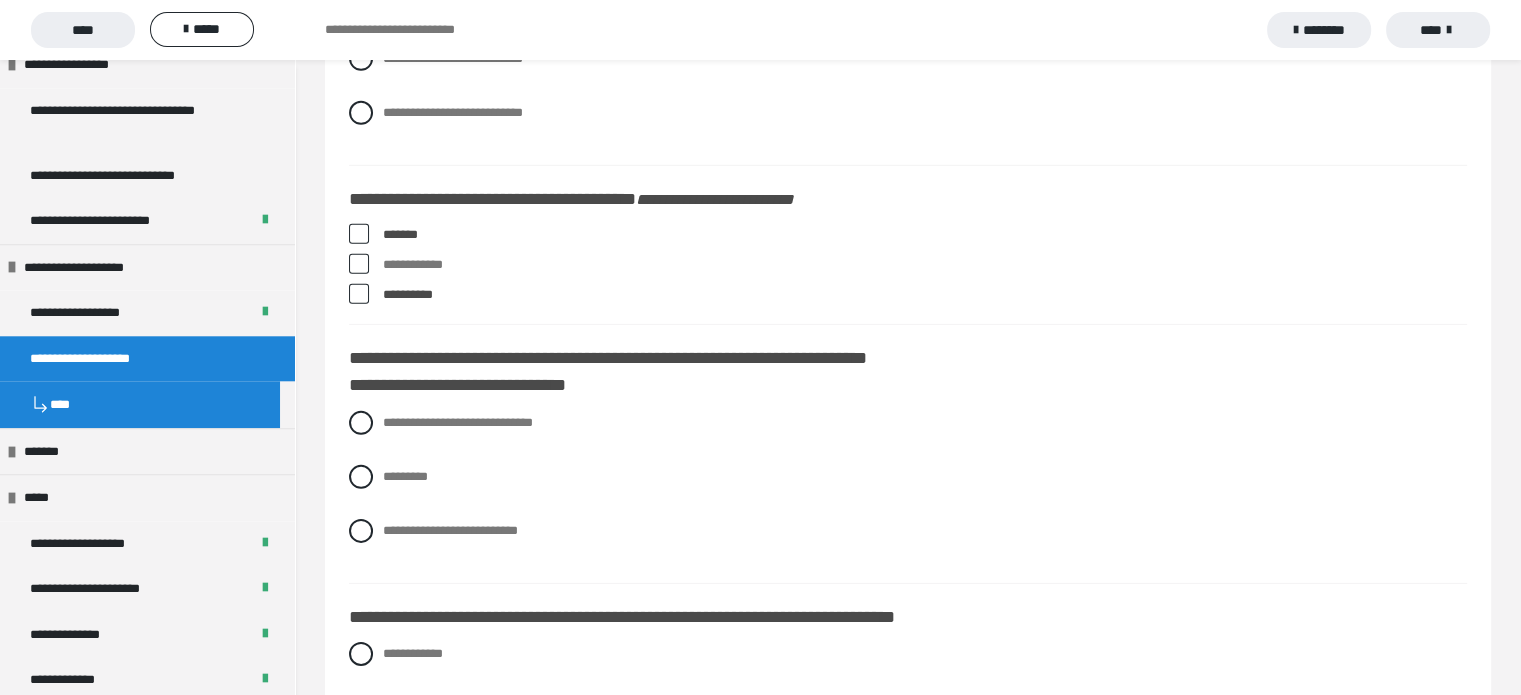 scroll, scrollTop: 6200, scrollLeft: 0, axis: vertical 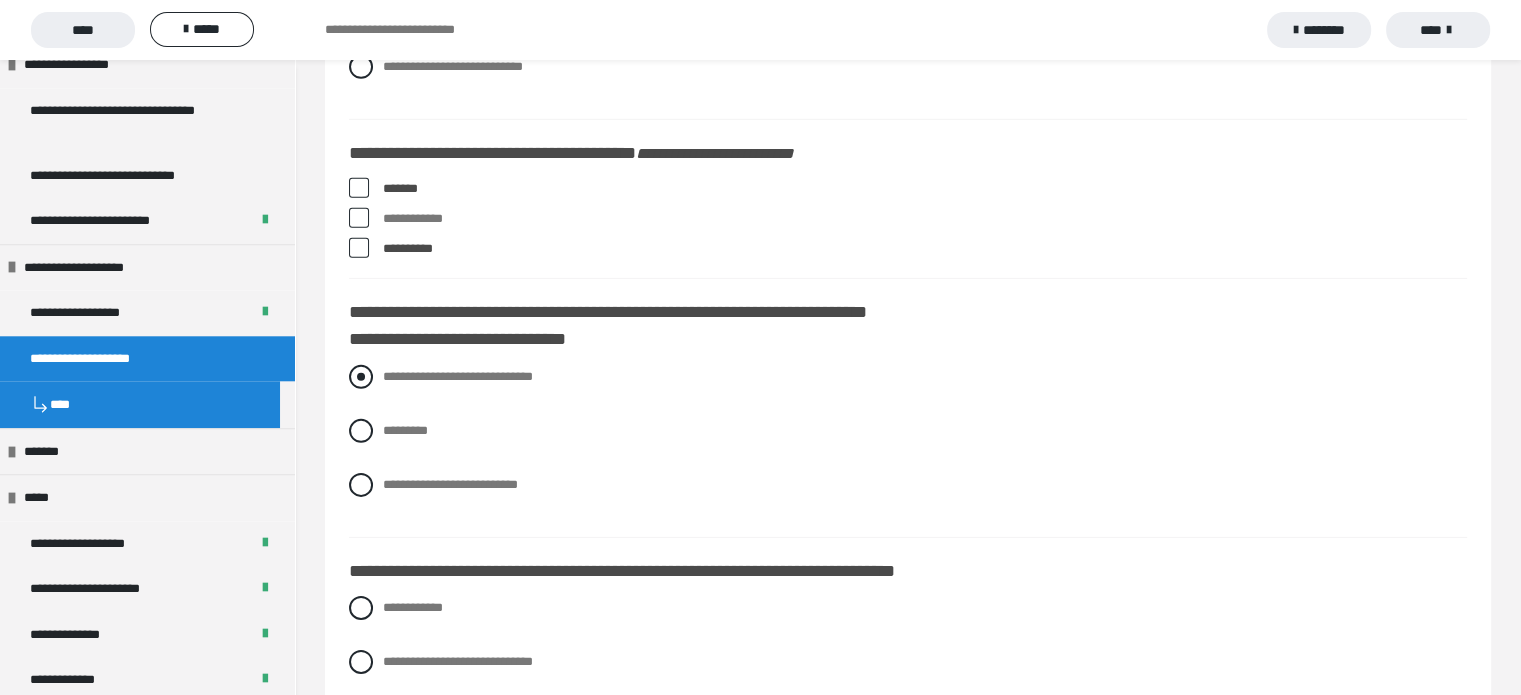 click at bounding box center (361, 377) 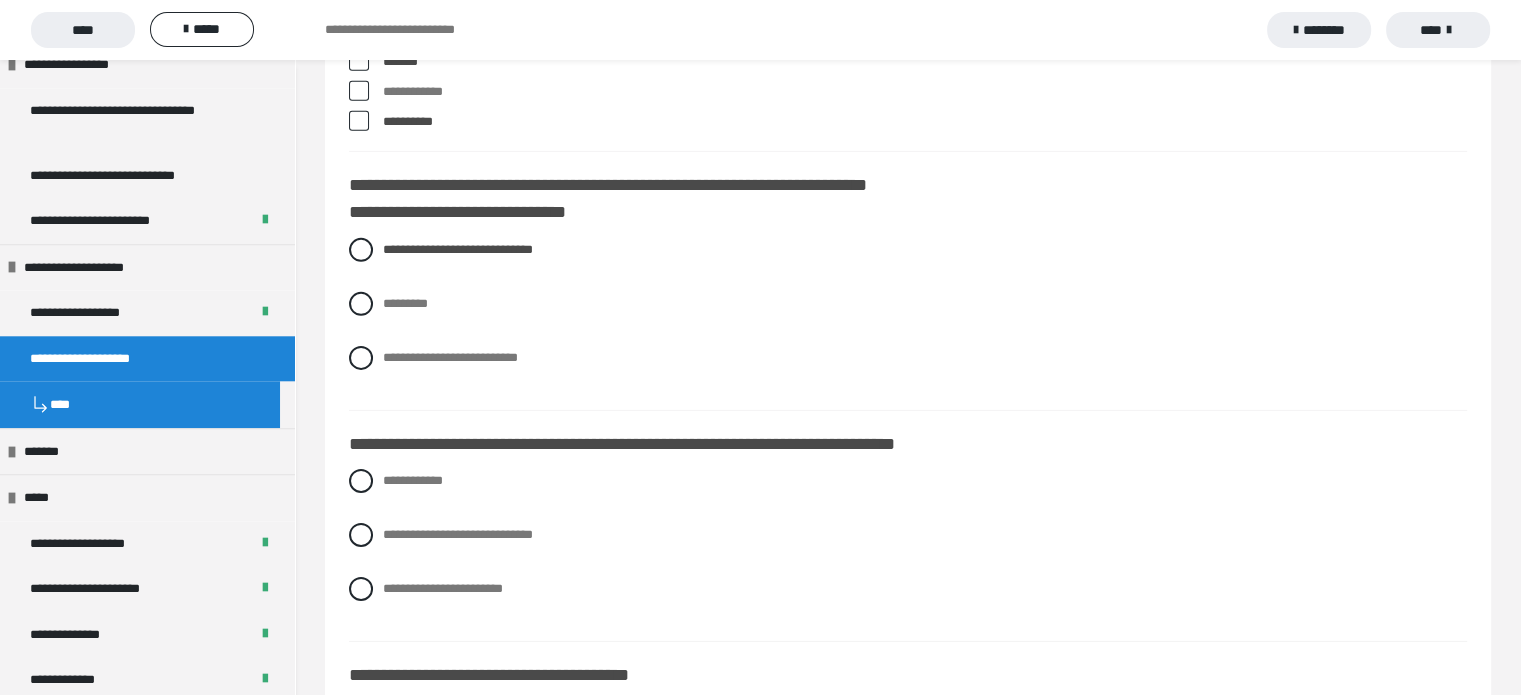 scroll, scrollTop: 6500, scrollLeft: 0, axis: vertical 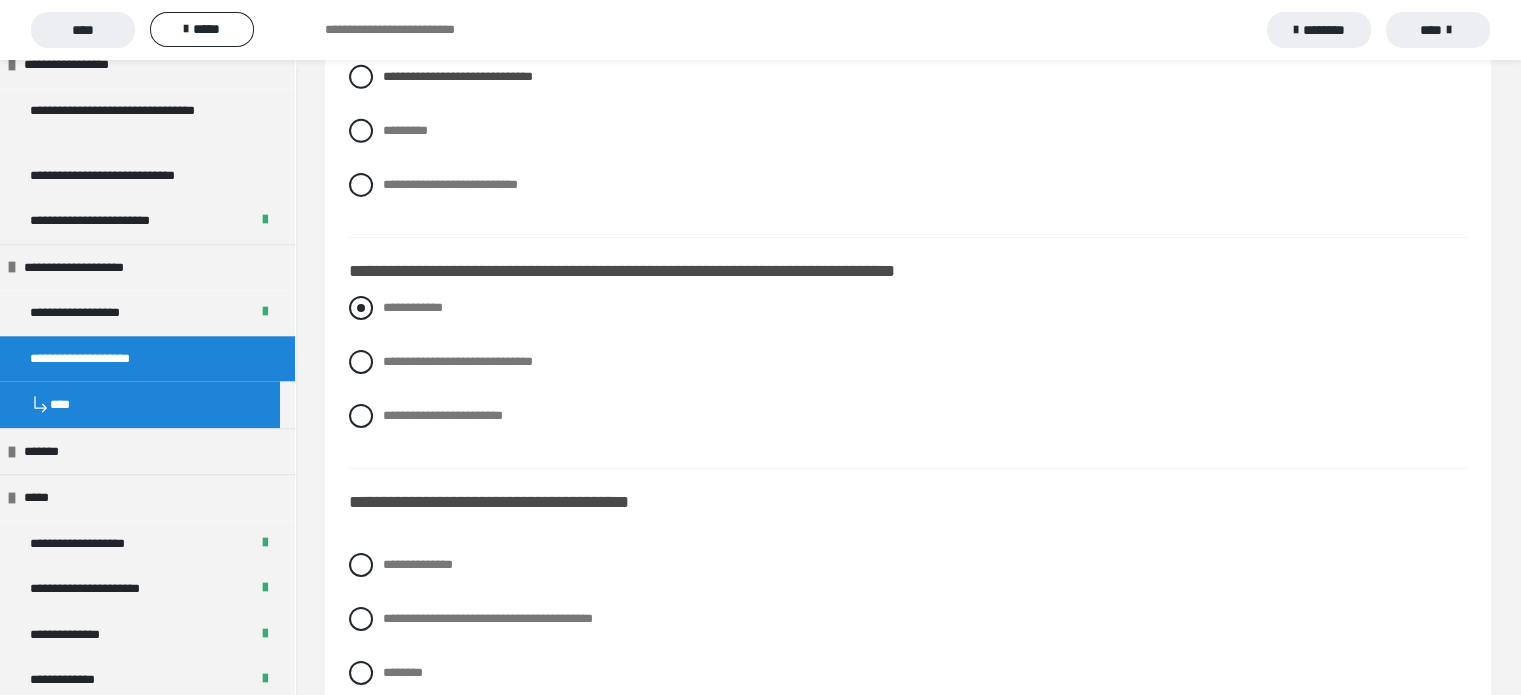 click at bounding box center (361, 308) 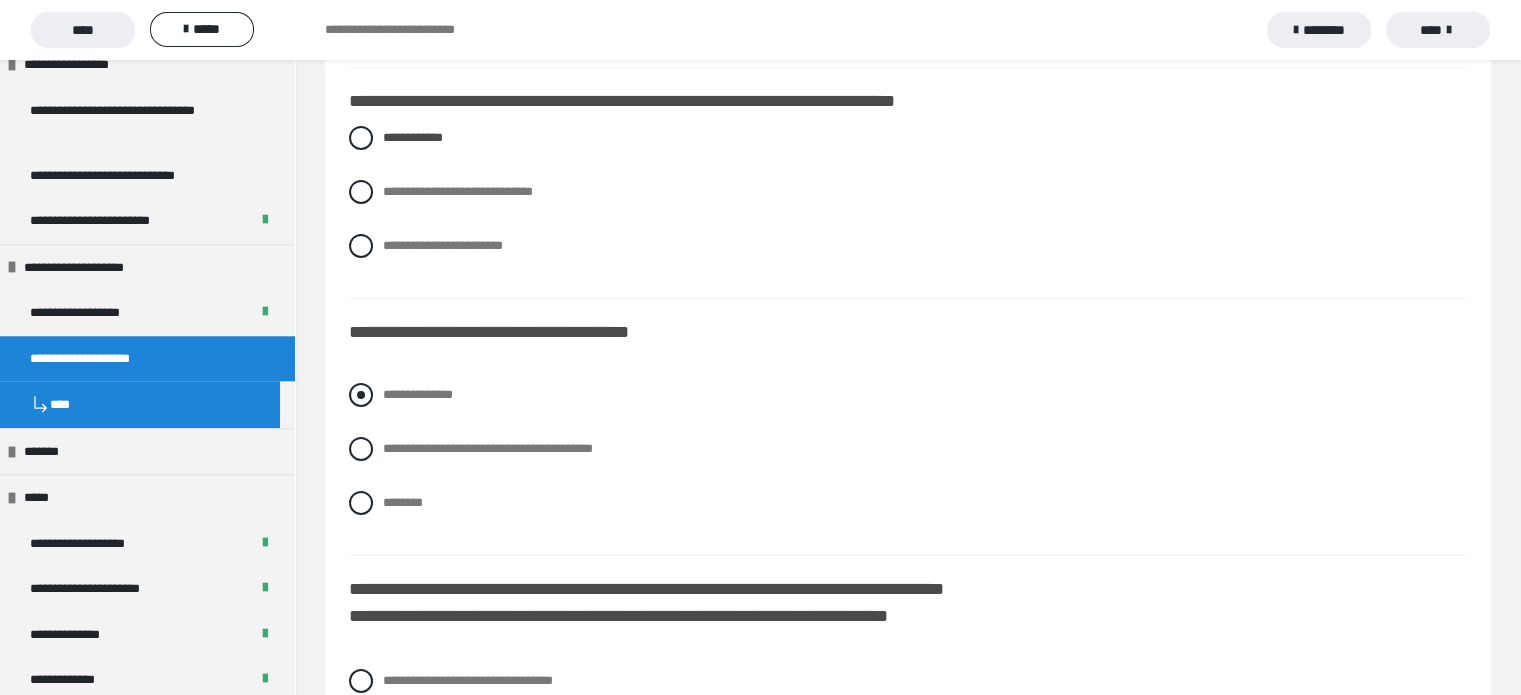scroll, scrollTop: 6800, scrollLeft: 0, axis: vertical 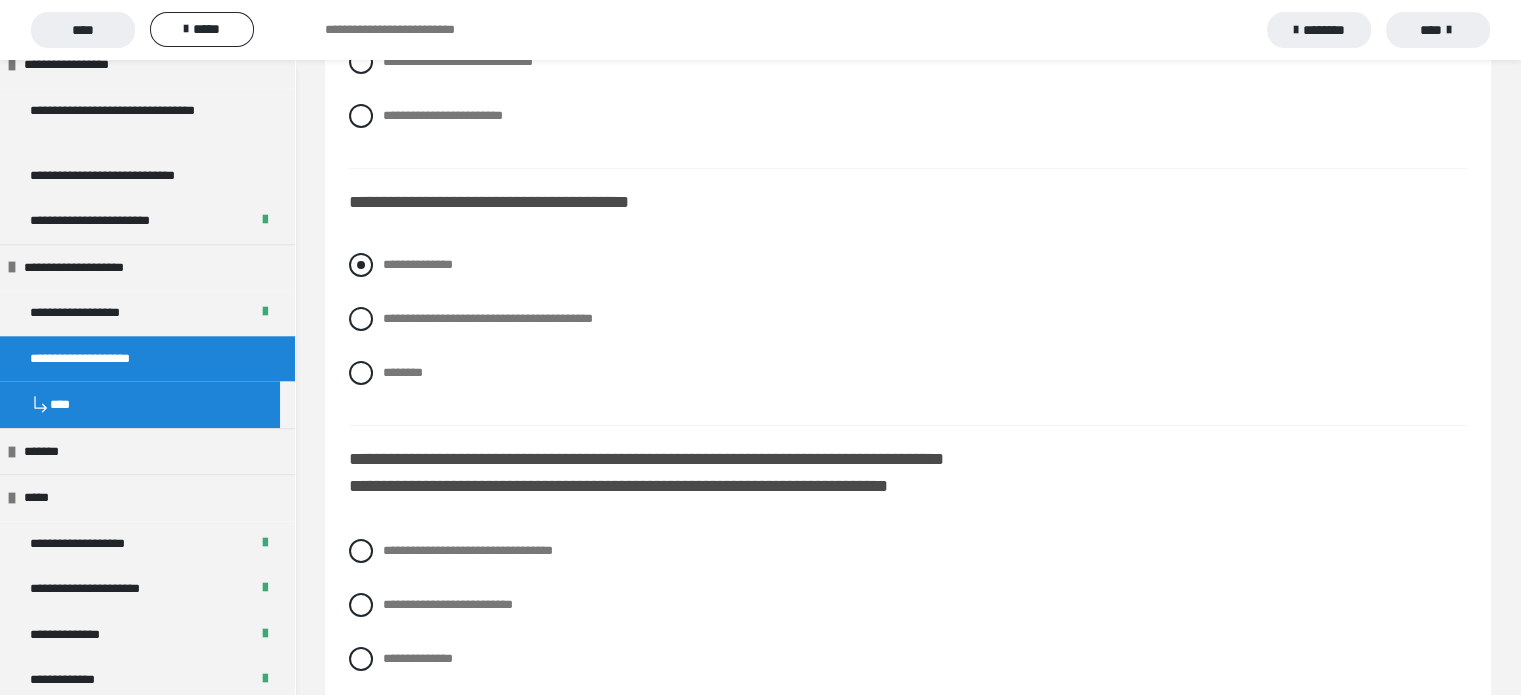 click at bounding box center [361, 265] 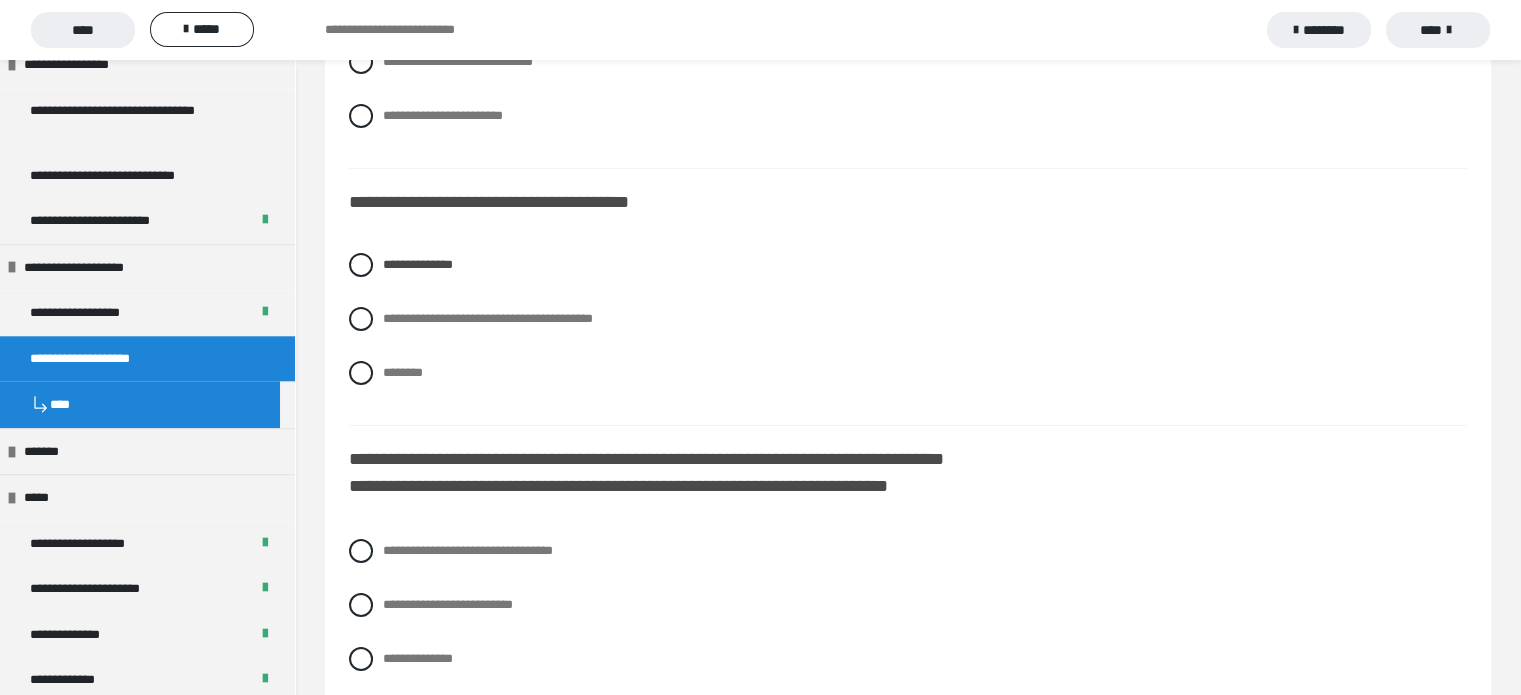 scroll, scrollTop: 6900, scrollLeft: 0, axis: vertical 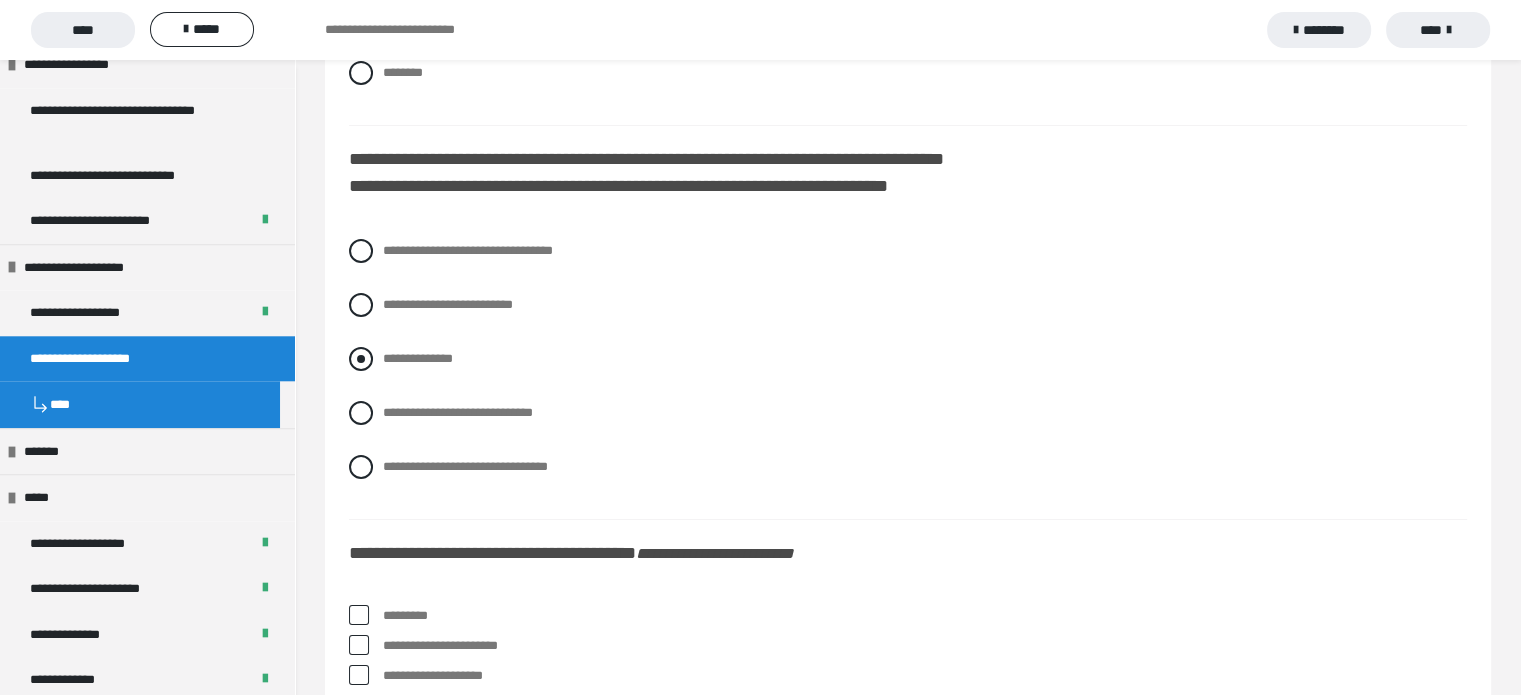 click at bounding box center (361, 359) 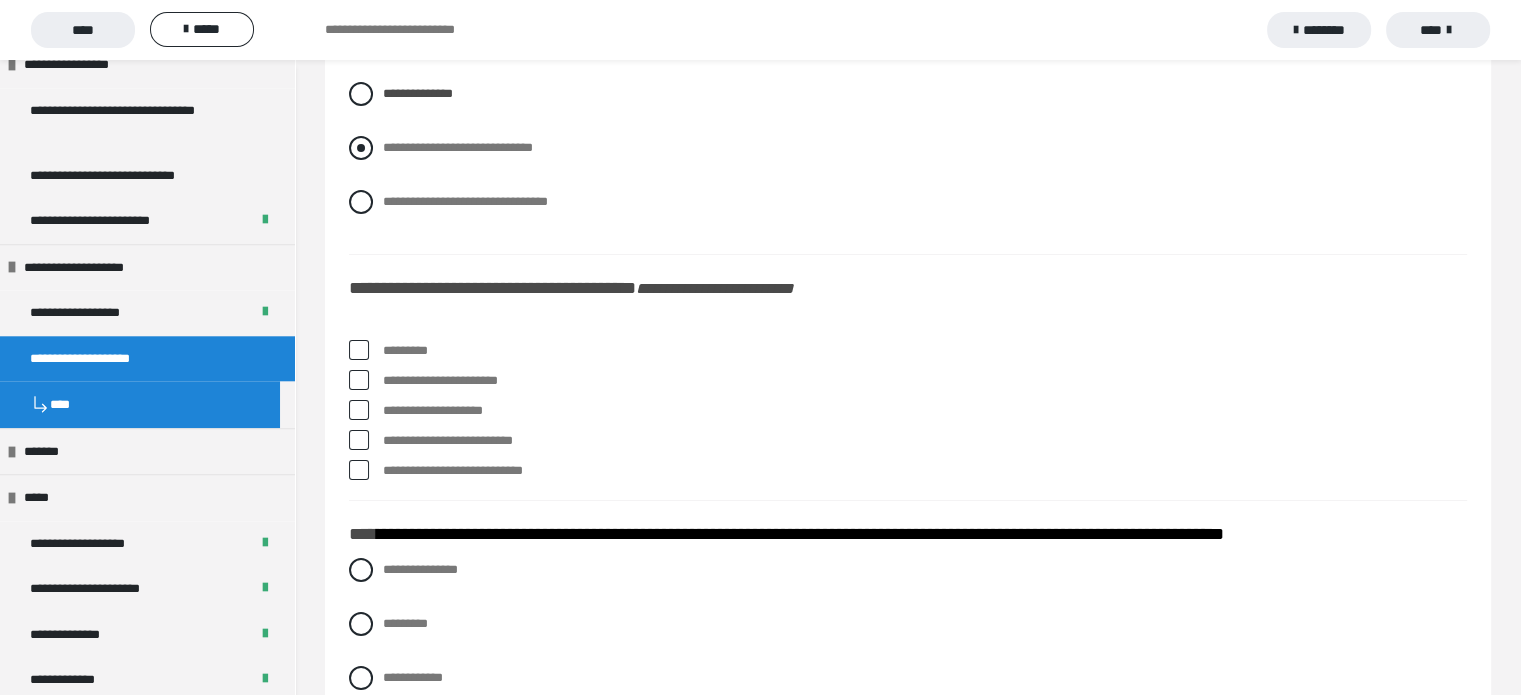 scroll, scrollTop: 7500, scrollLeft: 0, axis: vertical 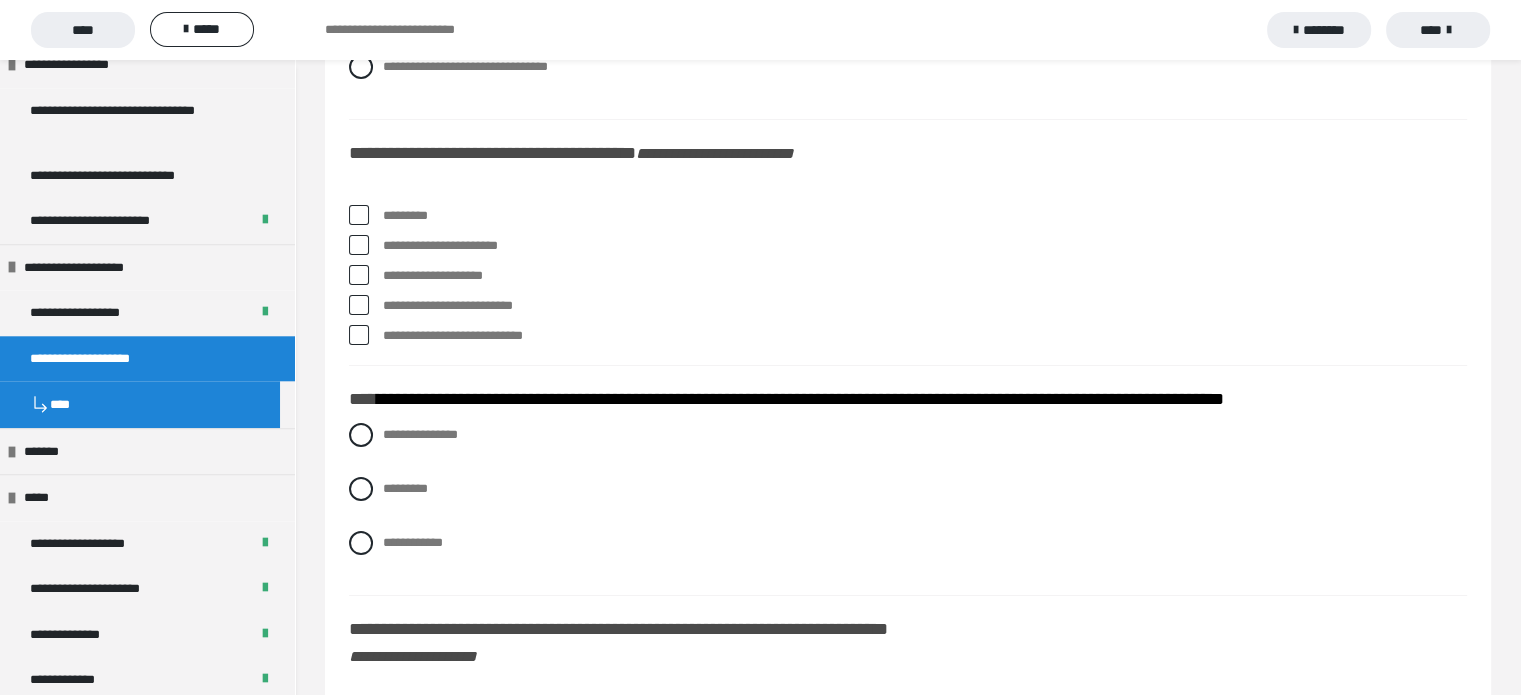 click on "*********" at bounding box center [908, 216] 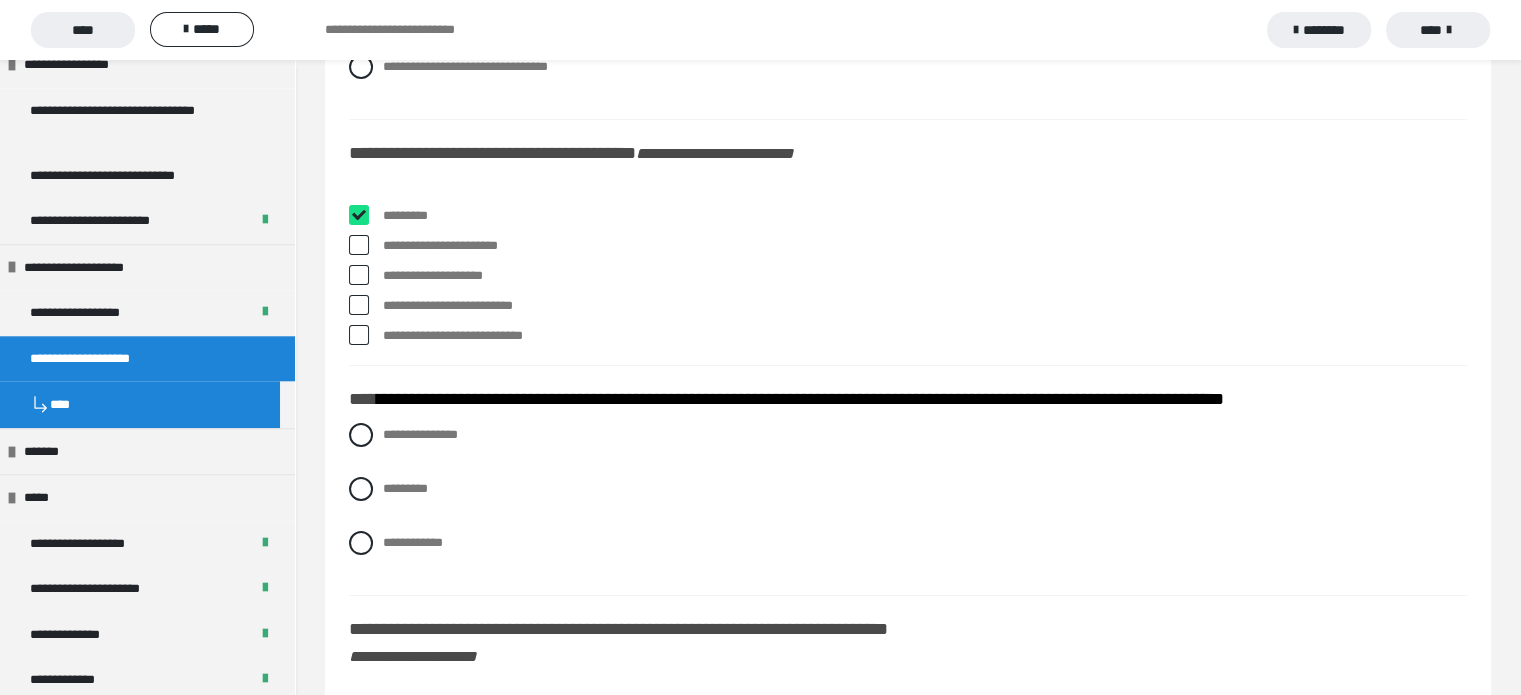 checkbox on "****" 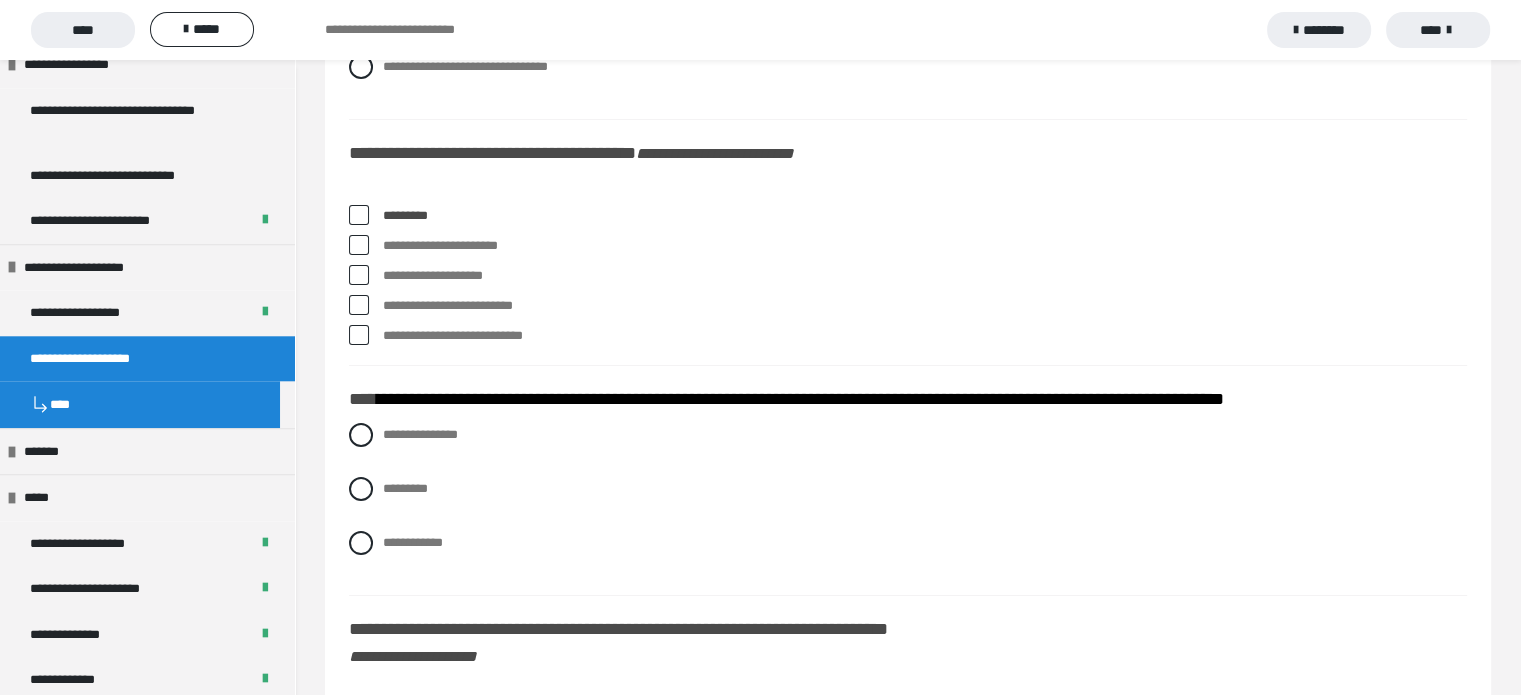 click at bounding box center (359, 245) 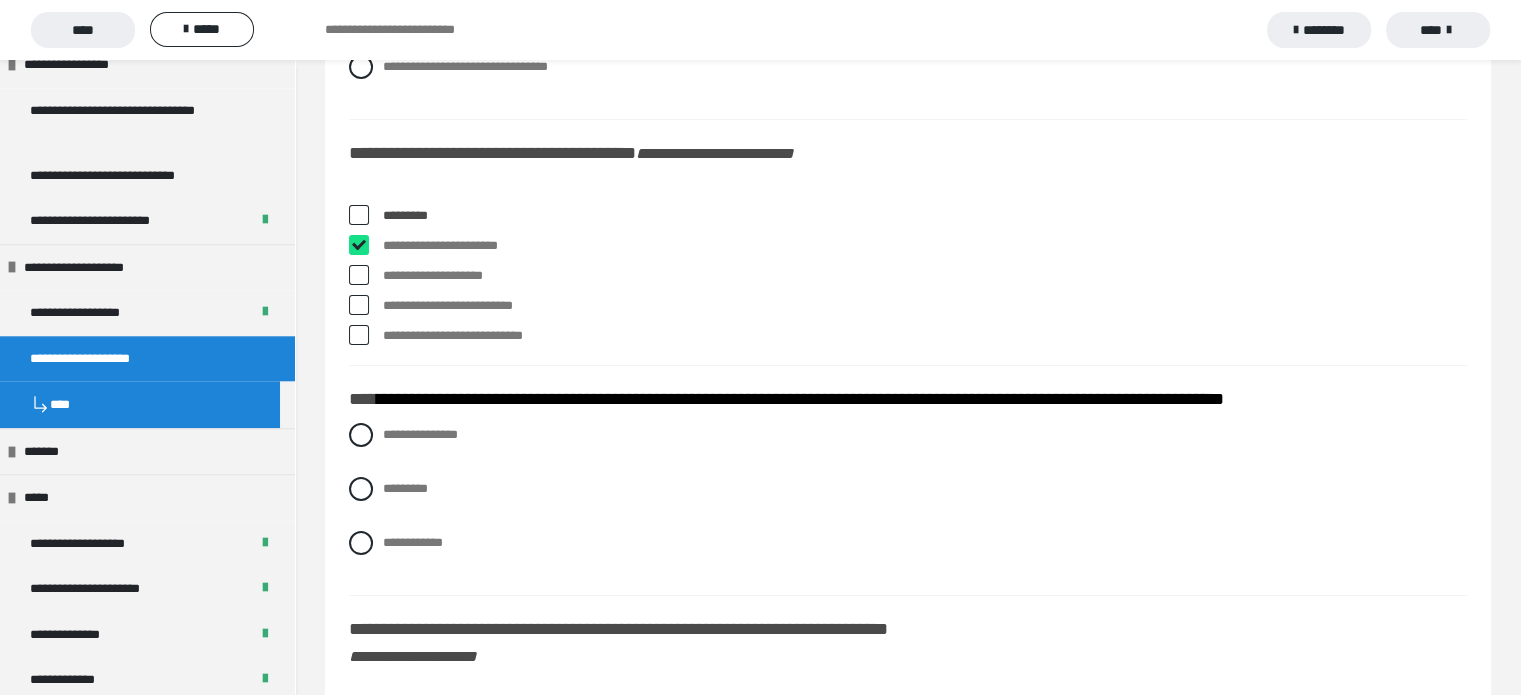 checkbox on "****" 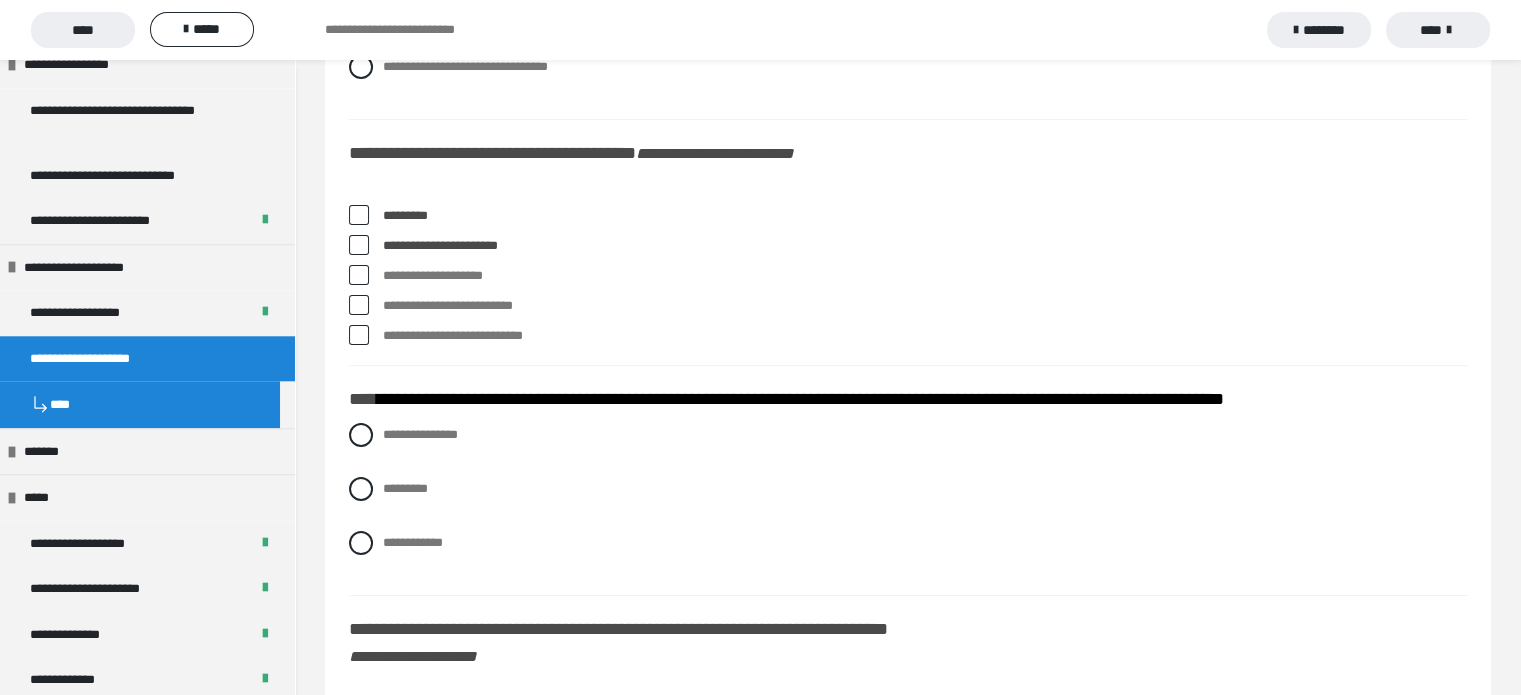 click at bounding box center (359, 305) 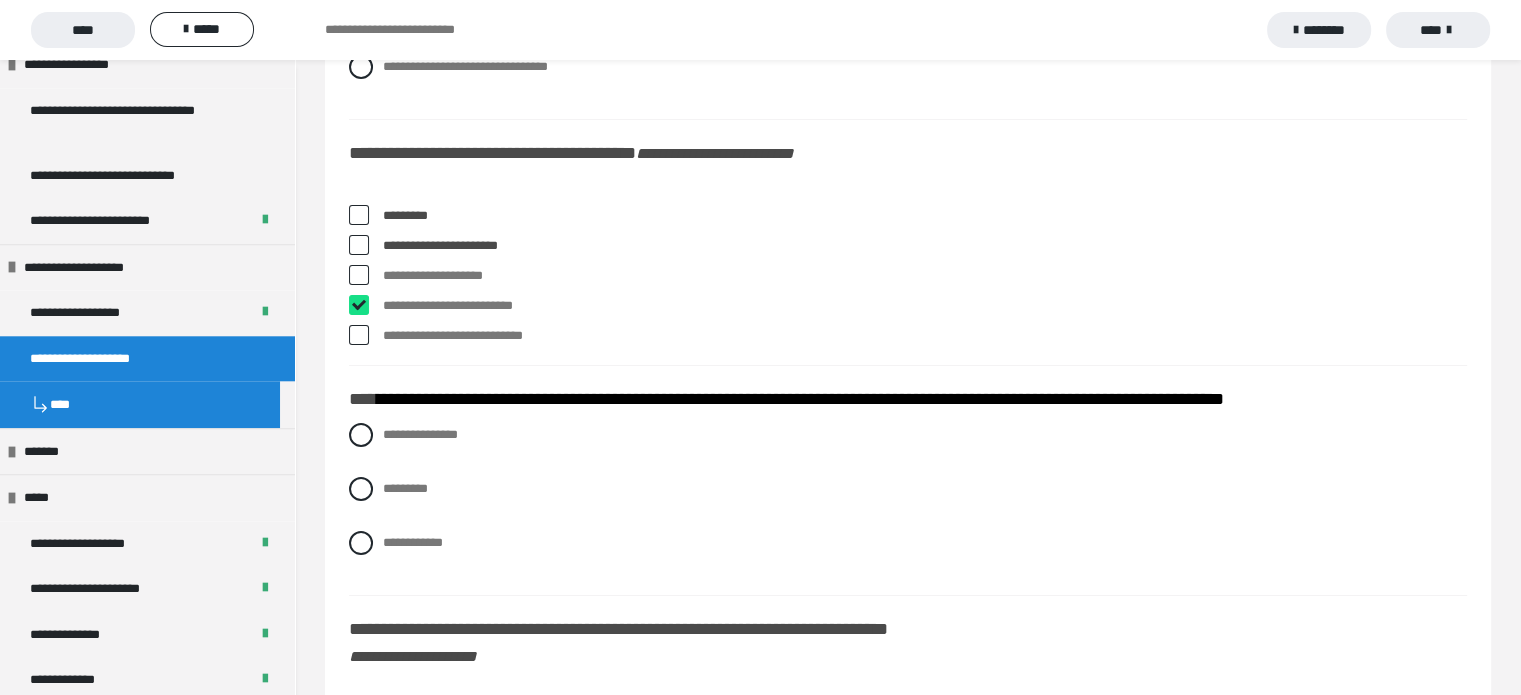 checkbox on "****" 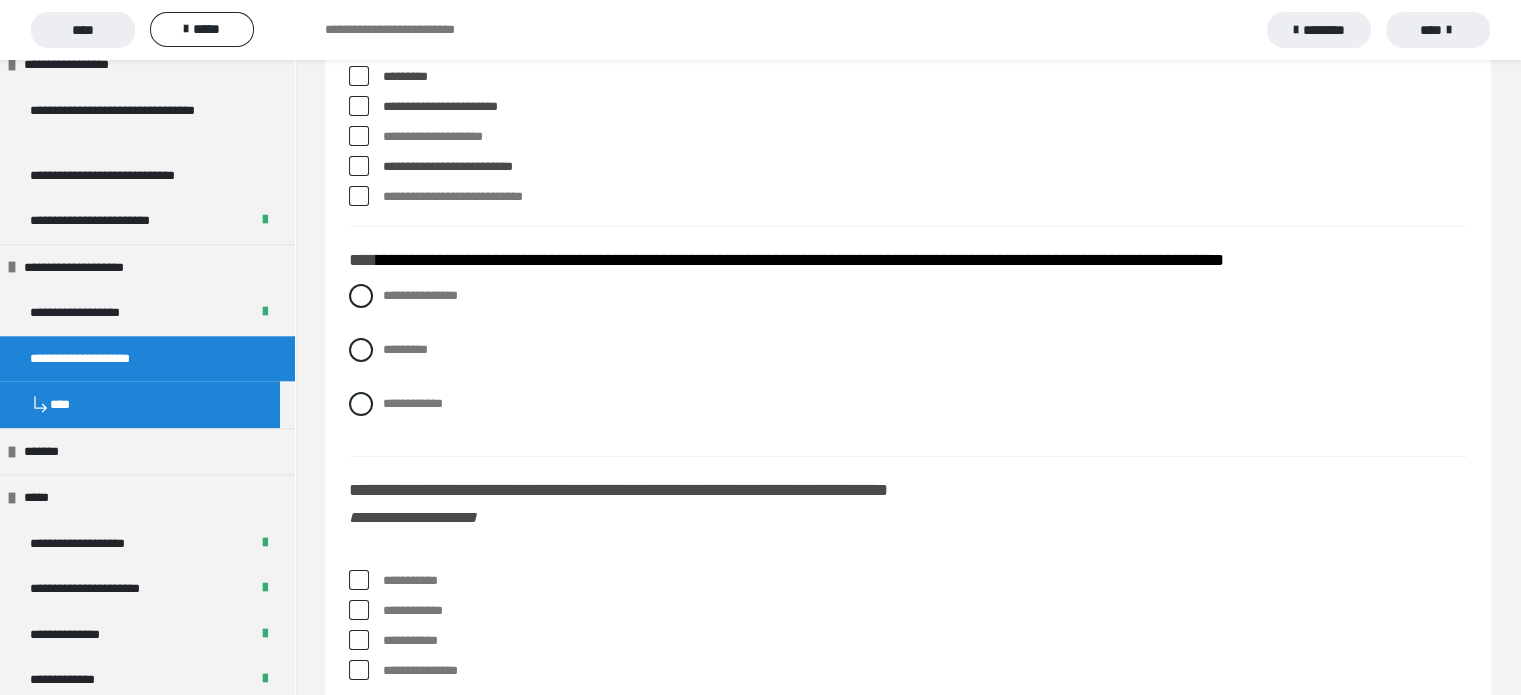 scroll, scrollTop: 7700, scrollLeft: 0, axis: vertical 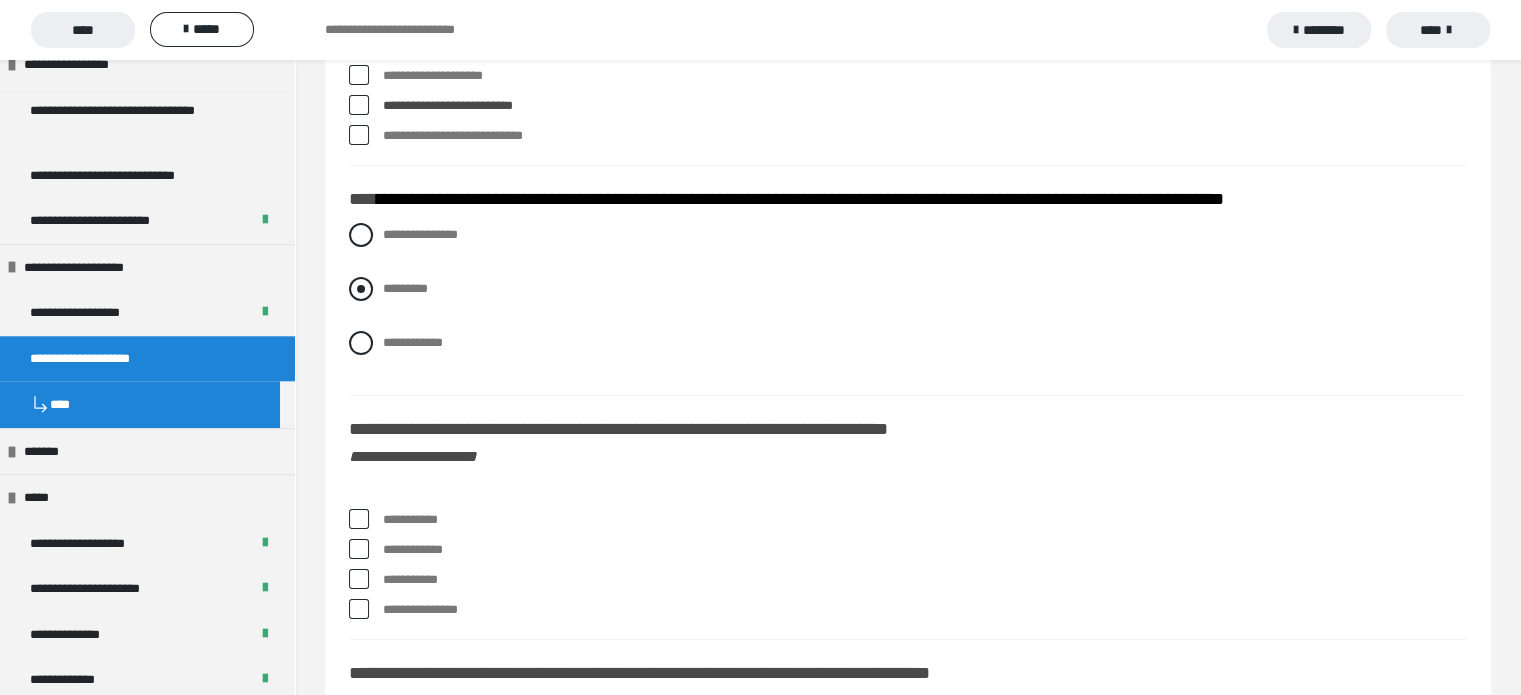 click at bounding box center (361, 289) 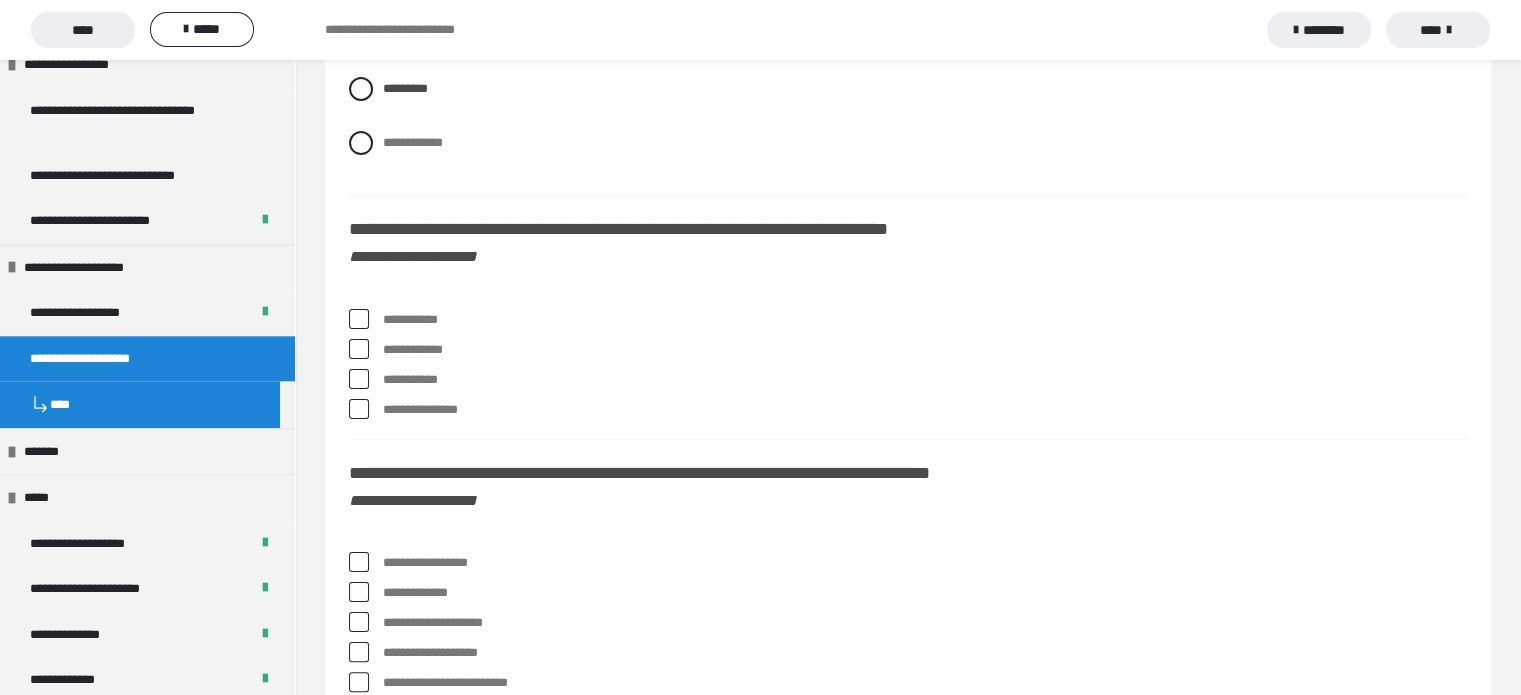 scroll, scrollTop: 8000, scrollLeft: 0, axis: vertical 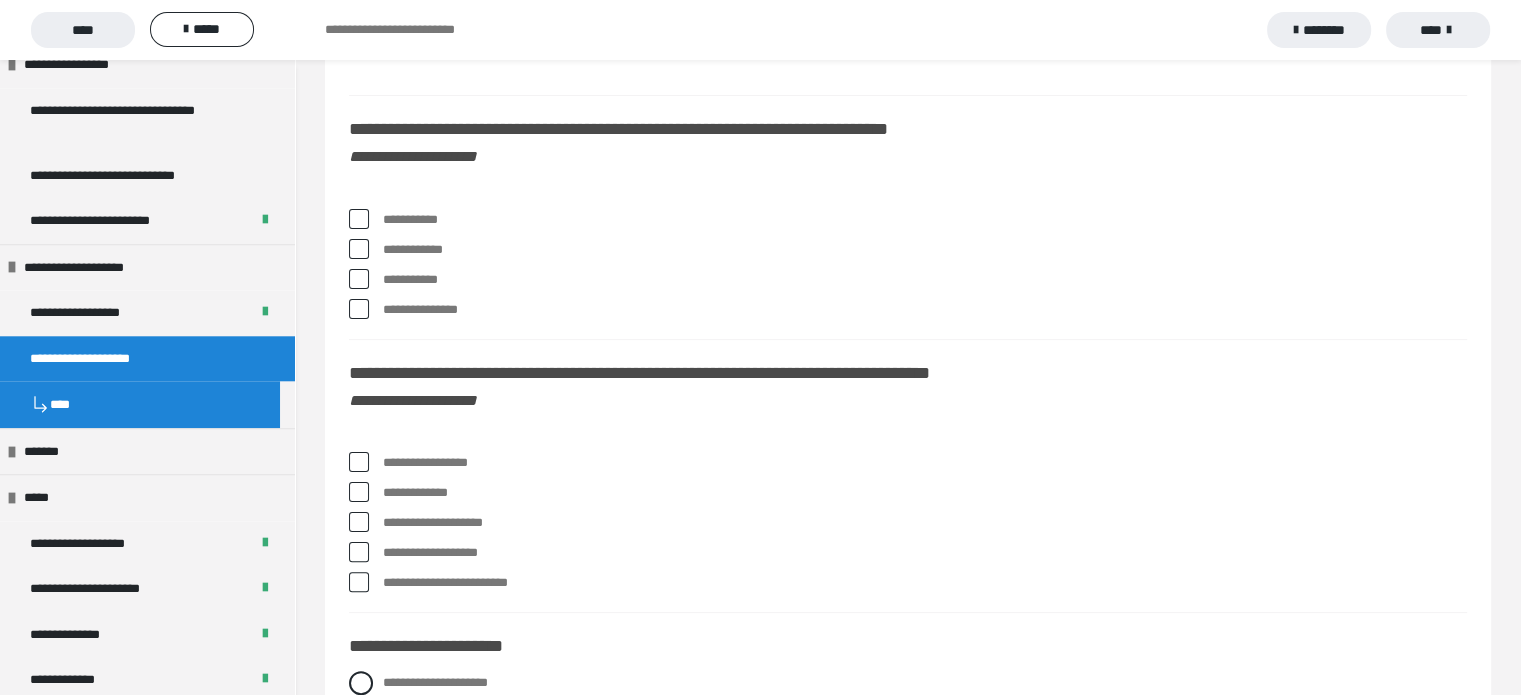 click at bounding box center [359, 219] 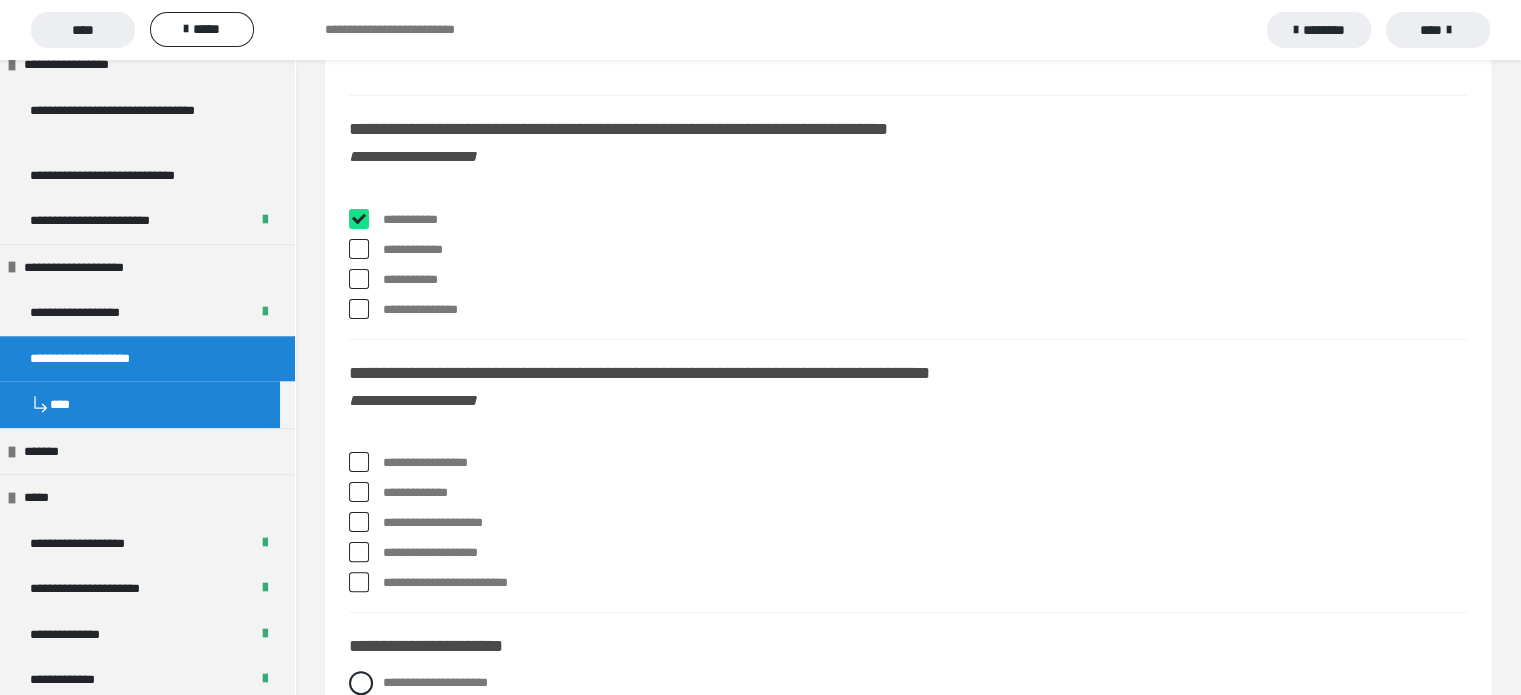 checkbox on "****" 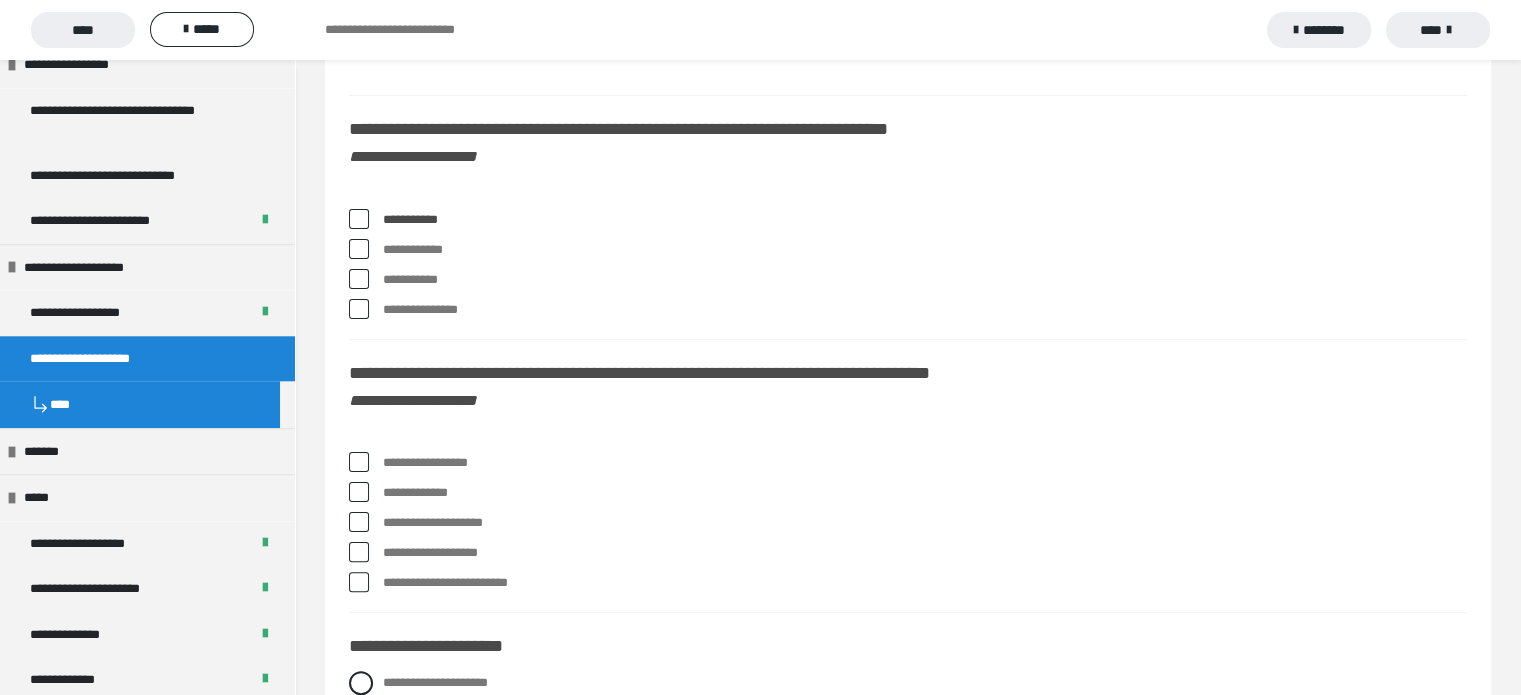 click at bounding box center (359, 279) 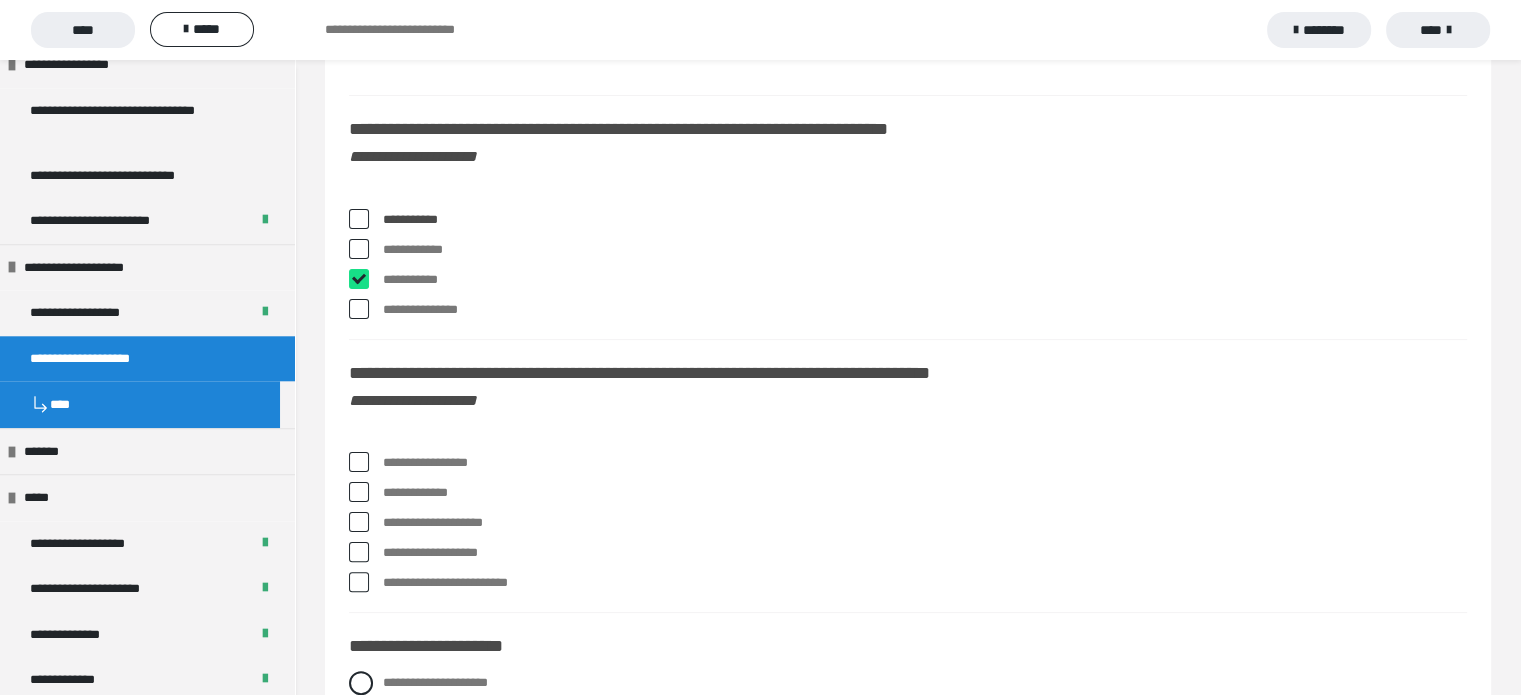 checkbox on "****" 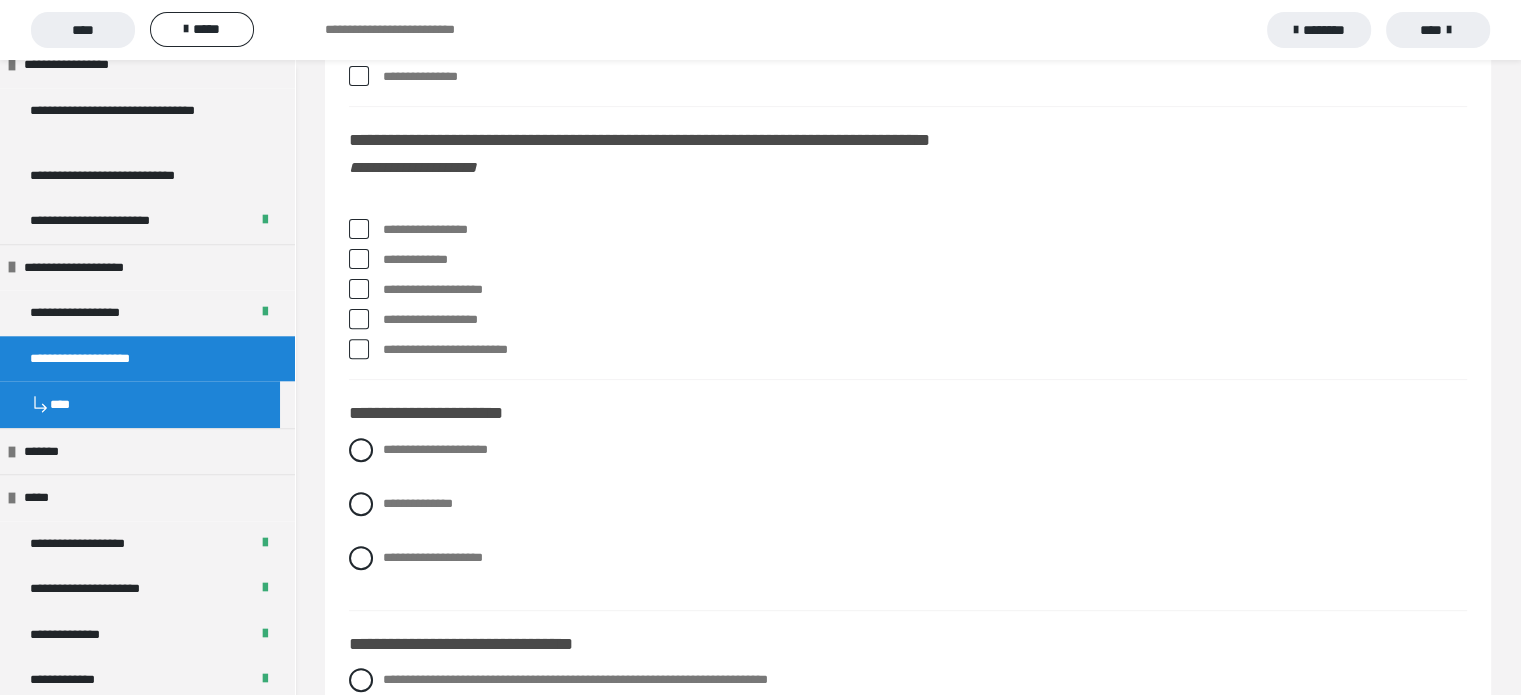 scroll, scrollTop: 8200, scrollLeft: 0, axis: vertical 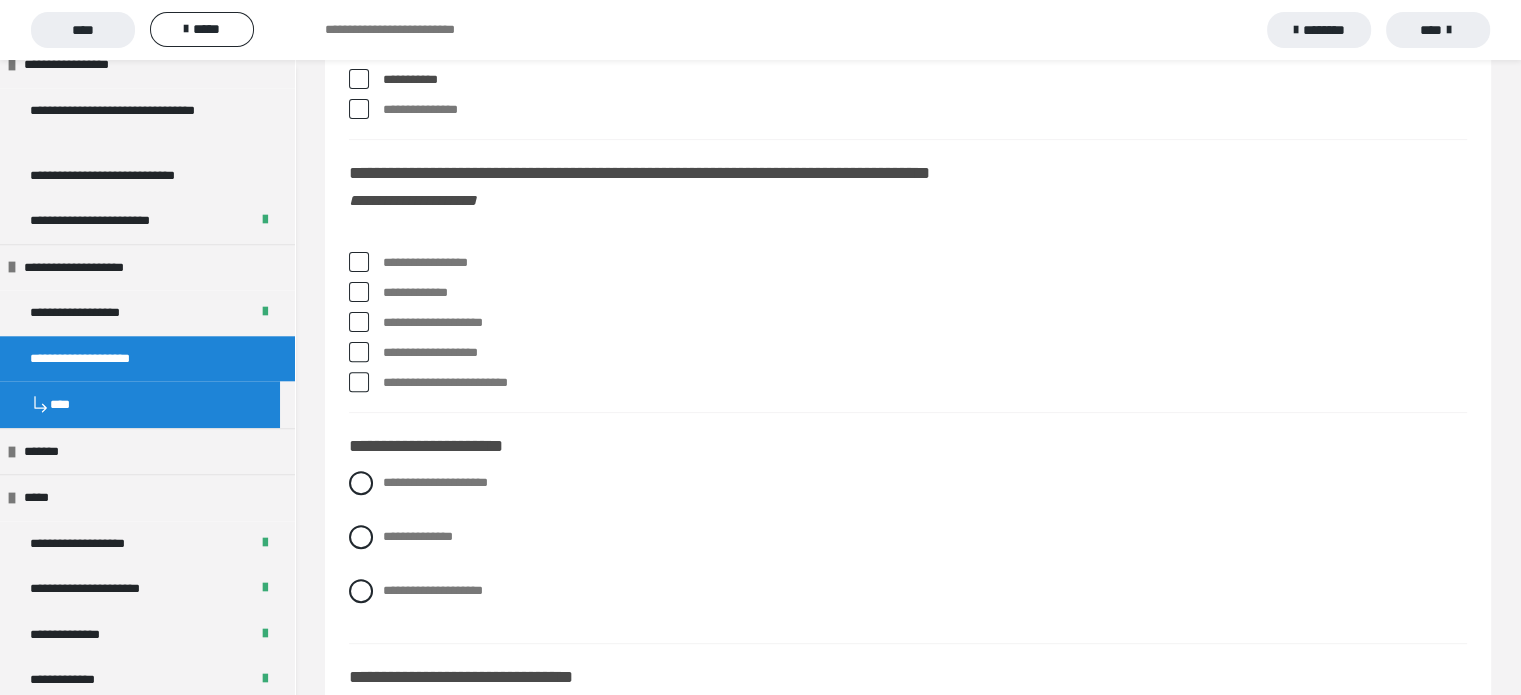 click at bounding box center (359, 262) 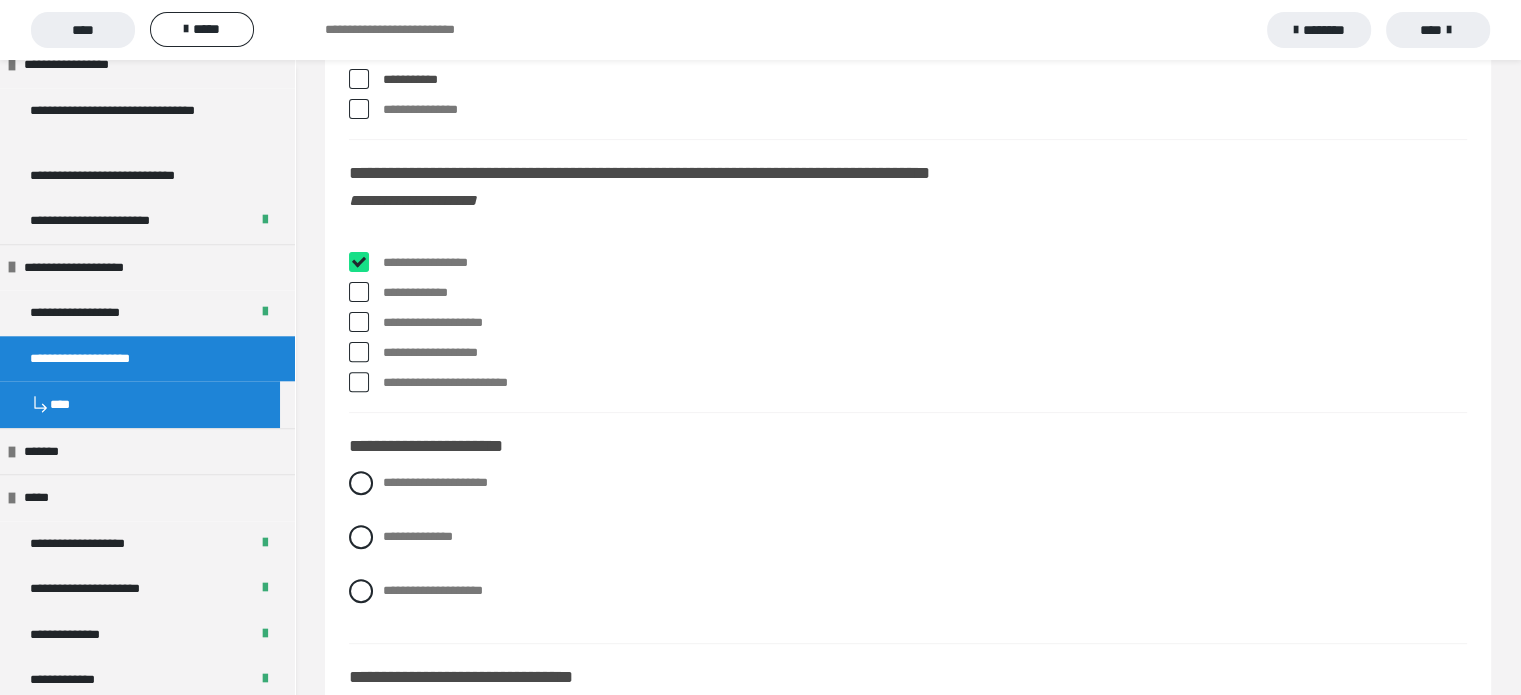 checkbox on "****" 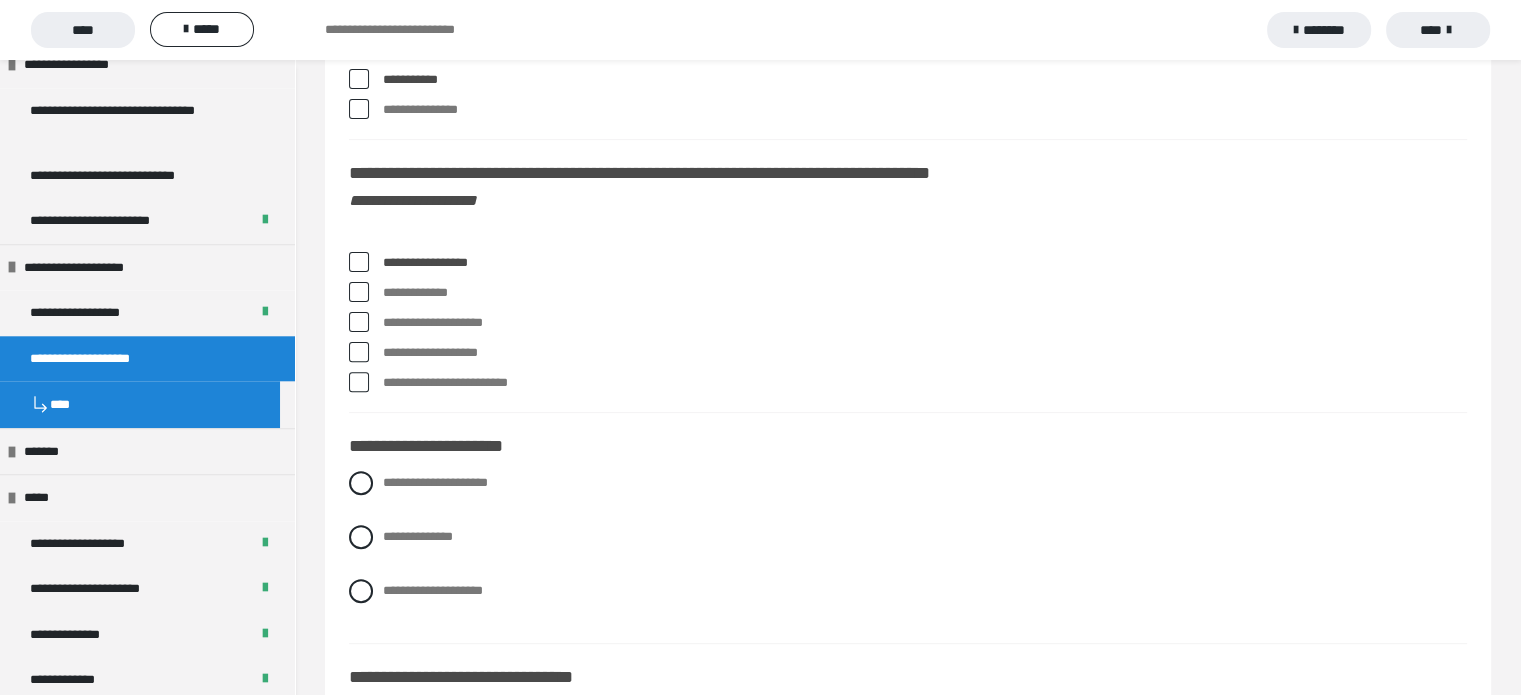 click at bounding box center [359, 322] 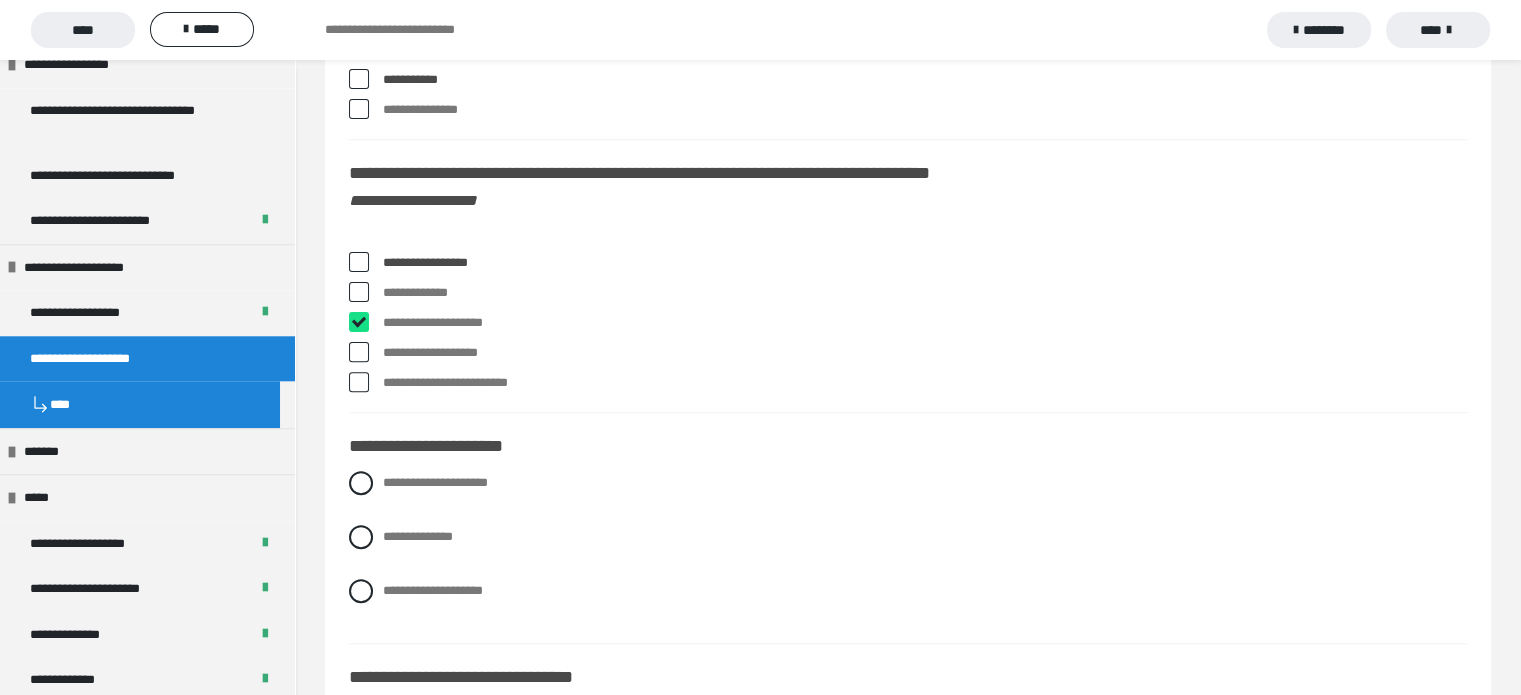 checkbox on "****" 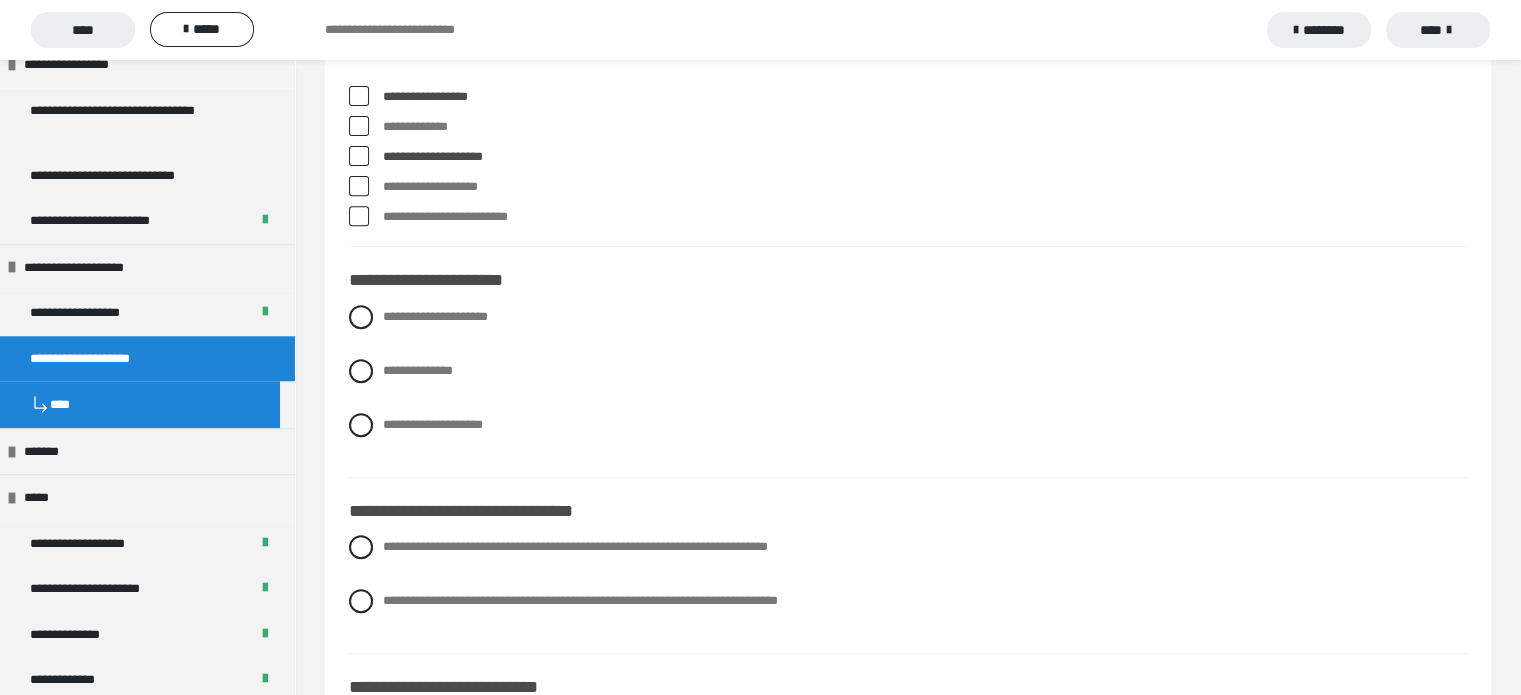 scroll, scrollTop: 8400, scrollLeft: 0, axis: vertical 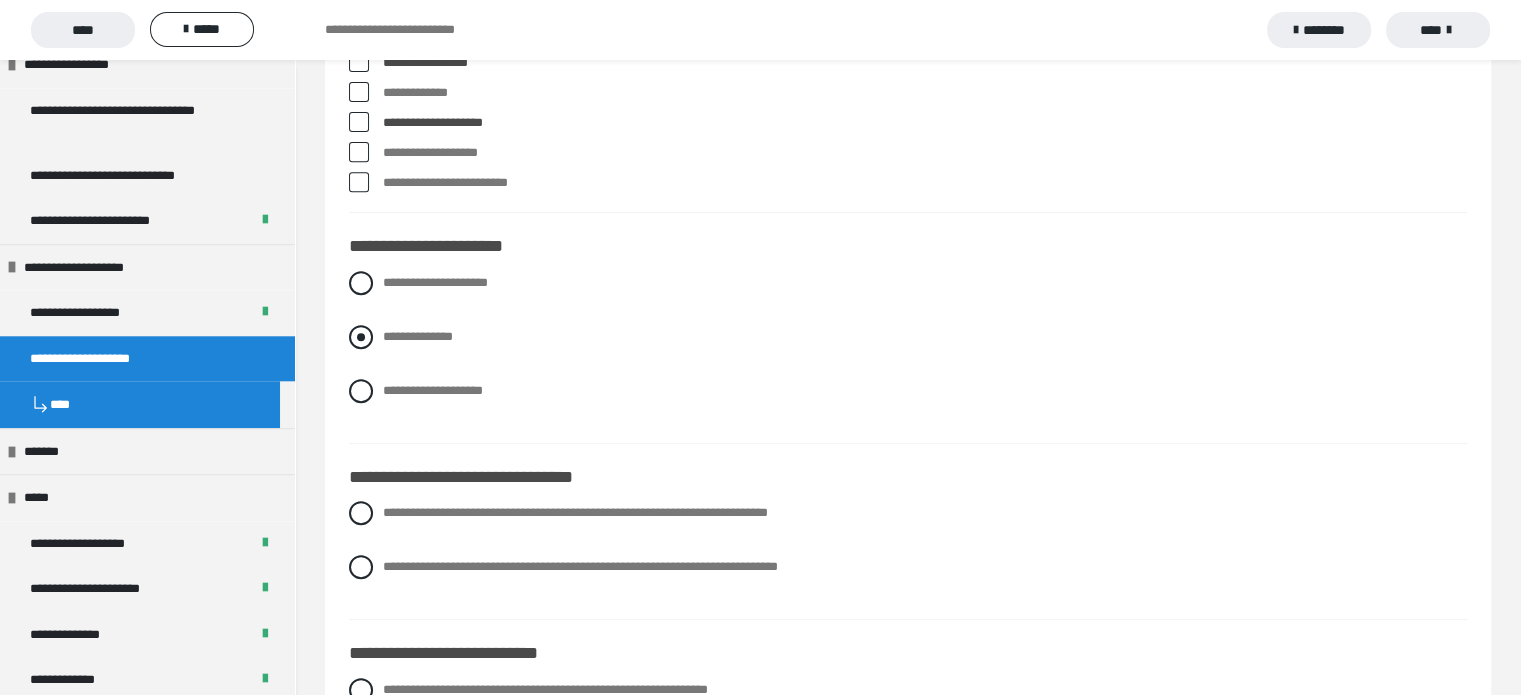 click at bounding box center [361, 337] 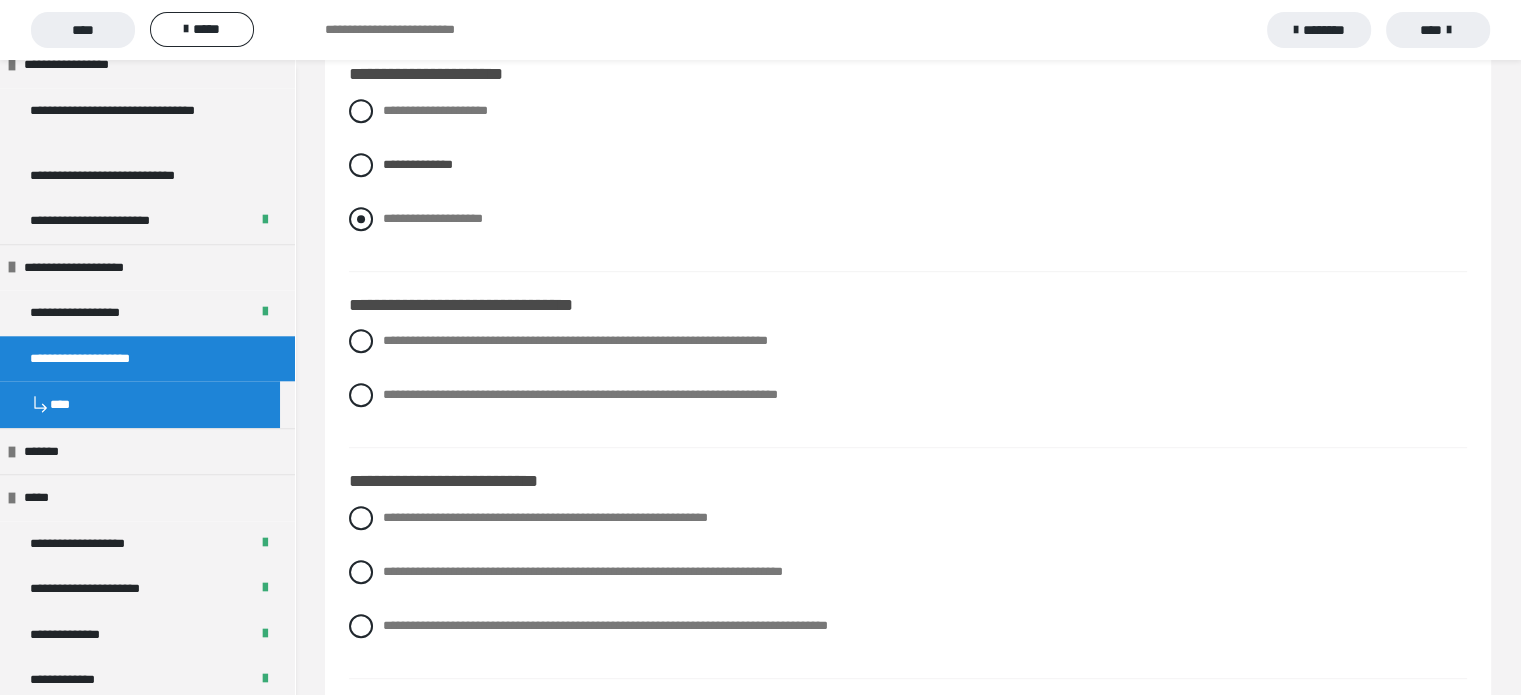 scroll, scrollTop: 8600, scrollLeft: 0, axis: vertical 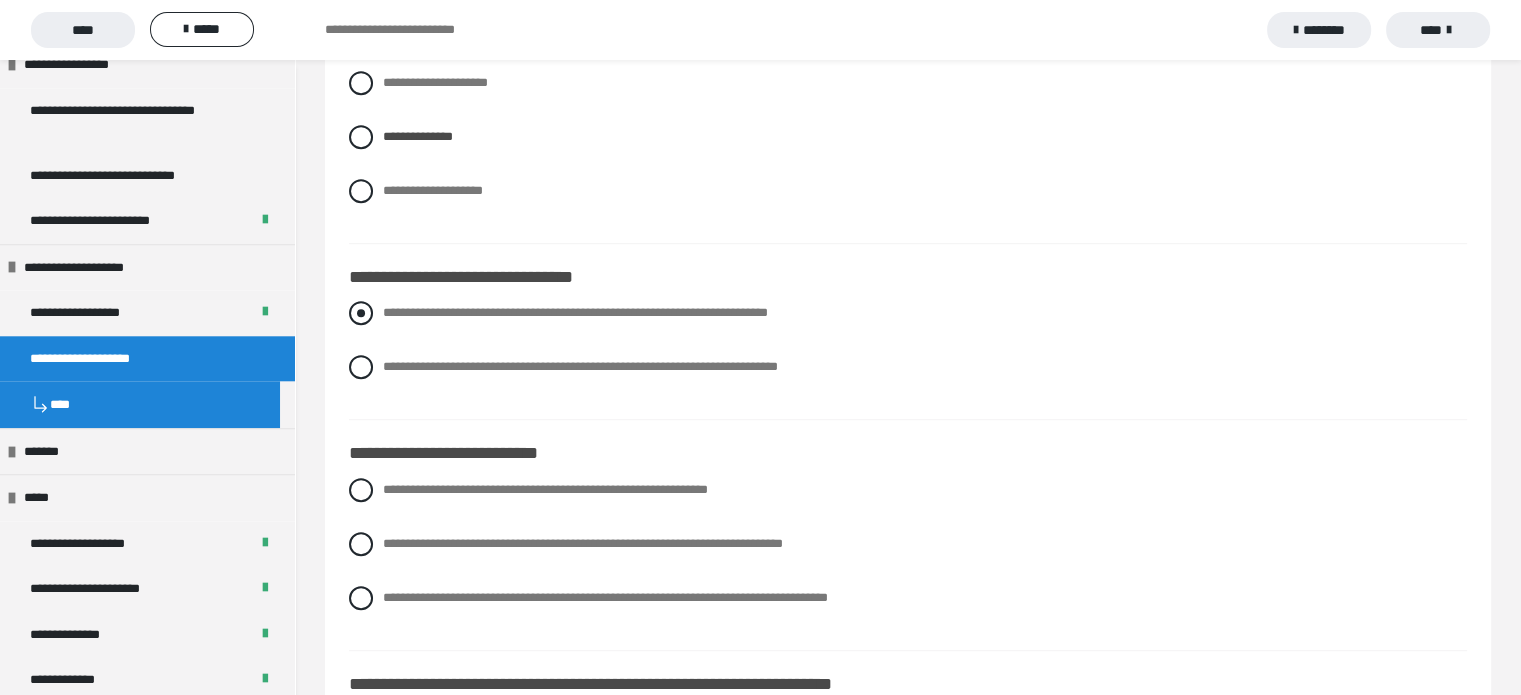 click at bounding box center (361, 313) 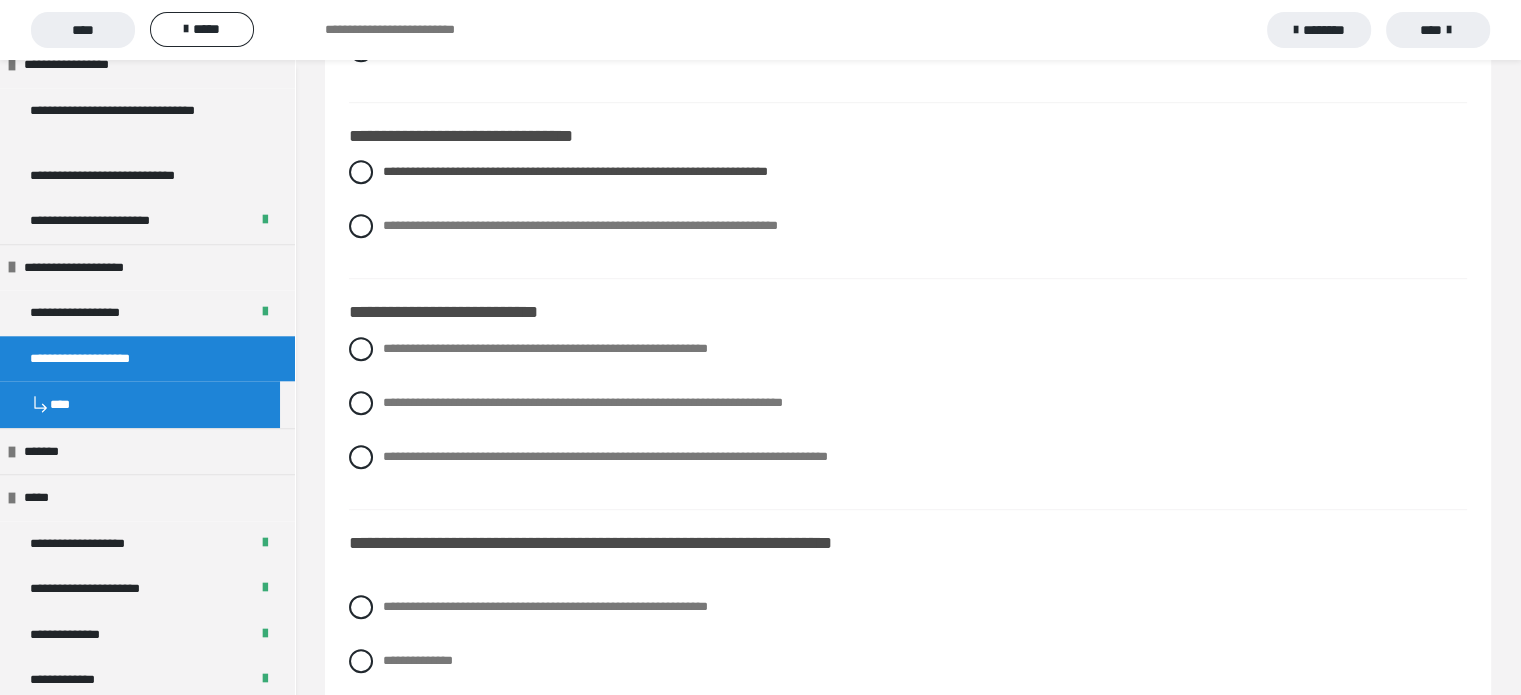 scroll, scrollTop: 8800, scrollLeft: 0, axis: vertical 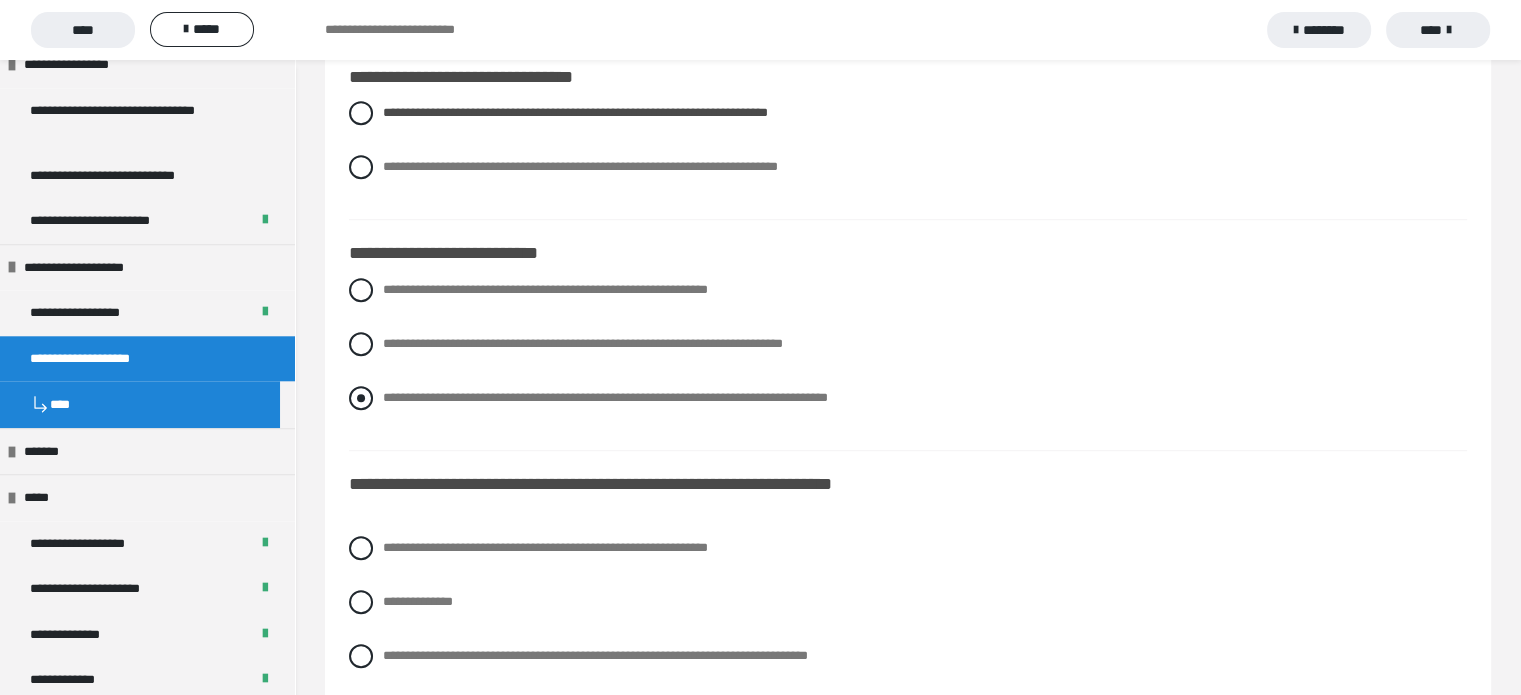click on "**********" at bounding box center [908, 398] 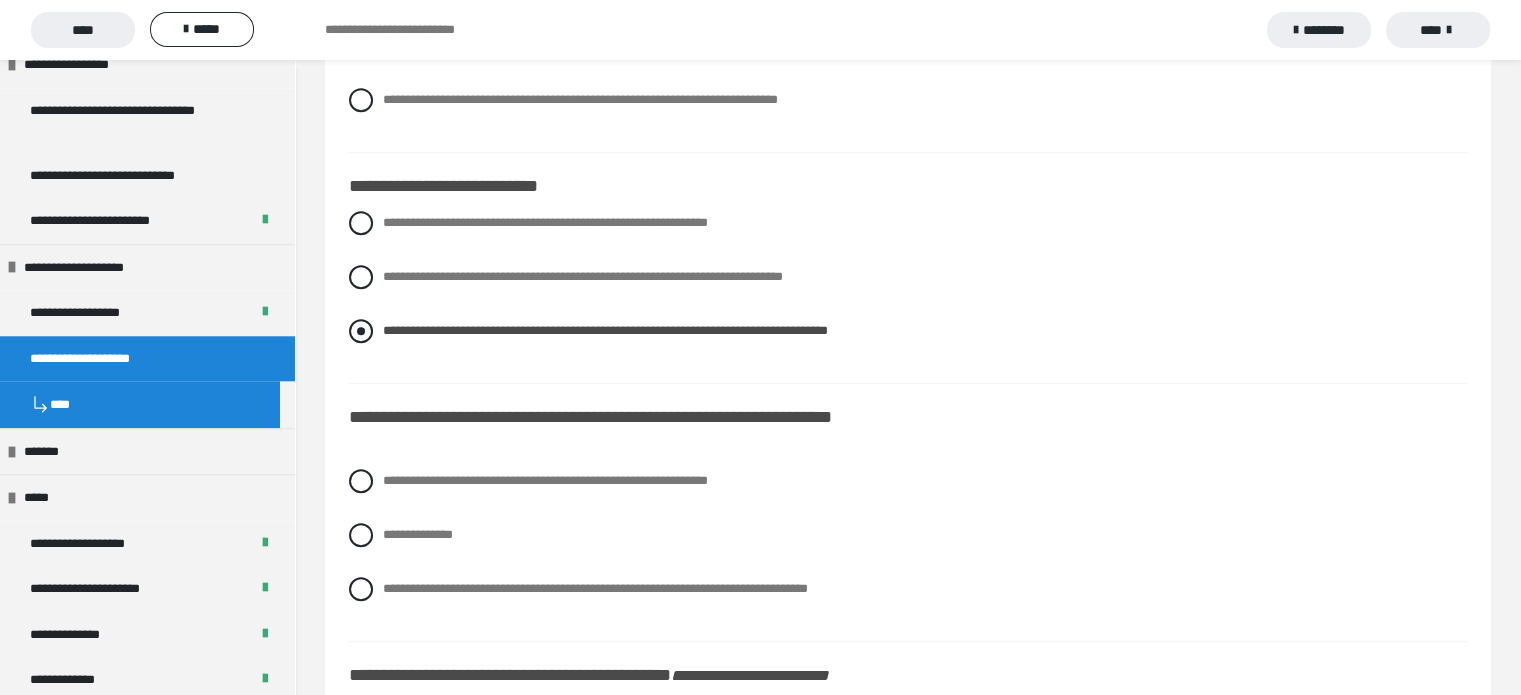 scroll, scrollTop: 9000, scrollLeft: 0, axis: vertical 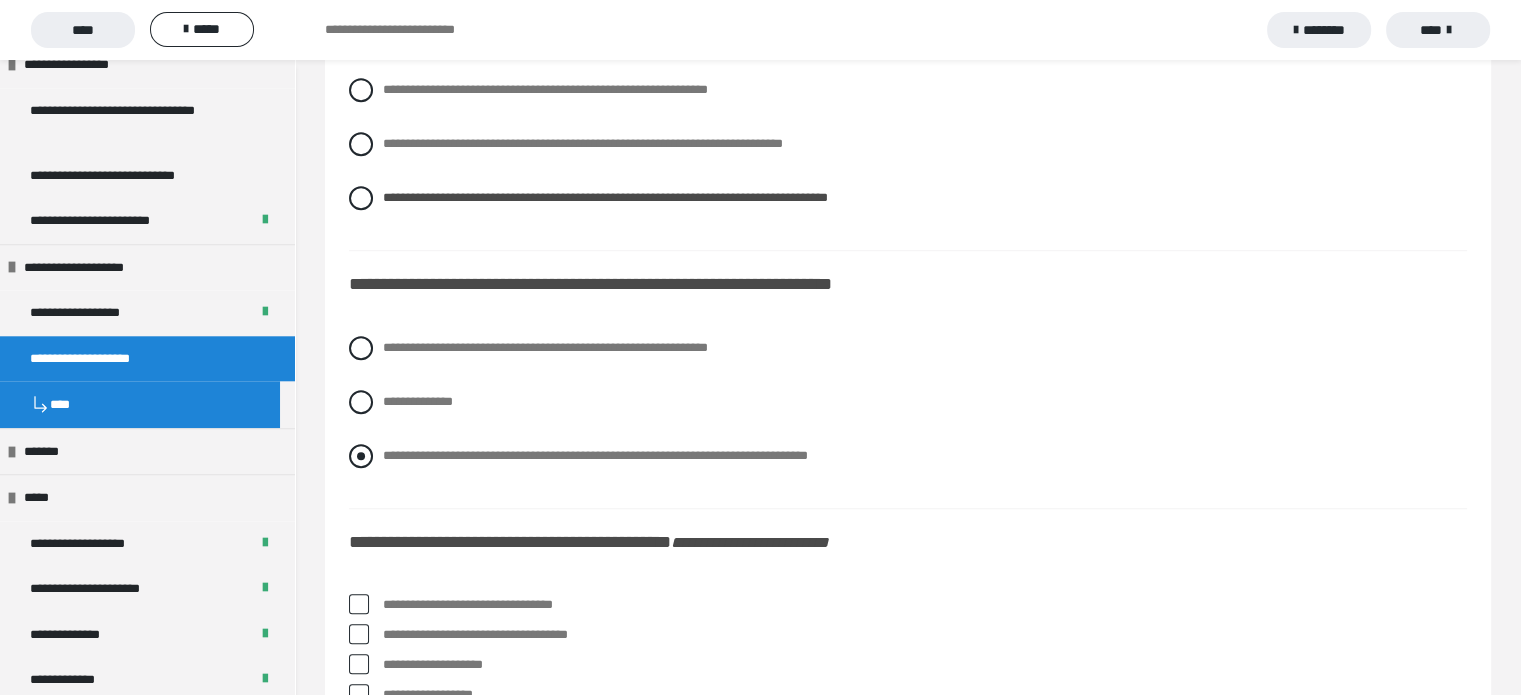 drag, startPoint x: 362, startPoint y: 461, endPoint x: 363, endPoint y: 471, distance: 10.049875 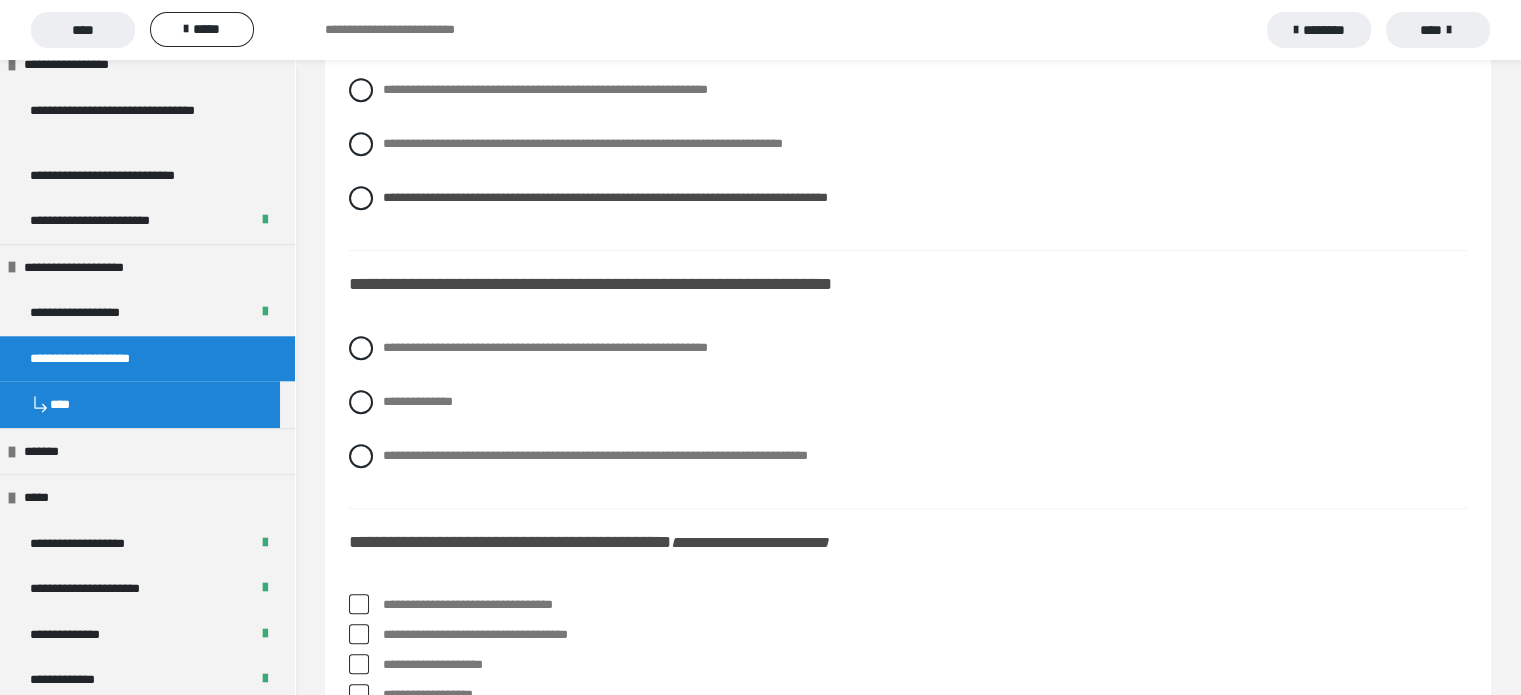 click at bounding box center [361, 456] 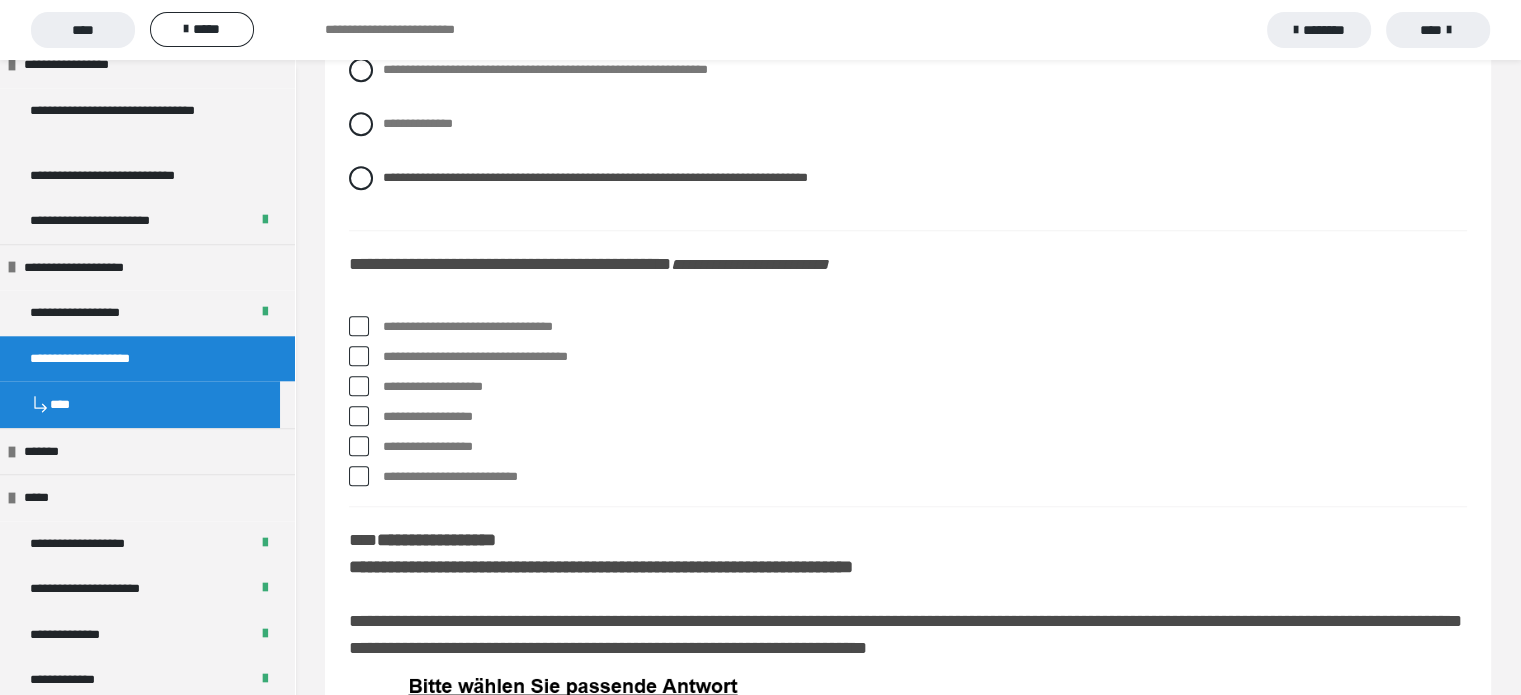 scroll, scrollTop: 9300, scrollLeft: 0, axis: vertical 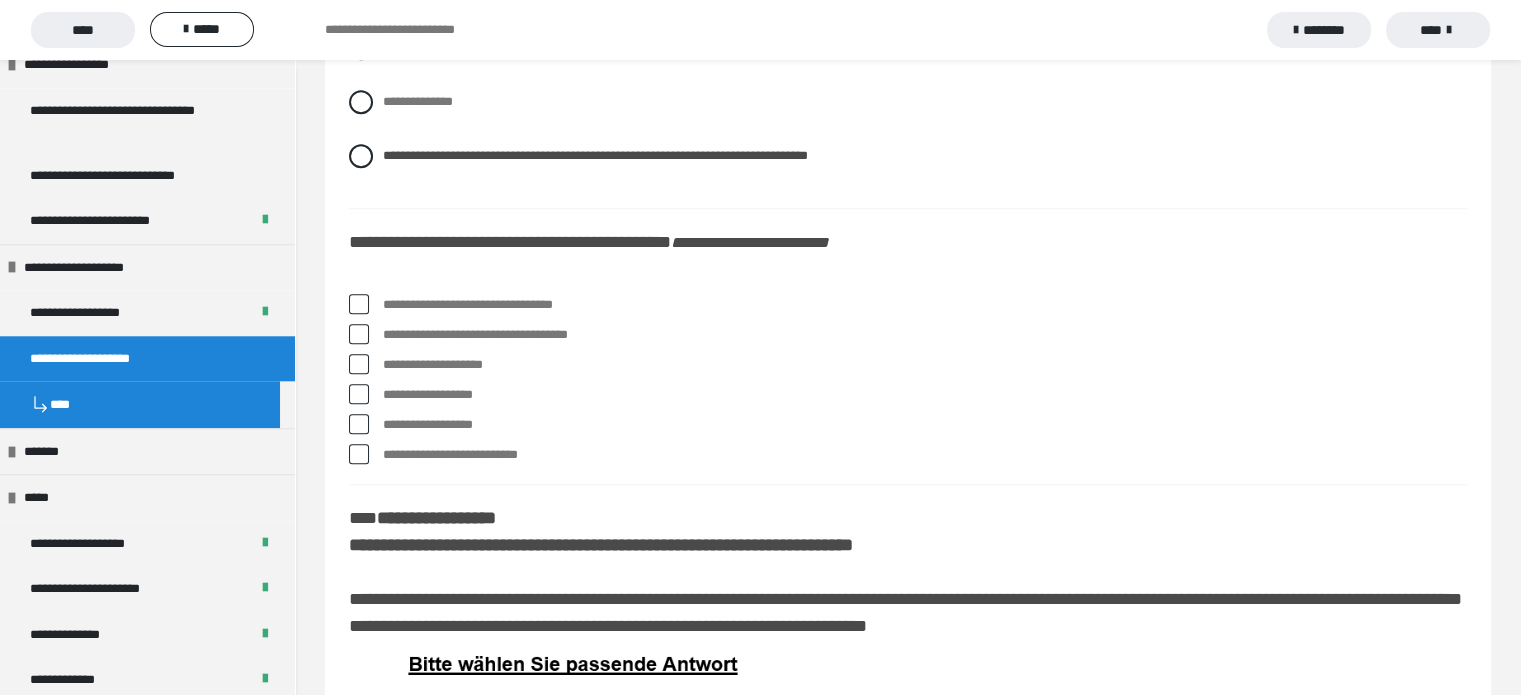 click at bounding box center [359, 334] 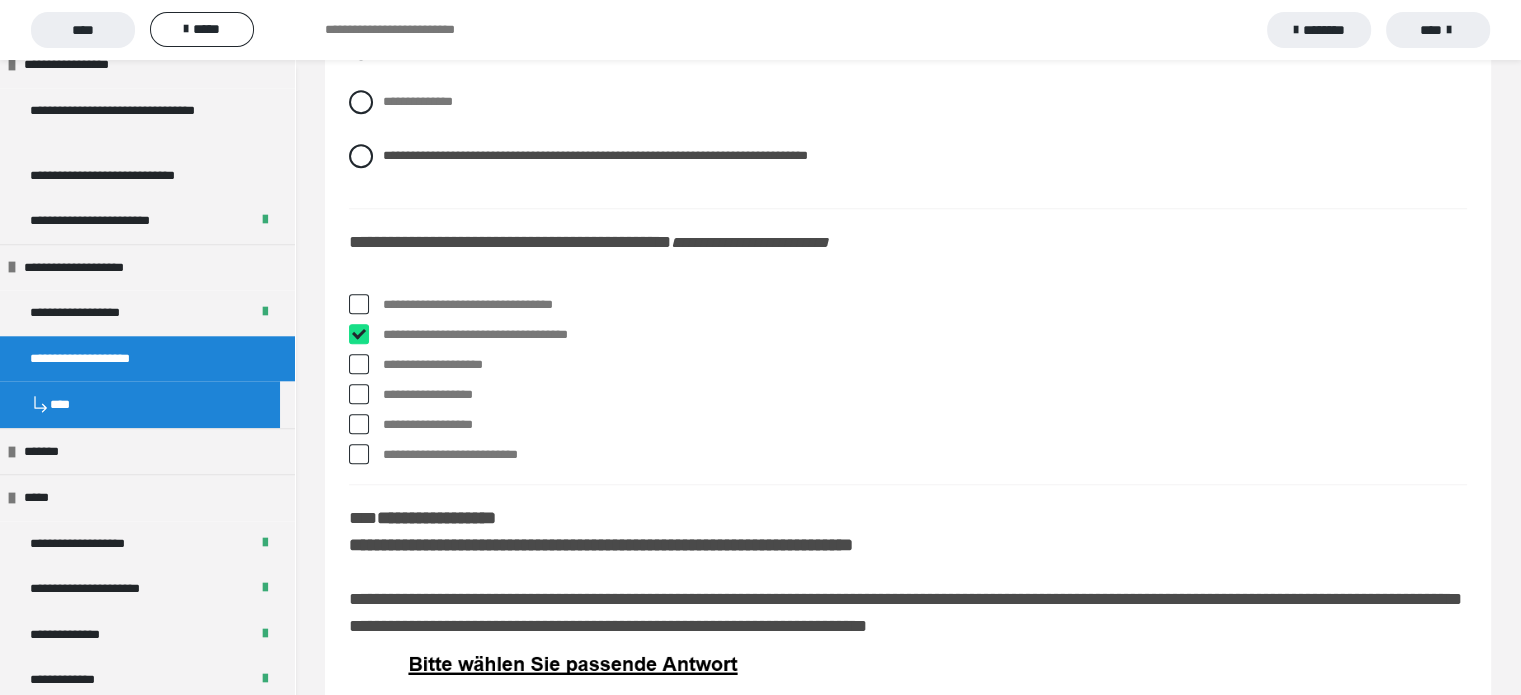 checkbox on "****" 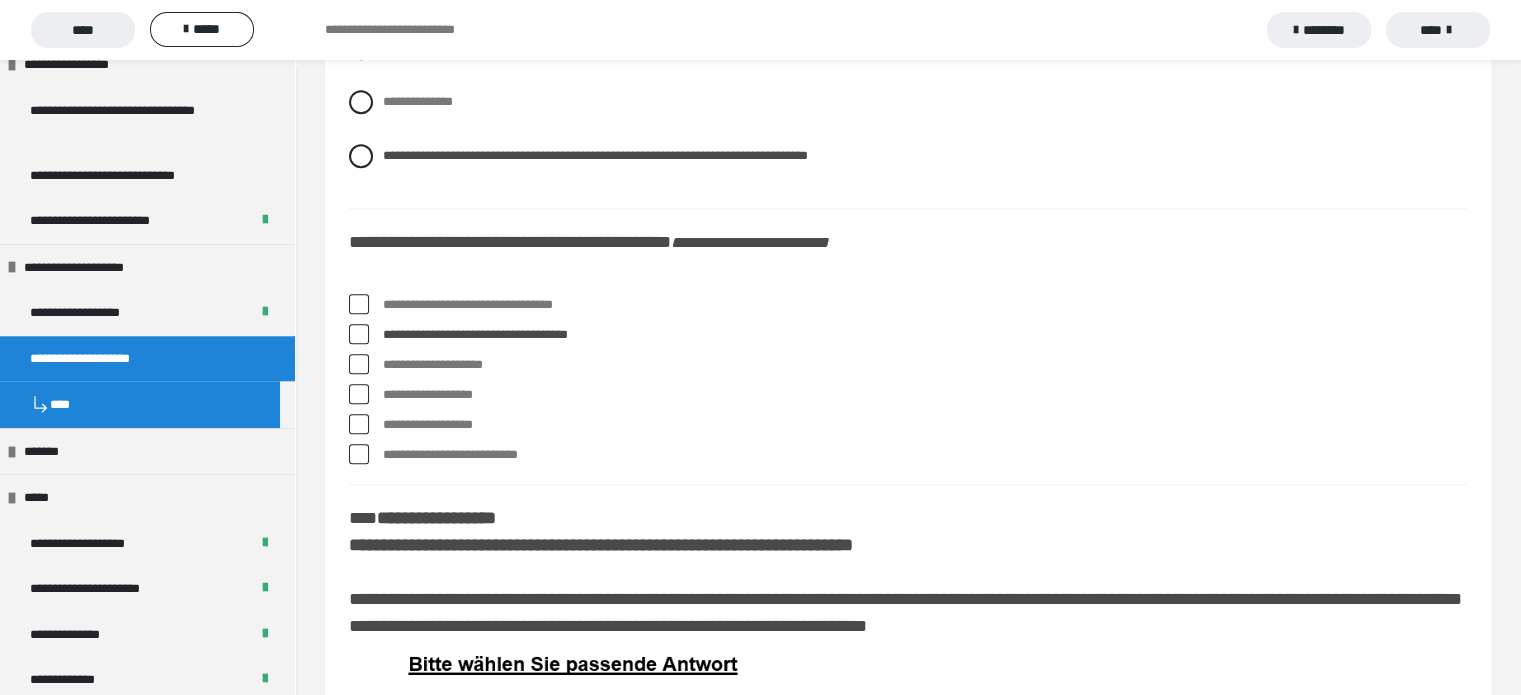 click at bounding box center [359, 304] 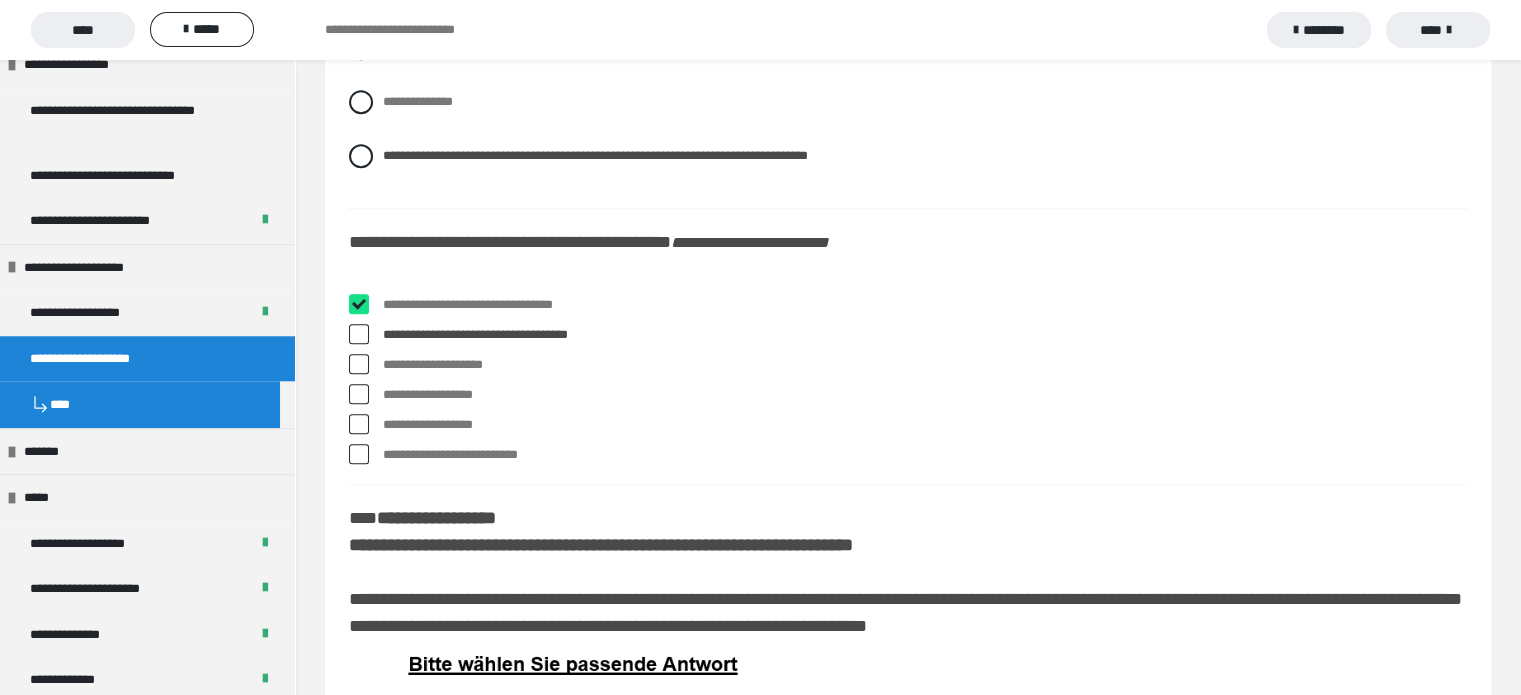 checkbox on "****" 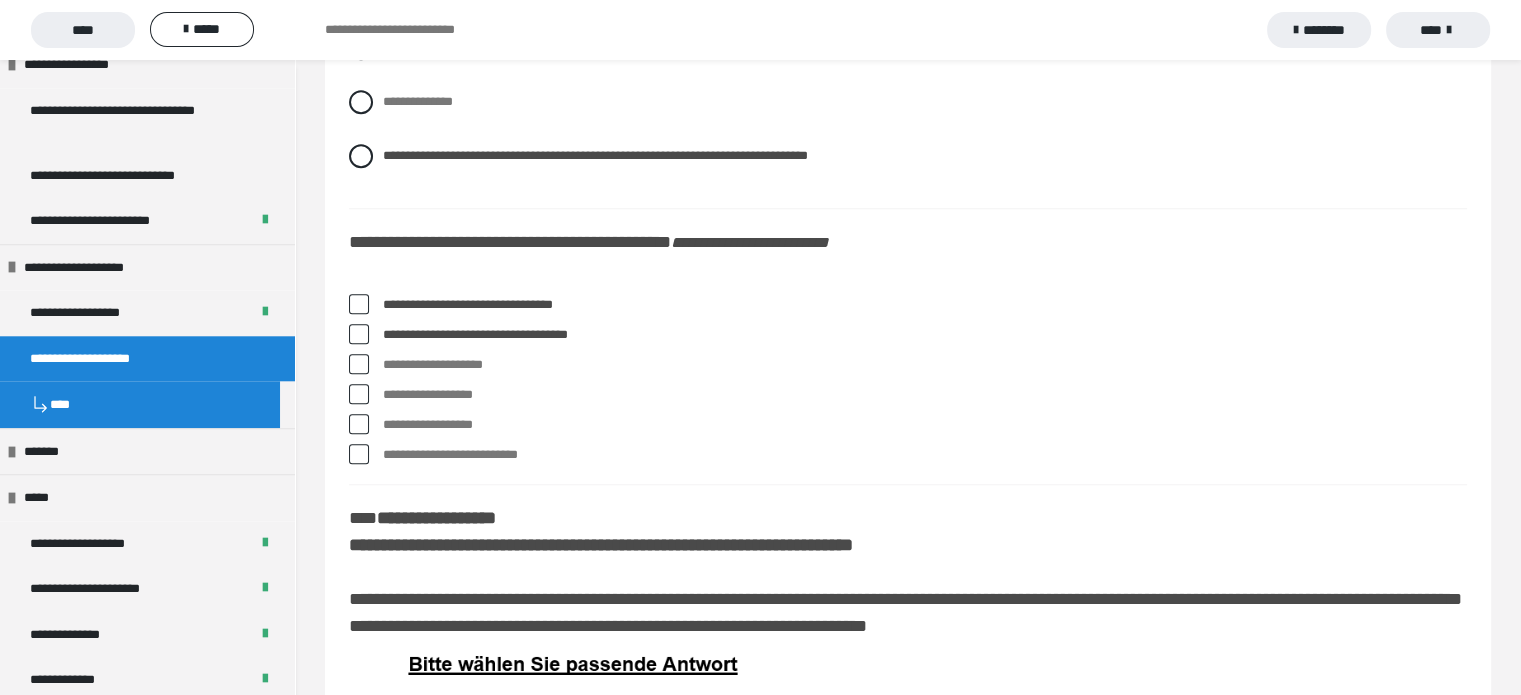 click at bounding box center (359, 424) 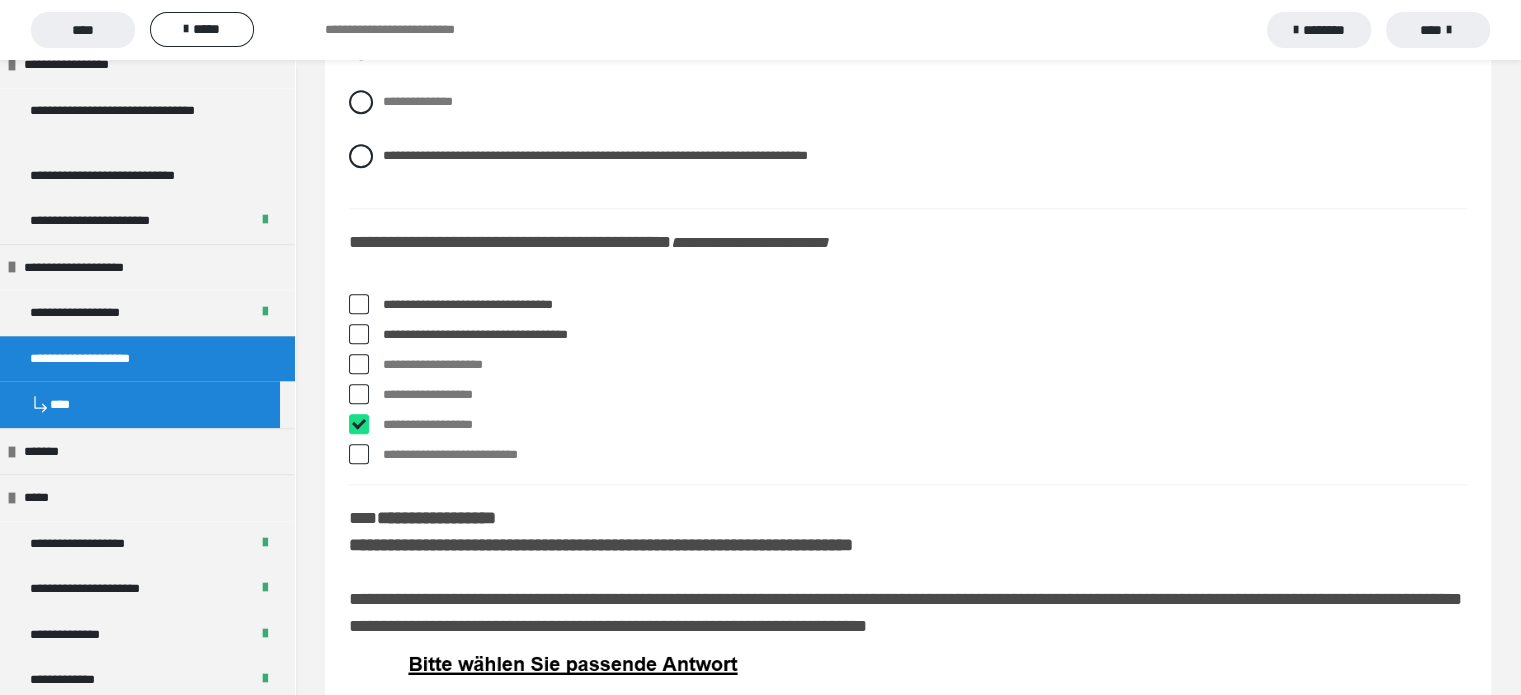 checkbox on "****" 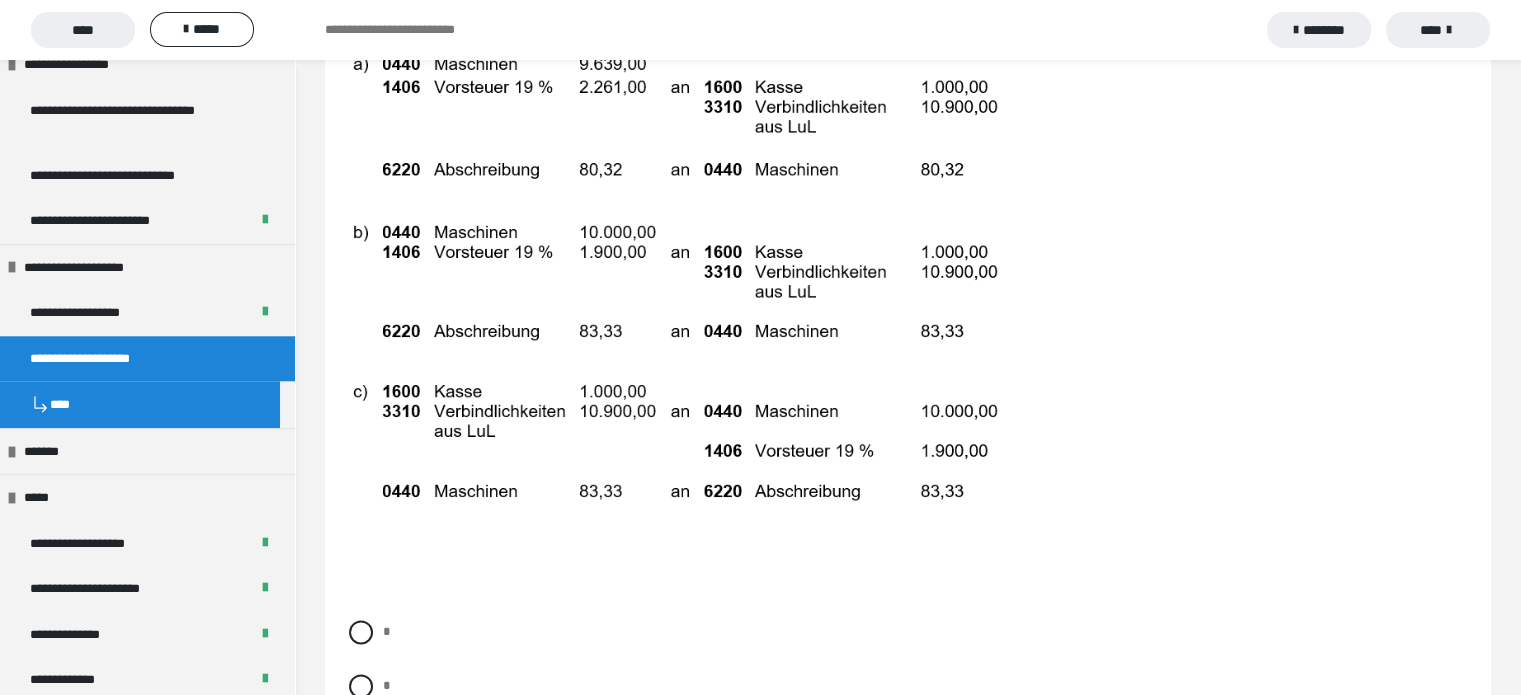 scroll, scrollTop: 10000, scrollLeft: 0, axis: vertical 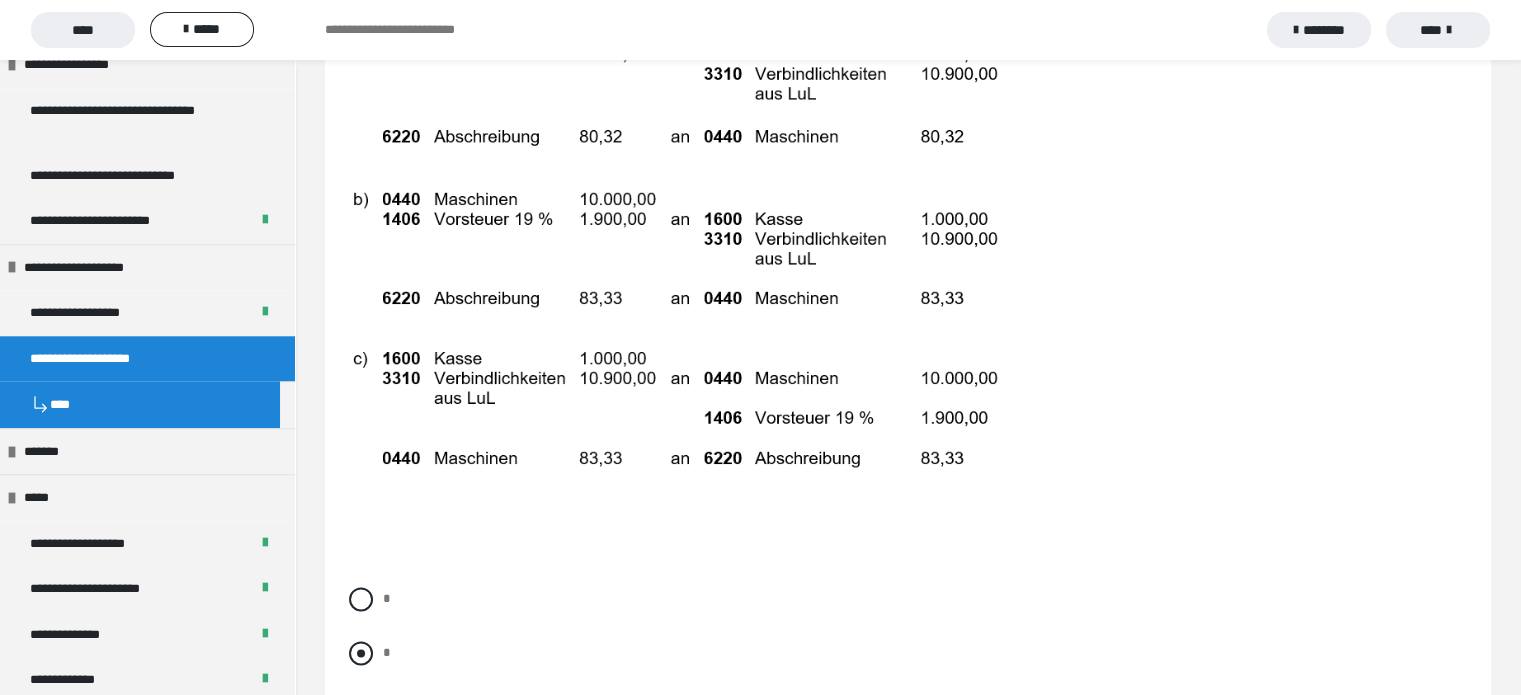 click at bounding box center (361, 653) 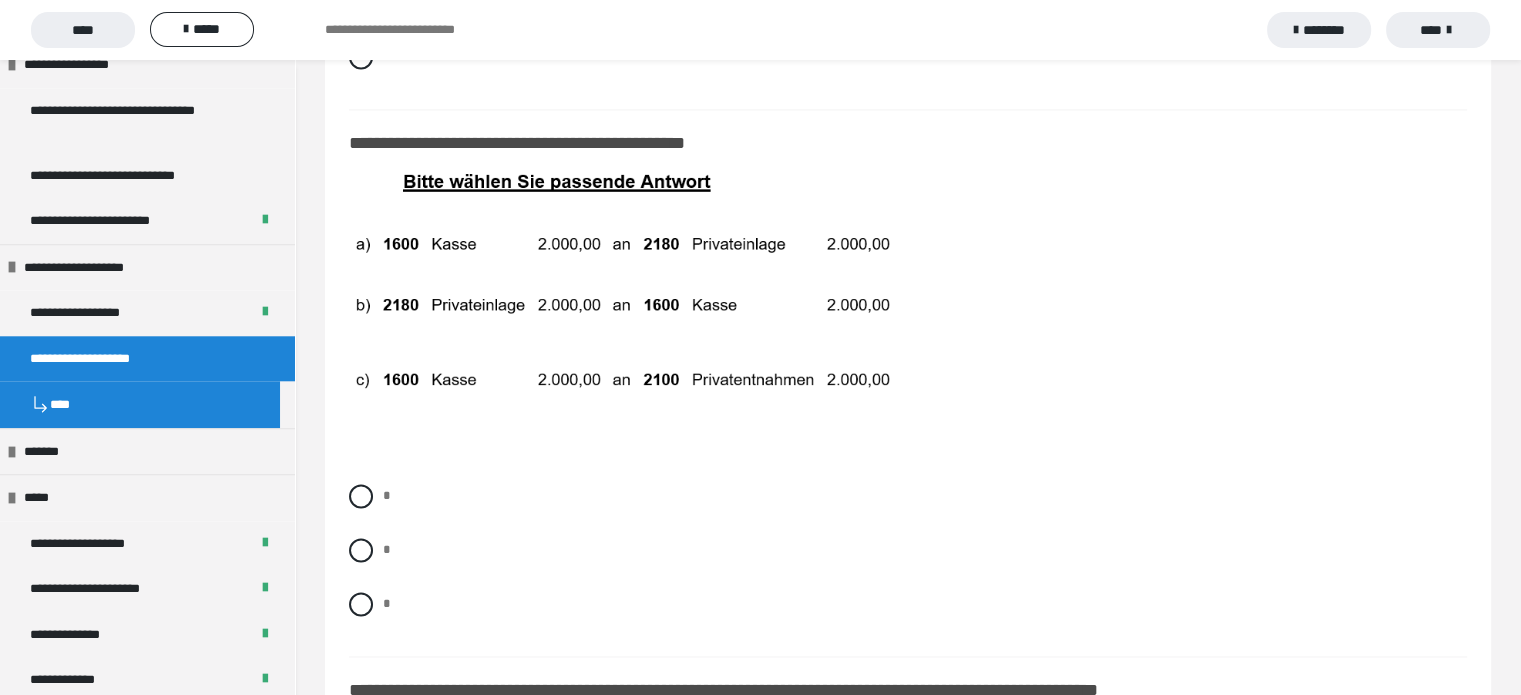 scroll, scrollTop: 10700, scrollLeft: 0, axis: vertical 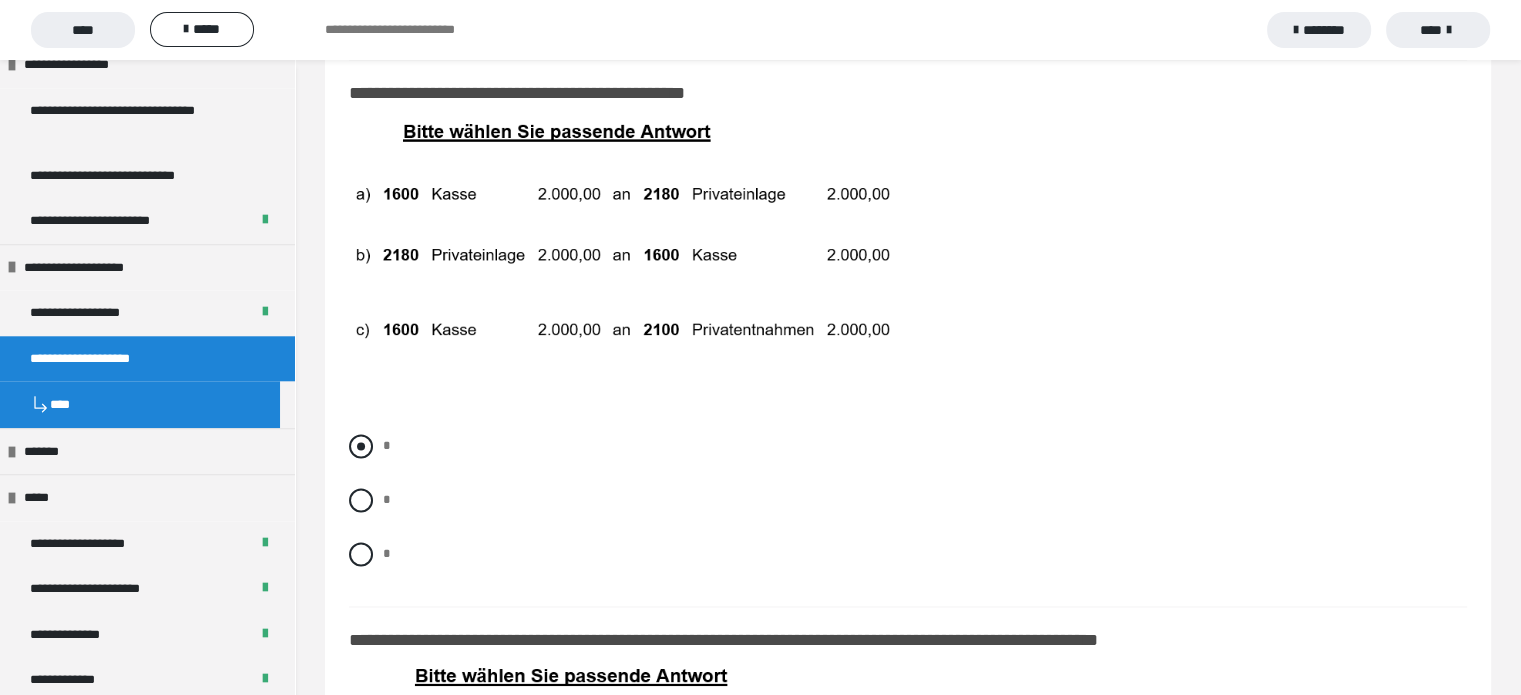 click at bounding box center [361, 446] 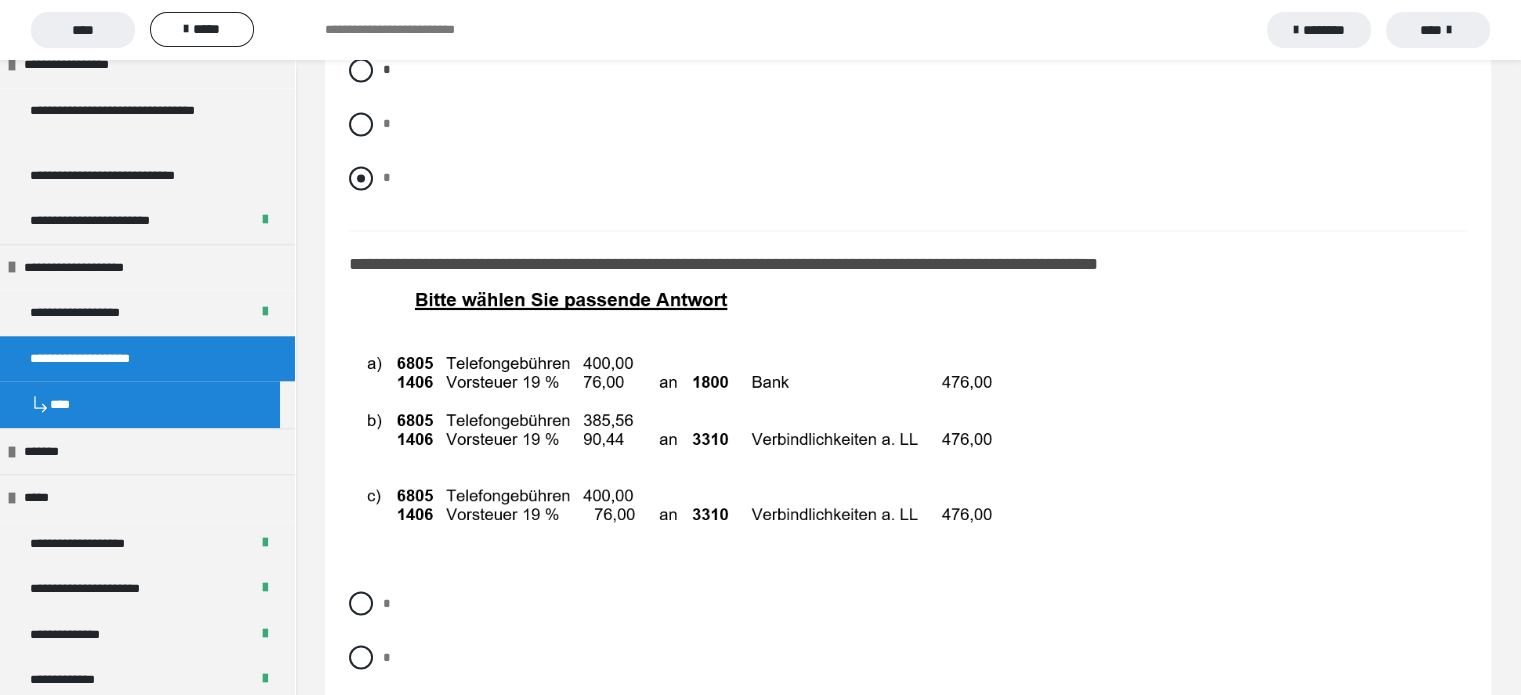scroll, scrollTop: 11200, scrollLeft: 0, axis: vertical 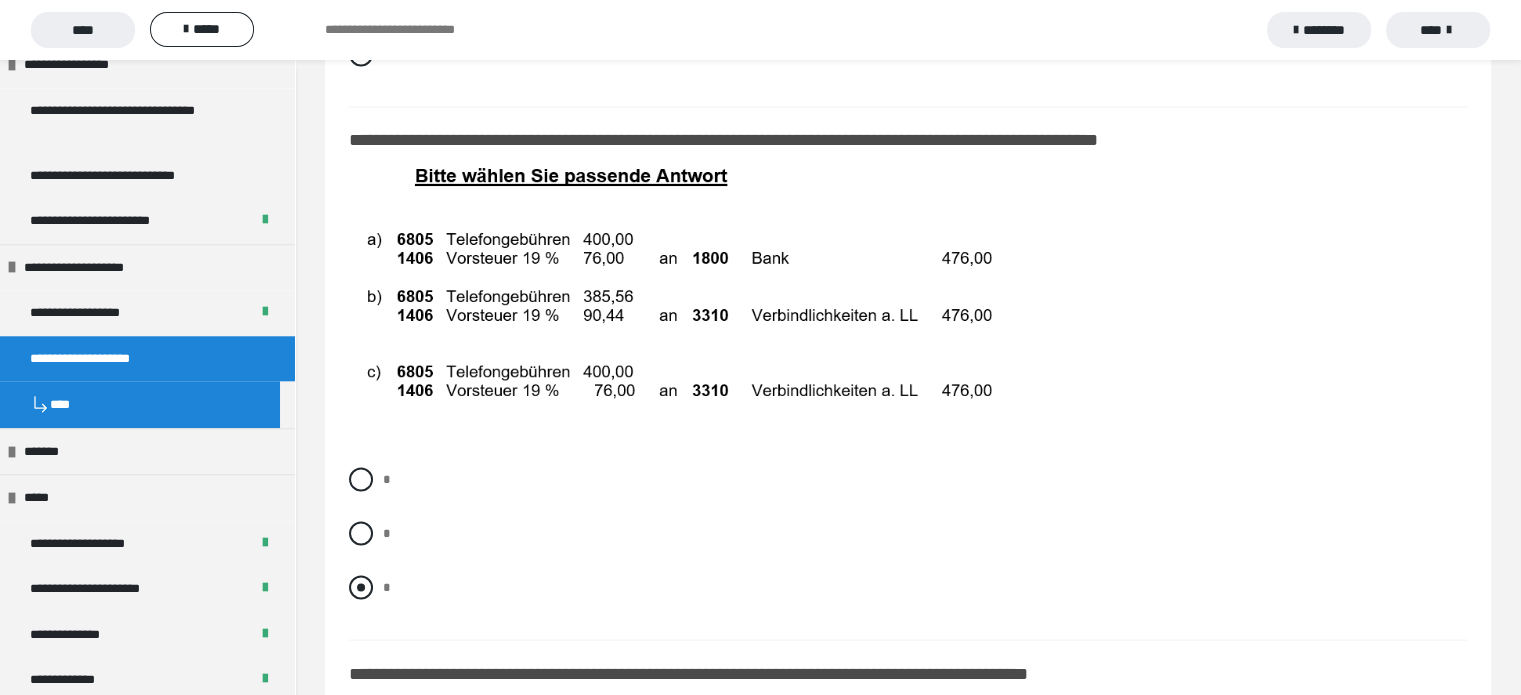 click at bounding box center [361, 587] 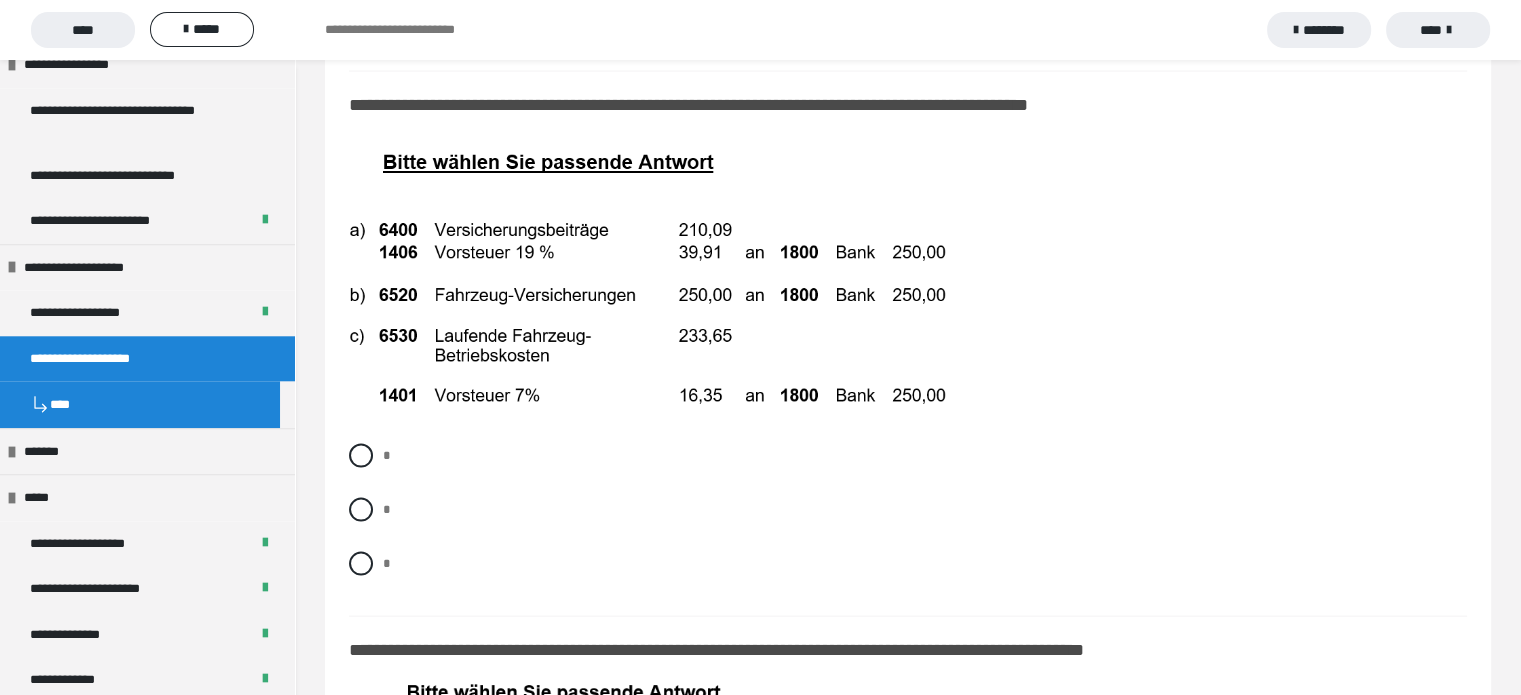 scroll, scrollTop: 11800, scrollLeft: 0, axis: vertical 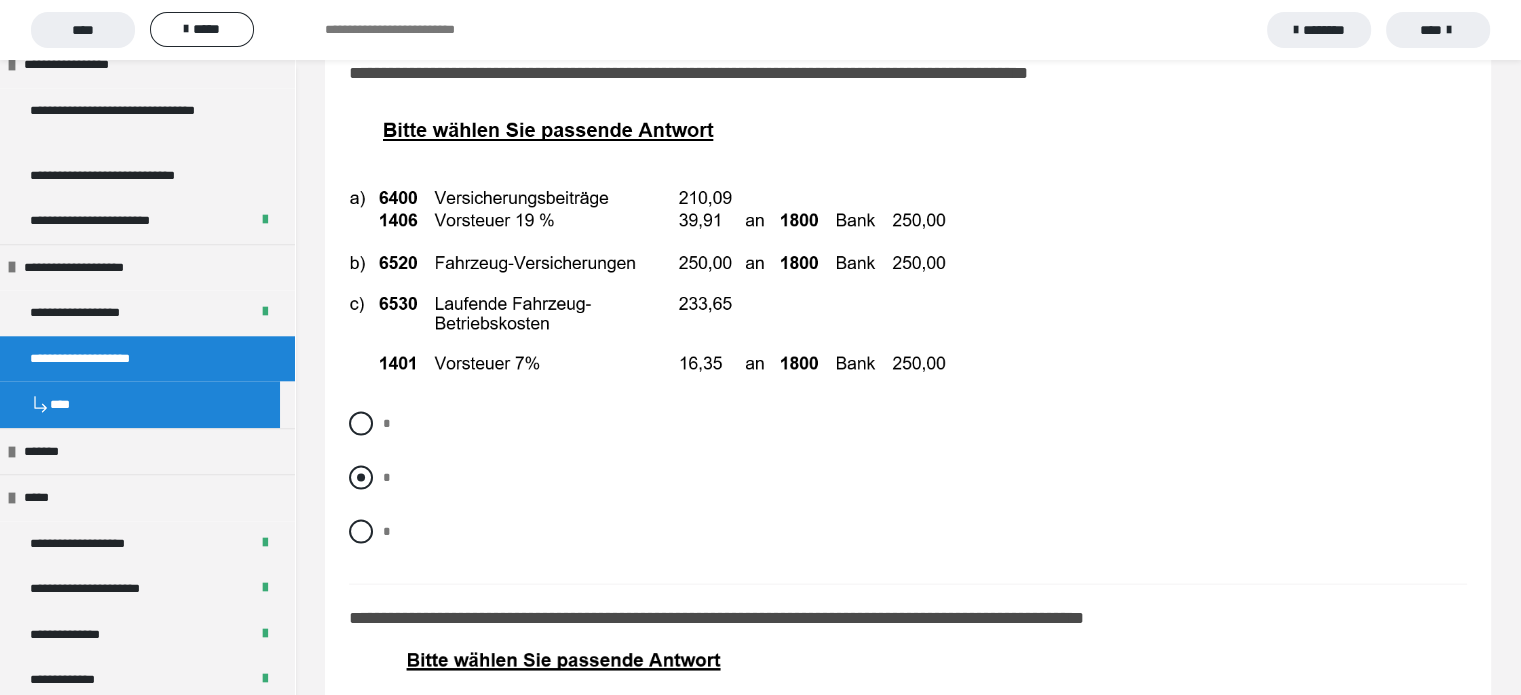 click at bounding box center [361, 478] 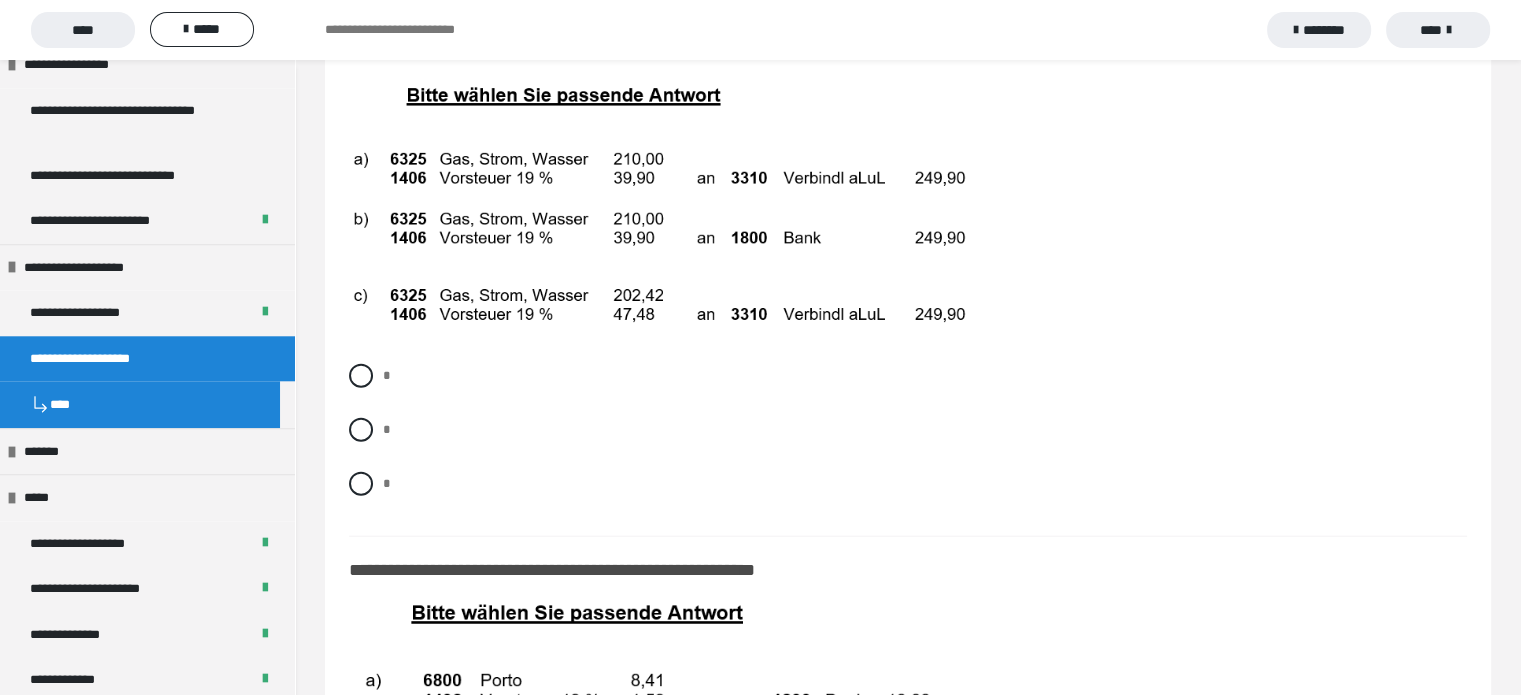 scroll, scrollTop: 12400, scrollLeft: 0, axis: vertical 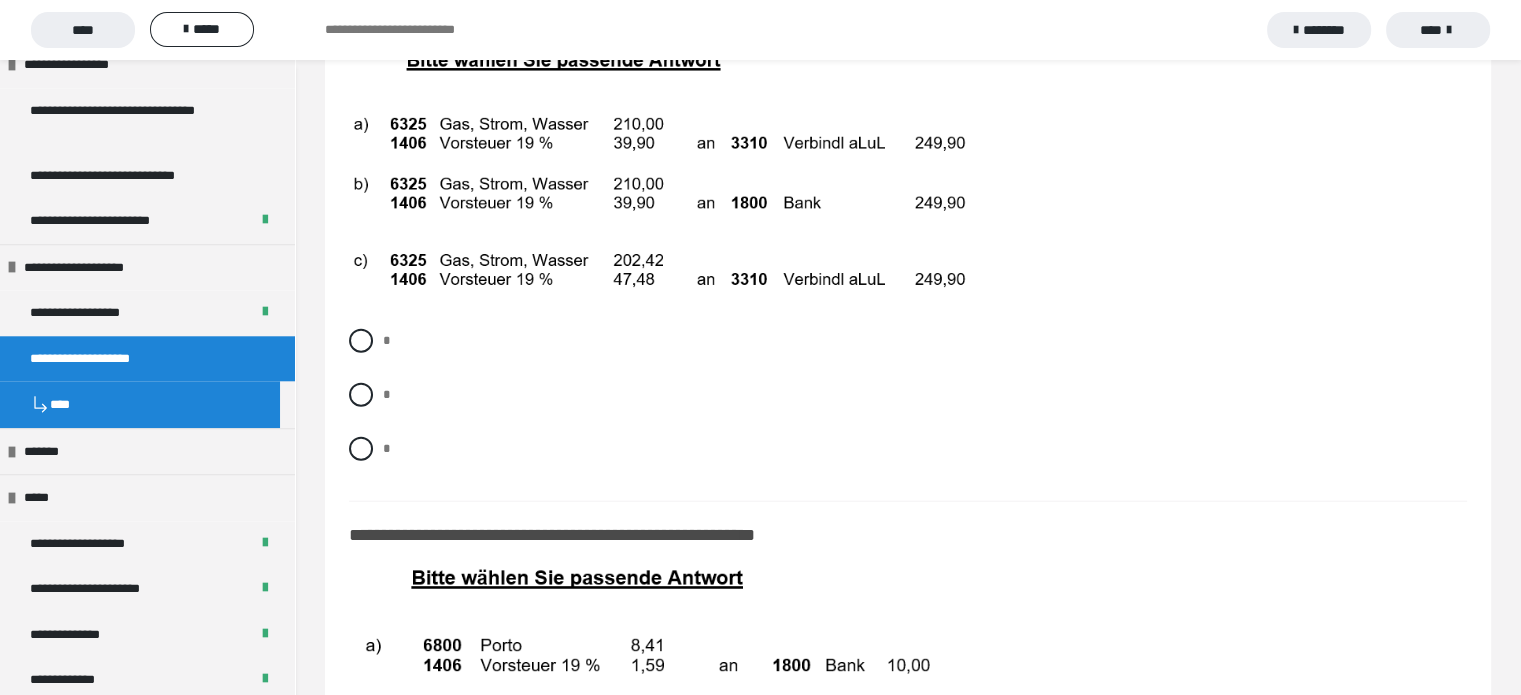 click on "* * *" at bounding box center (908, 410) 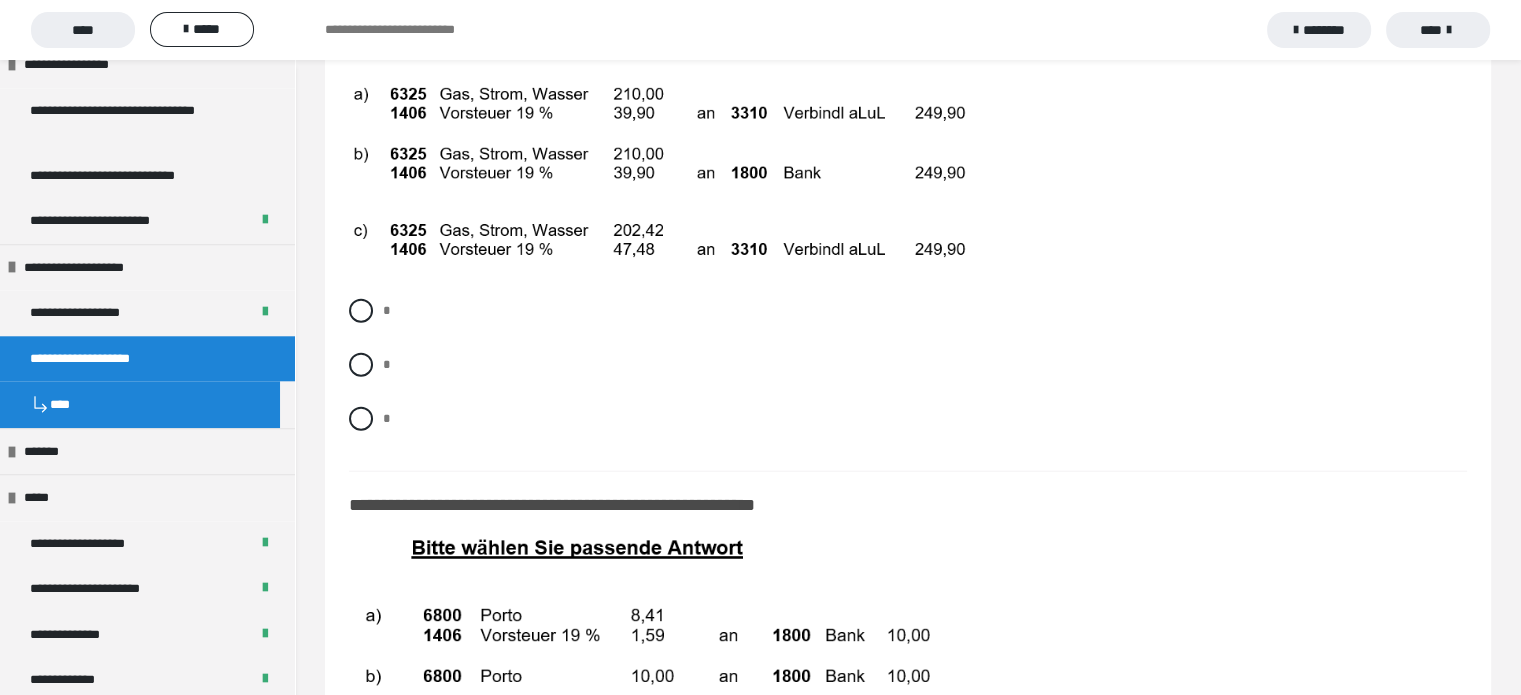 scroll, scrollTop: 12400, scrollLeft: 0, axis: vertical 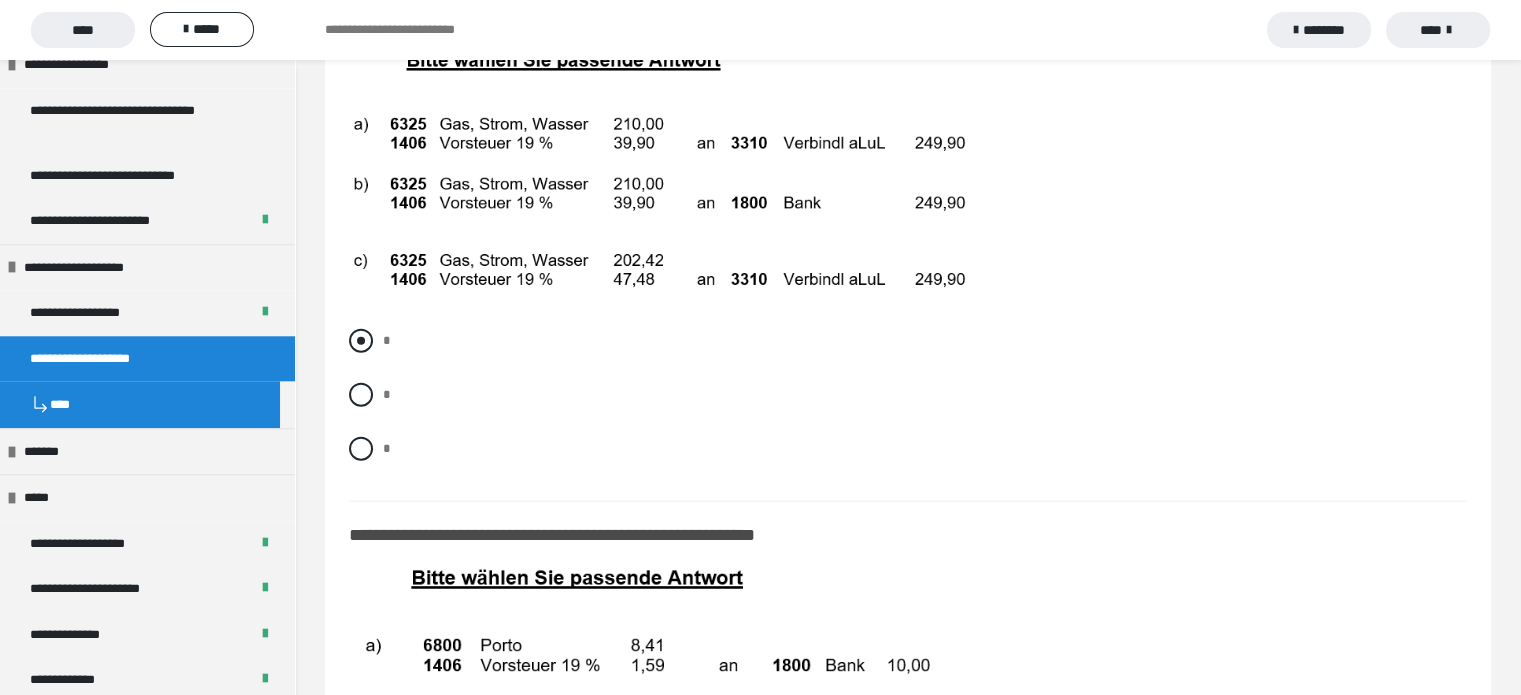 click at bounding box center [361, 341] 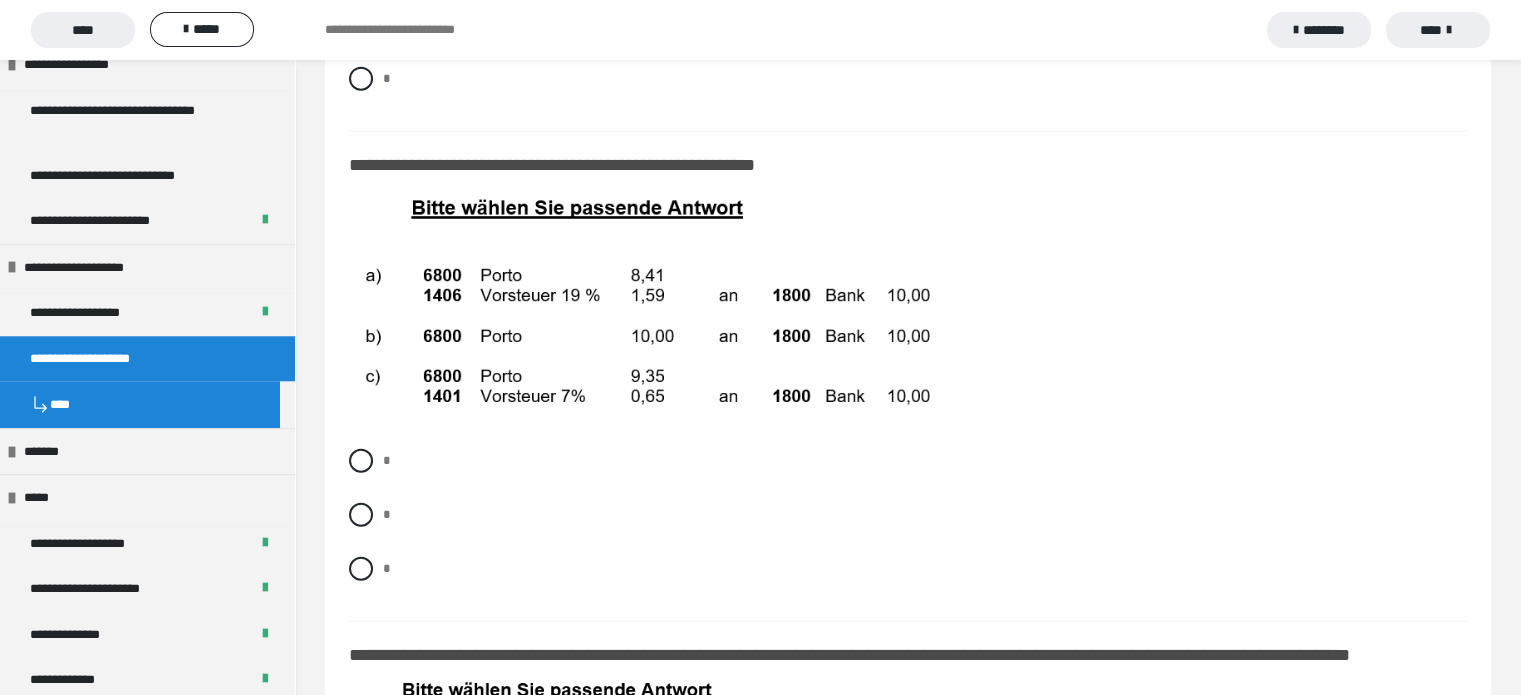 scroll, scrollTop: 12800, scrollLeft: 0, axis: vertical 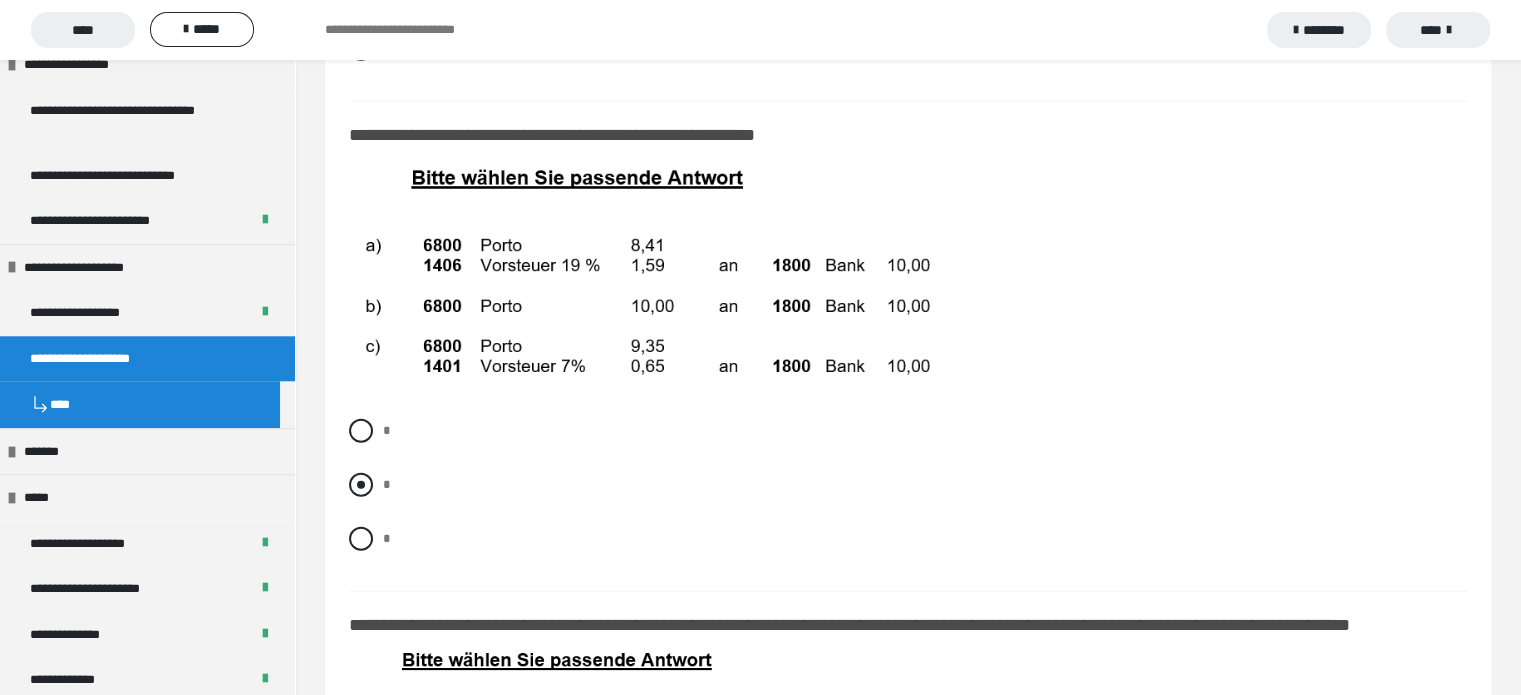 click at bounding box center (361, 485) 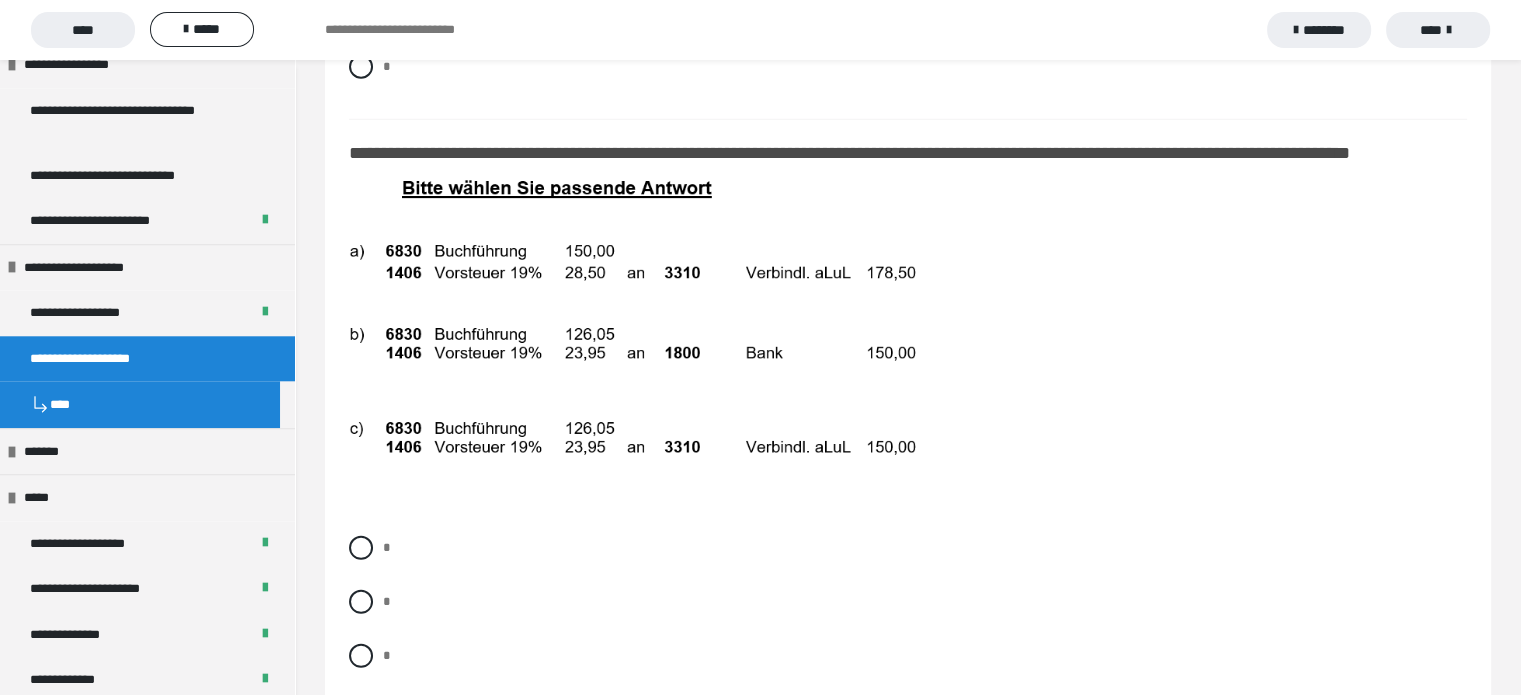 scroll, scrollTop: 13300, scrollLeft: 0, axis: vertical 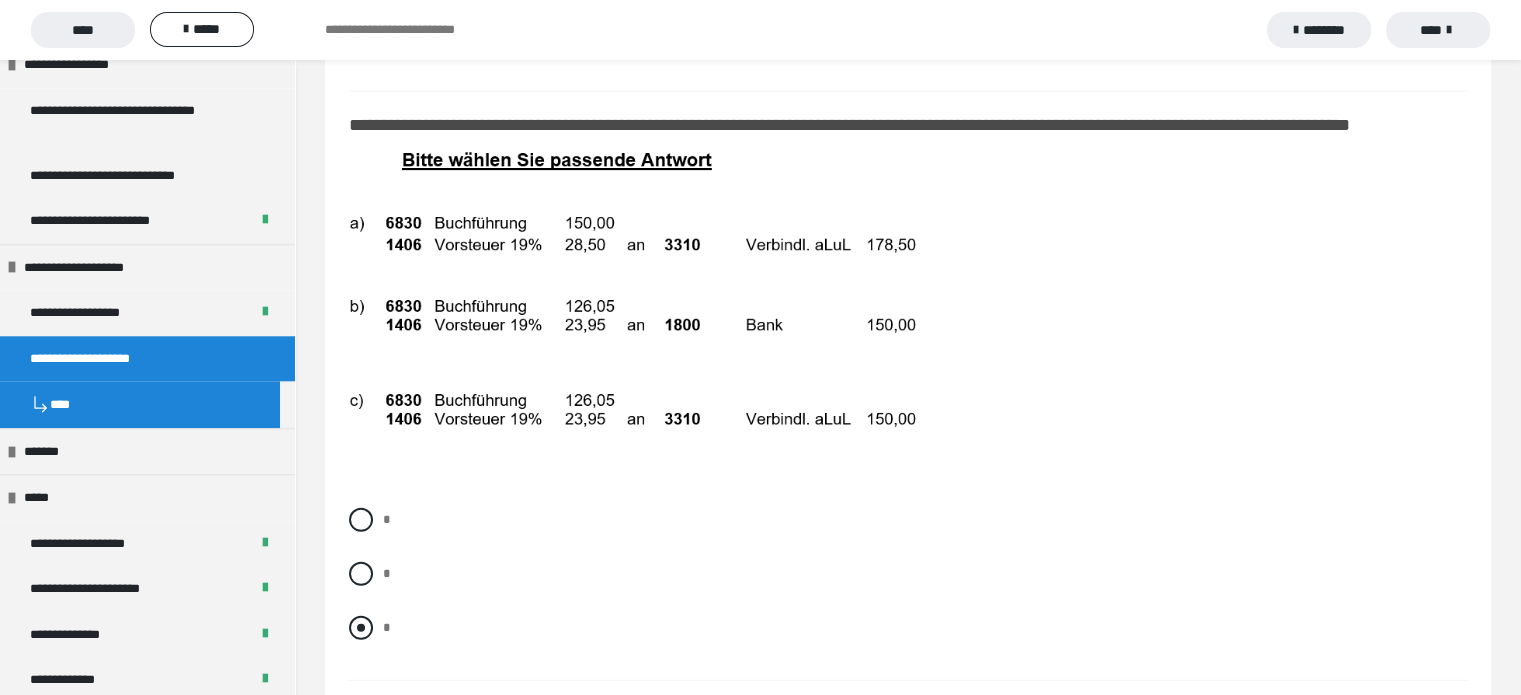 click at bounding box center (361, 628) 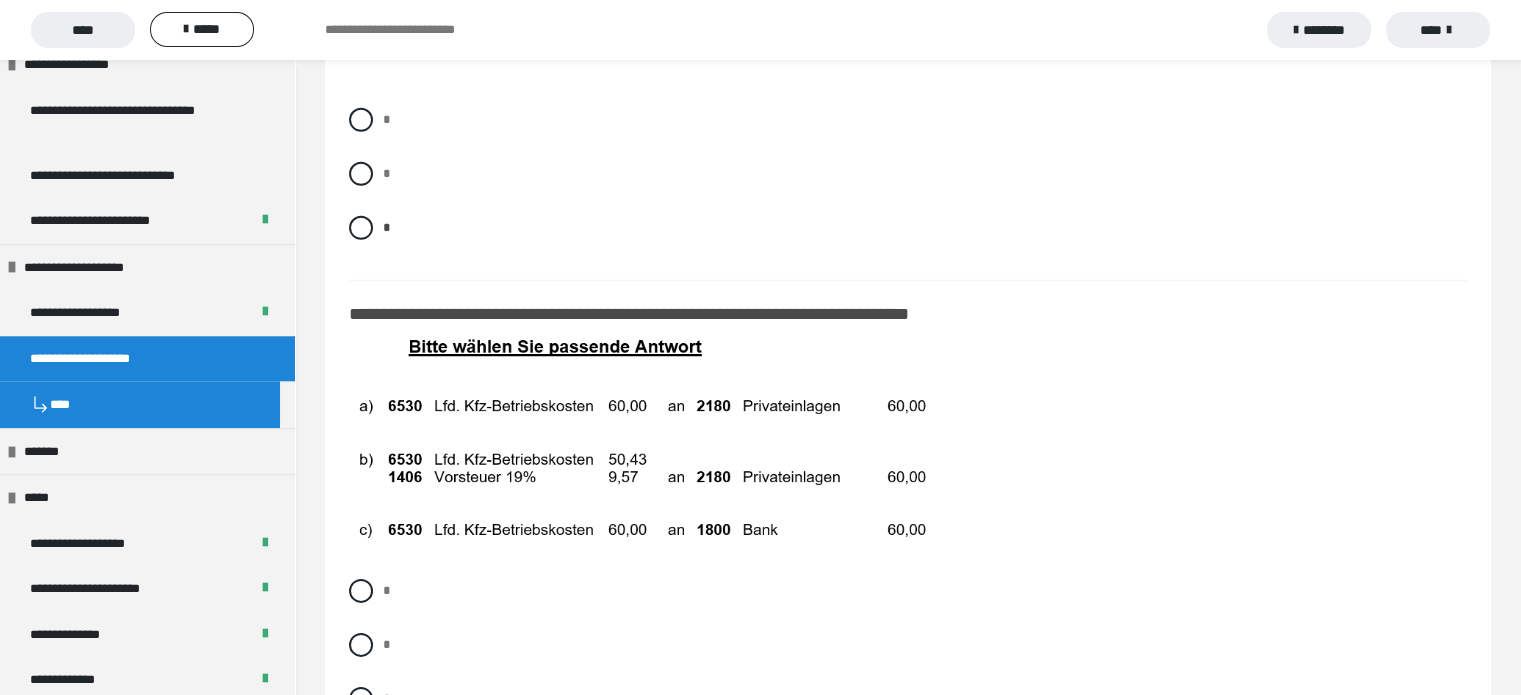 scroll, scrollTop: 13800, scrollLeft: 0, axis: vertical 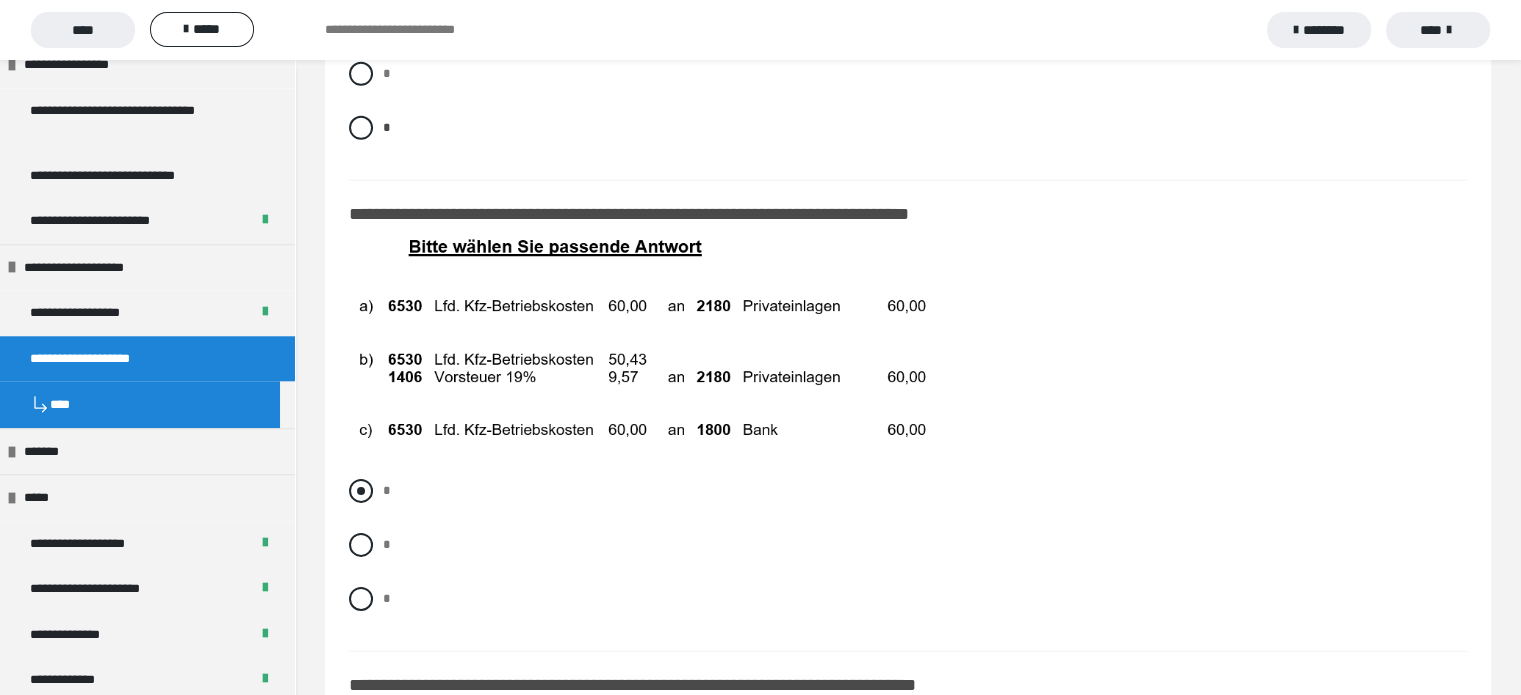 click at bounding box center [361, 491] 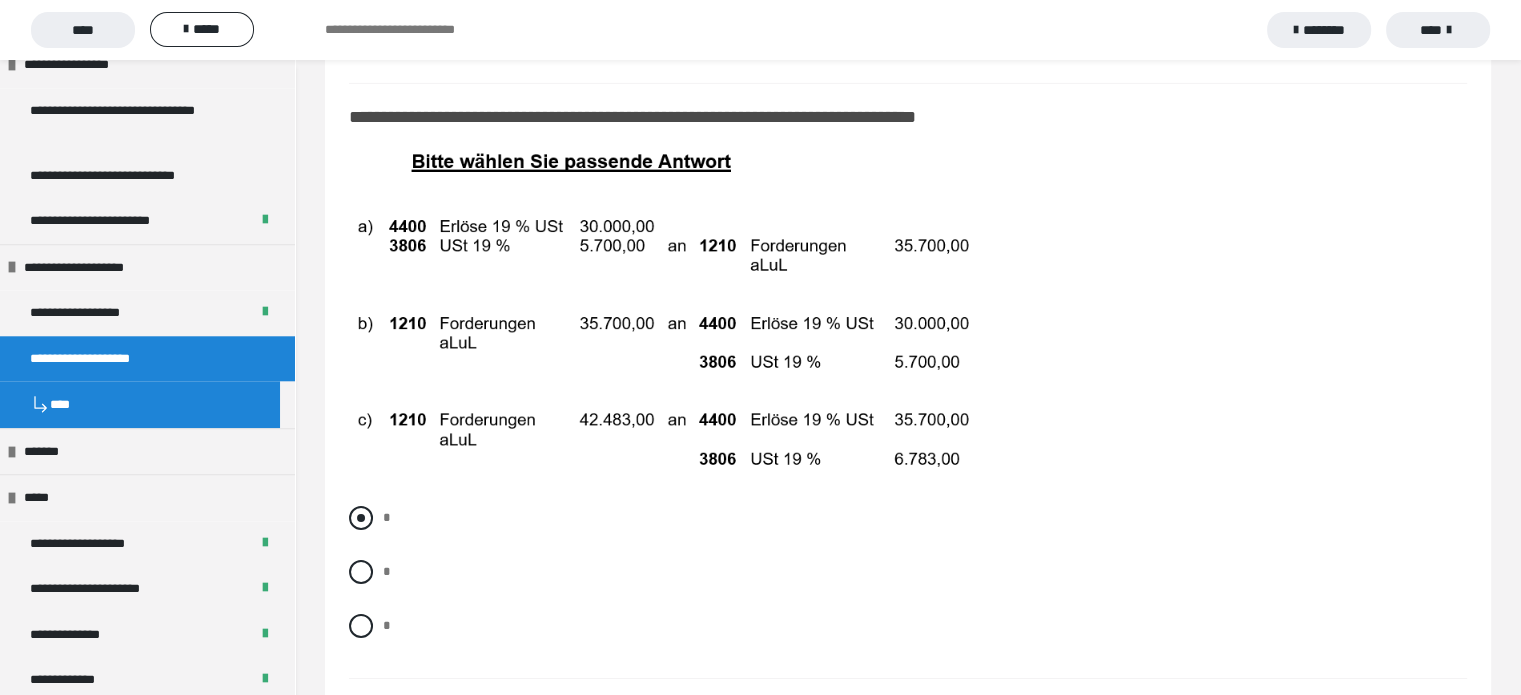 scroll, scrollTop: 14400, scrollLeft: 0, axis: vertical 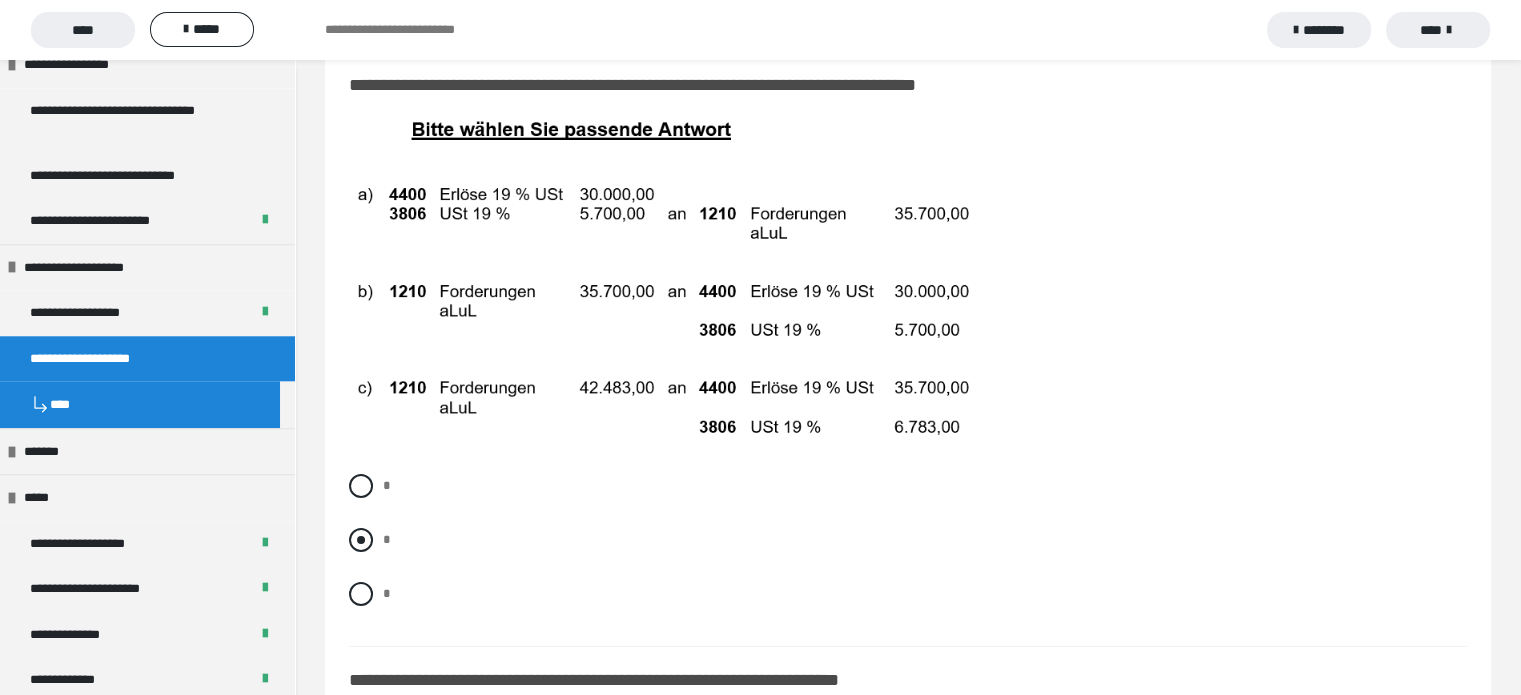 click at bounding box center [361, 540] 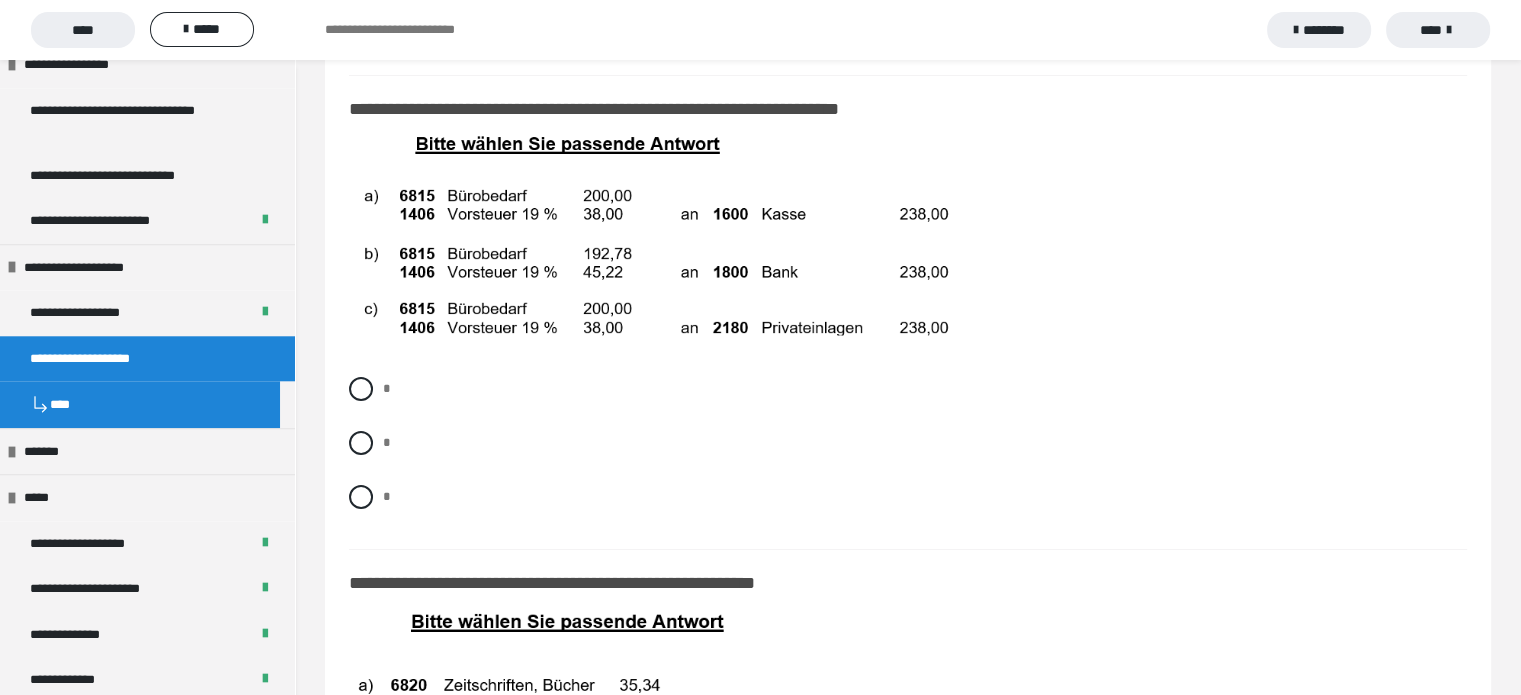 scroll, scrollTop: 15000, scrollLeft: 0, axis: vertical 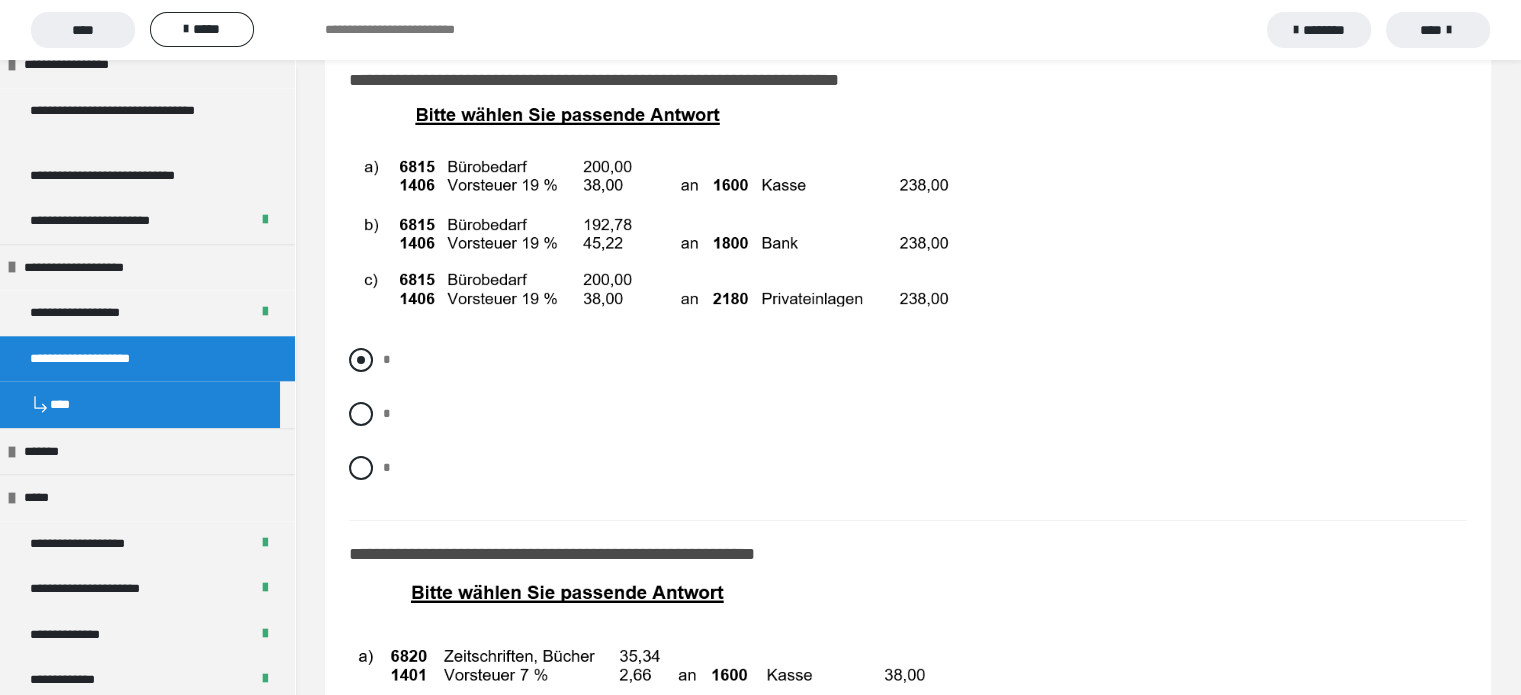 click at bounding box center [361, 360] 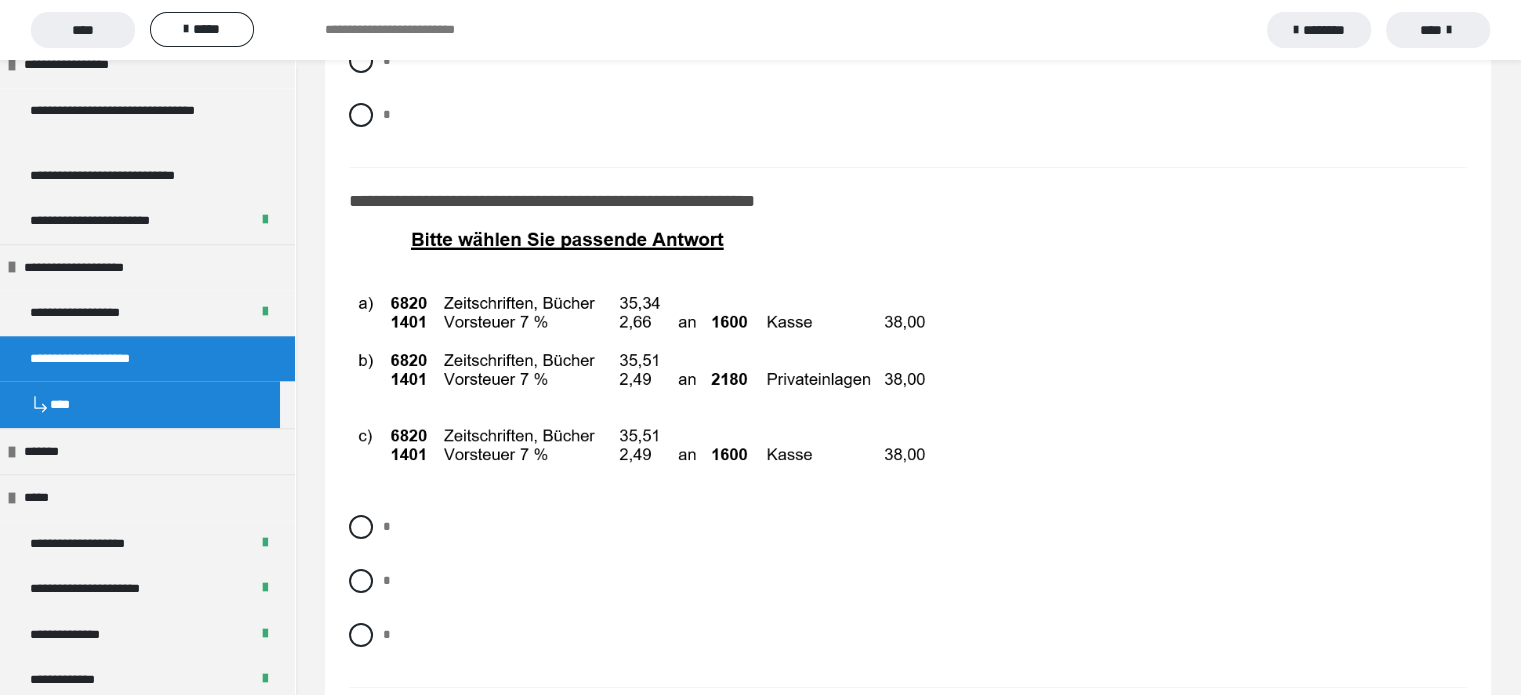 scroll, scrollTop: 15400, scrollLeft: 0, axis: vertical 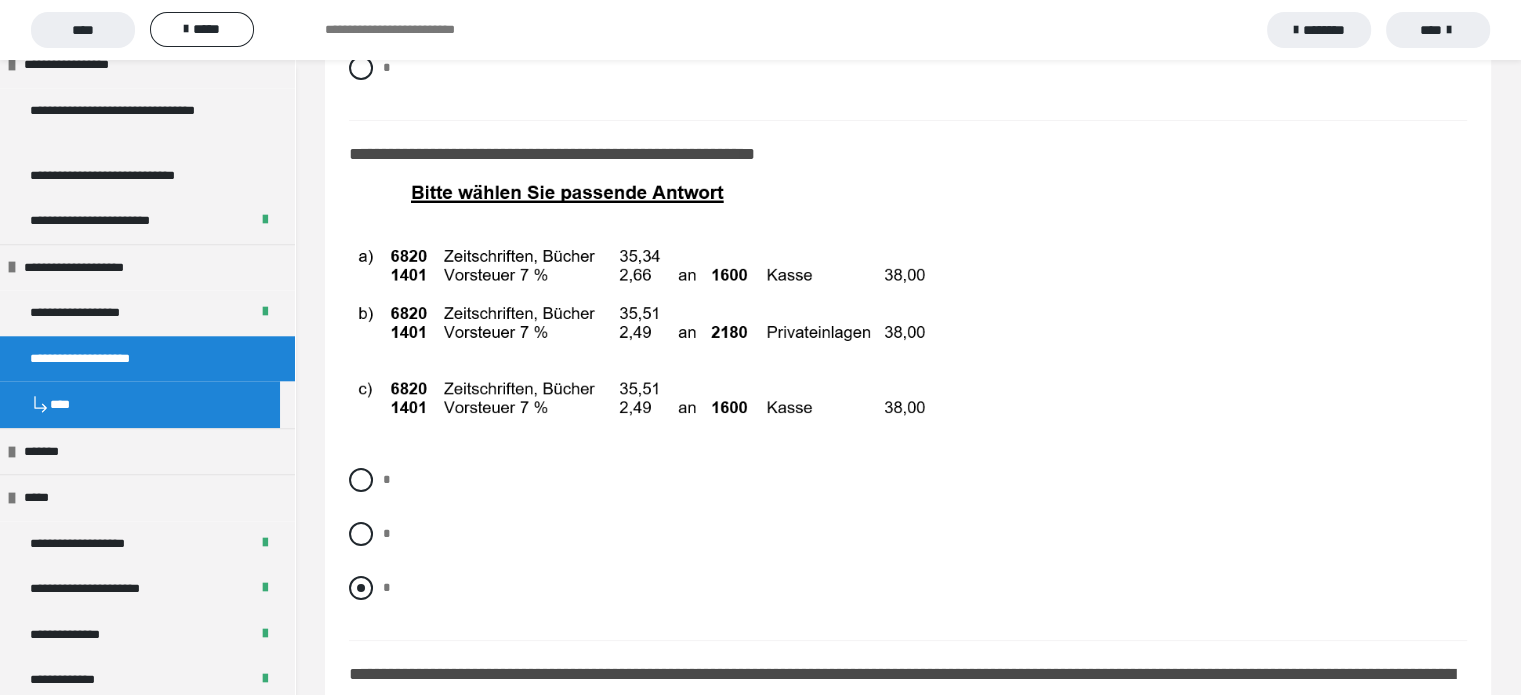 click at bounding box center (361, 588) 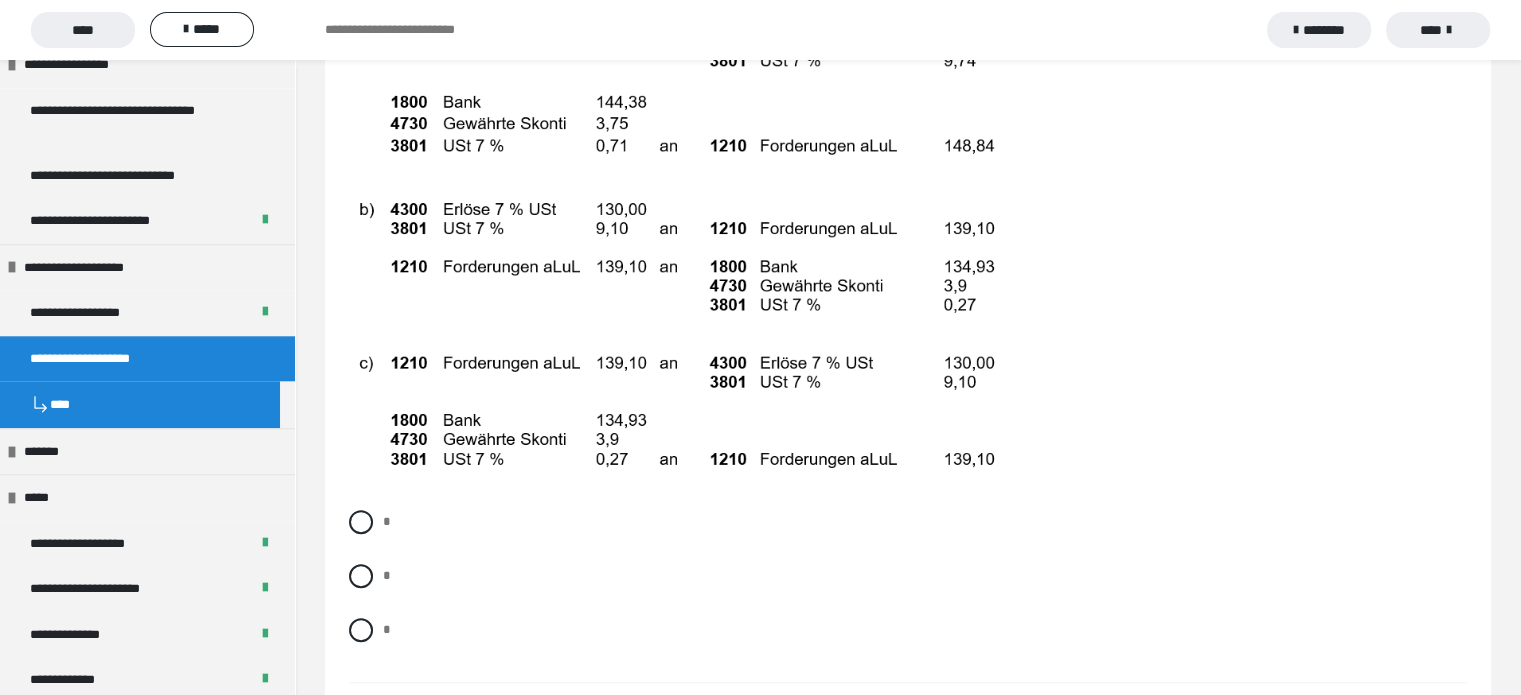 scroll, scrollTop: 16200, scrollLeft: 0, axis: vertical 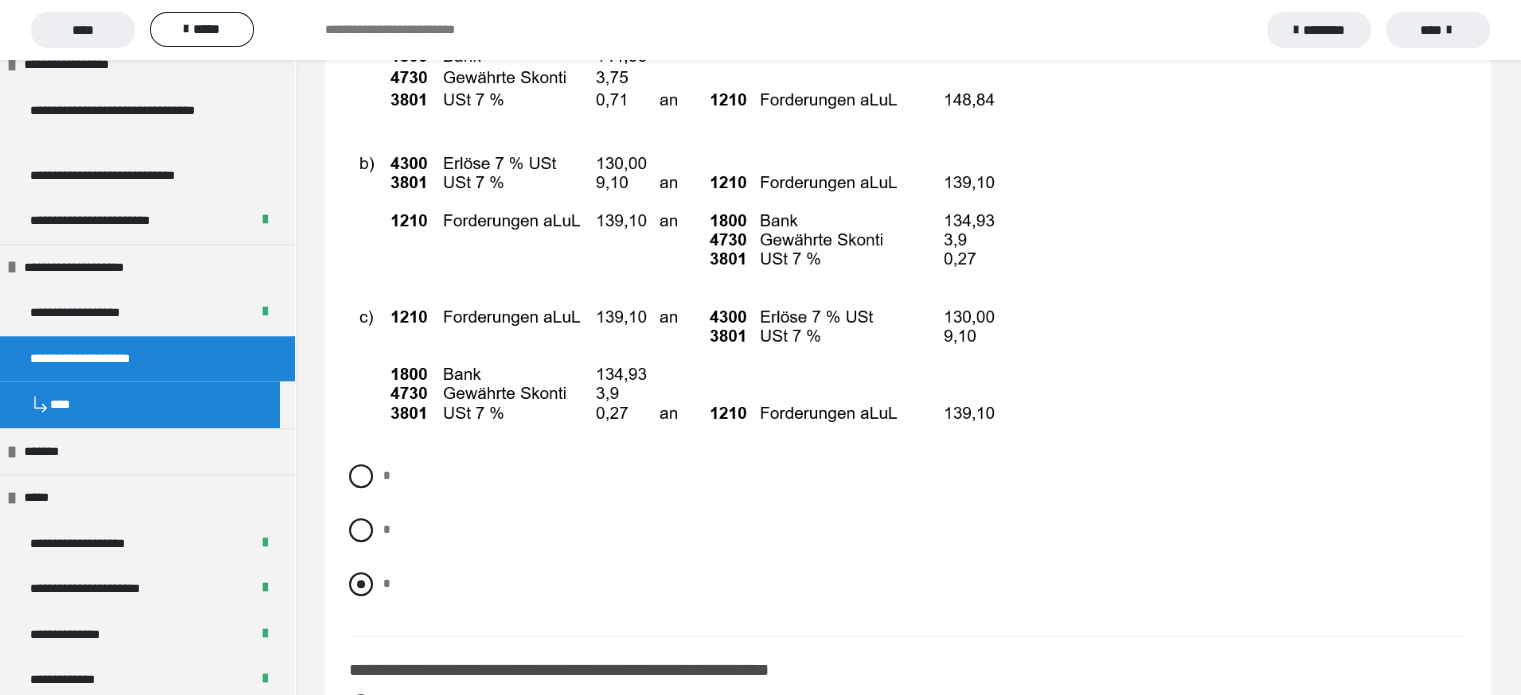 click at bounding box center [361, 584] 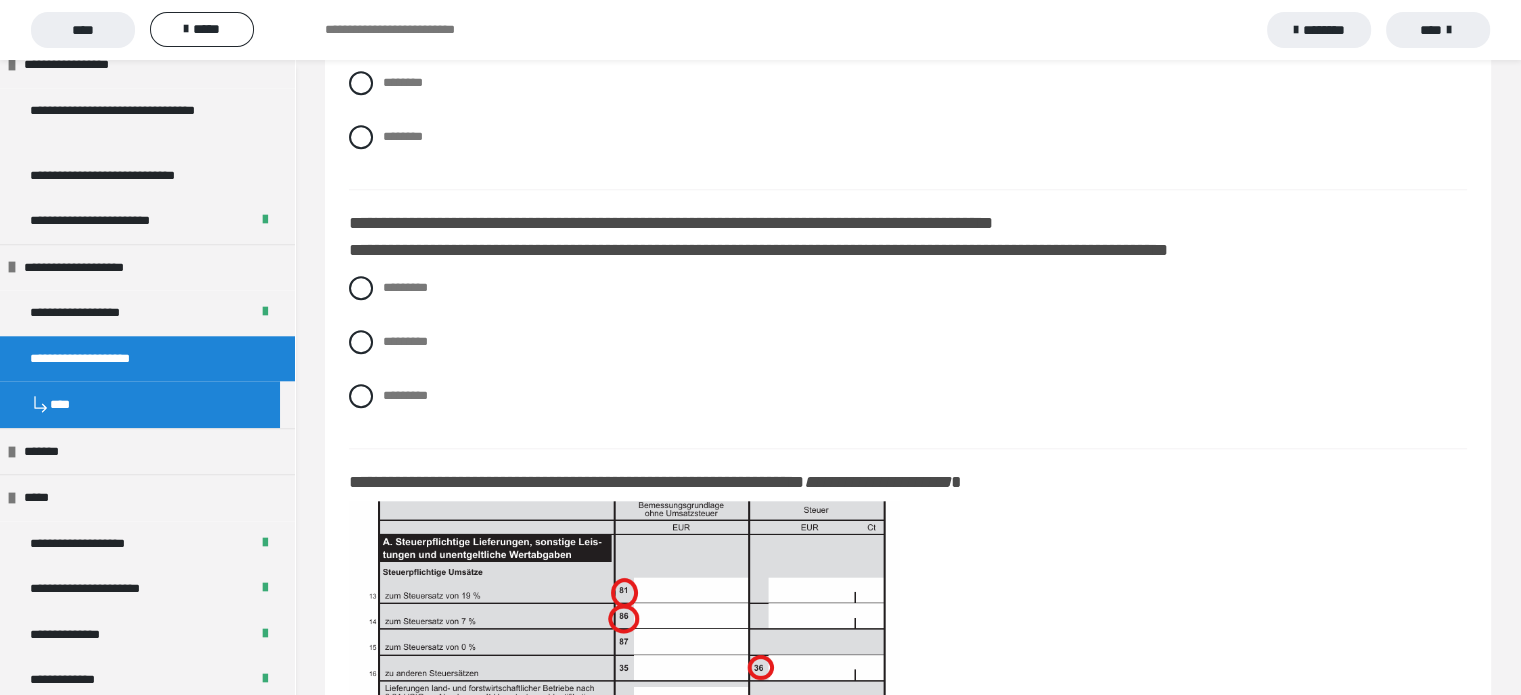 scroll, scrollTop: 16800, scrollLeft: 0, axis: vertical 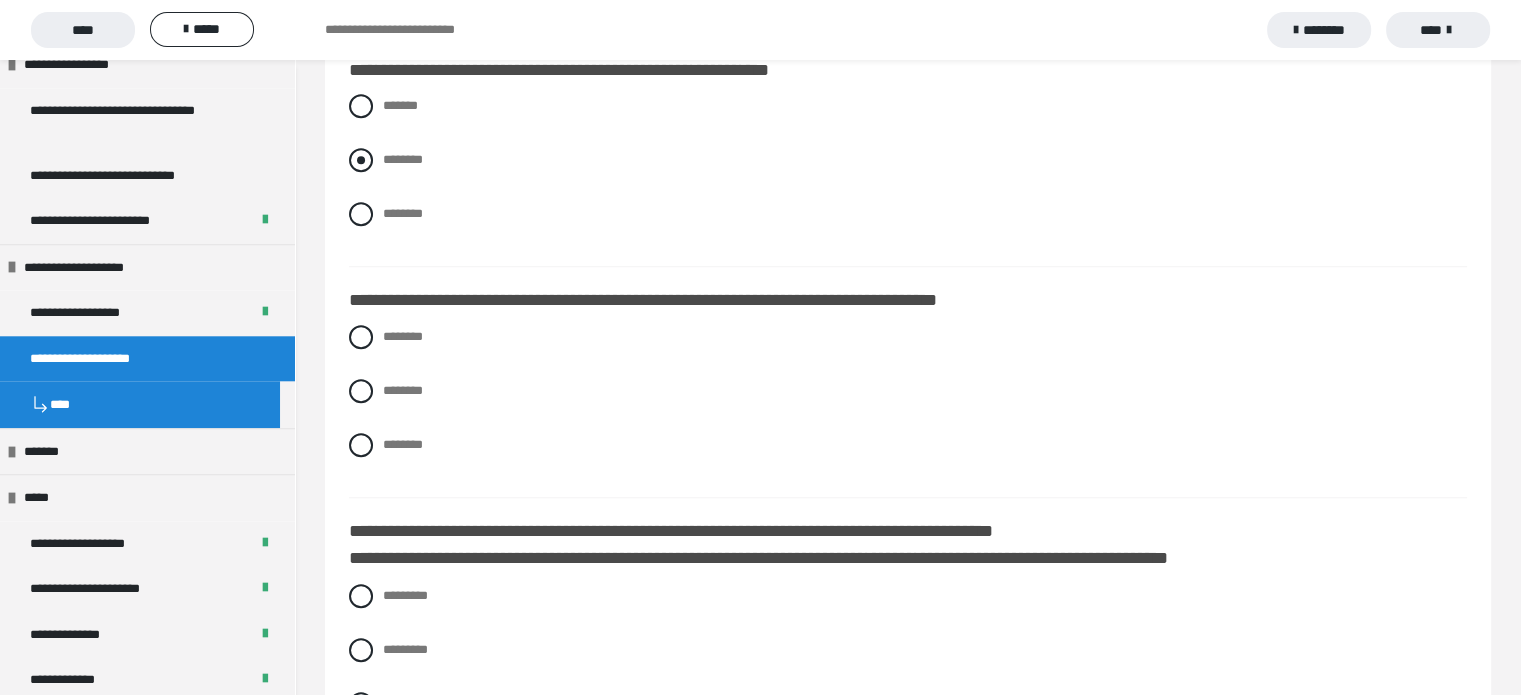 click at bounding box center [361, 160] 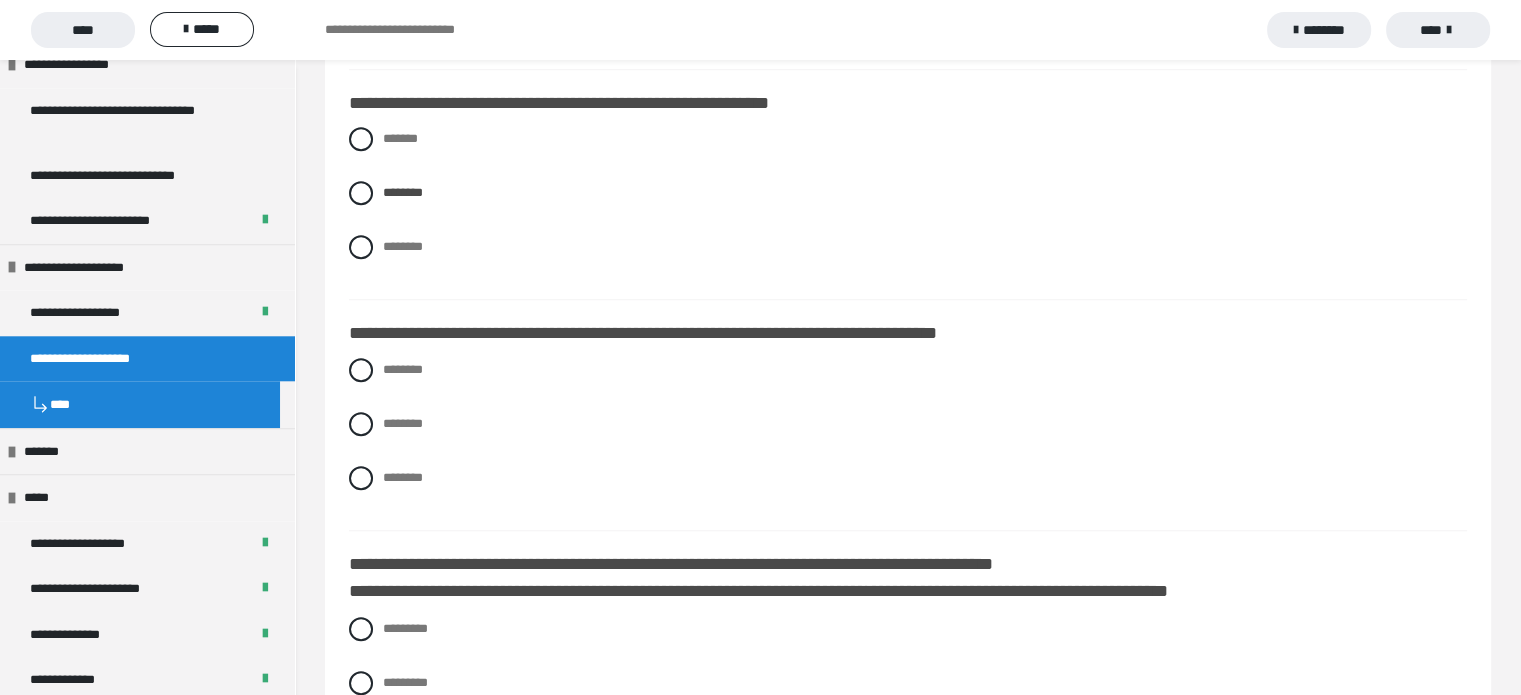 scroll, scrollTop: 16800, scrollLeft: 0, axis: vertical 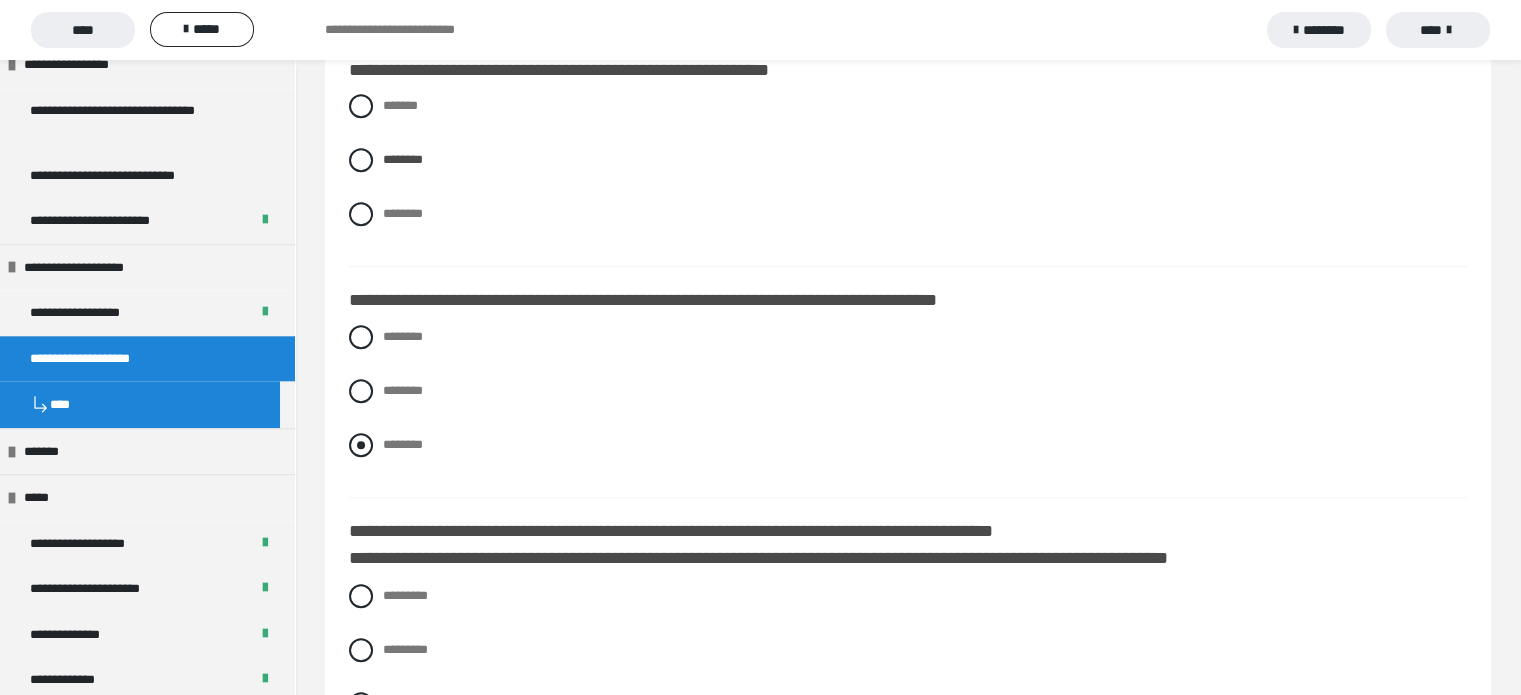 click at bounding box center [361, 445] 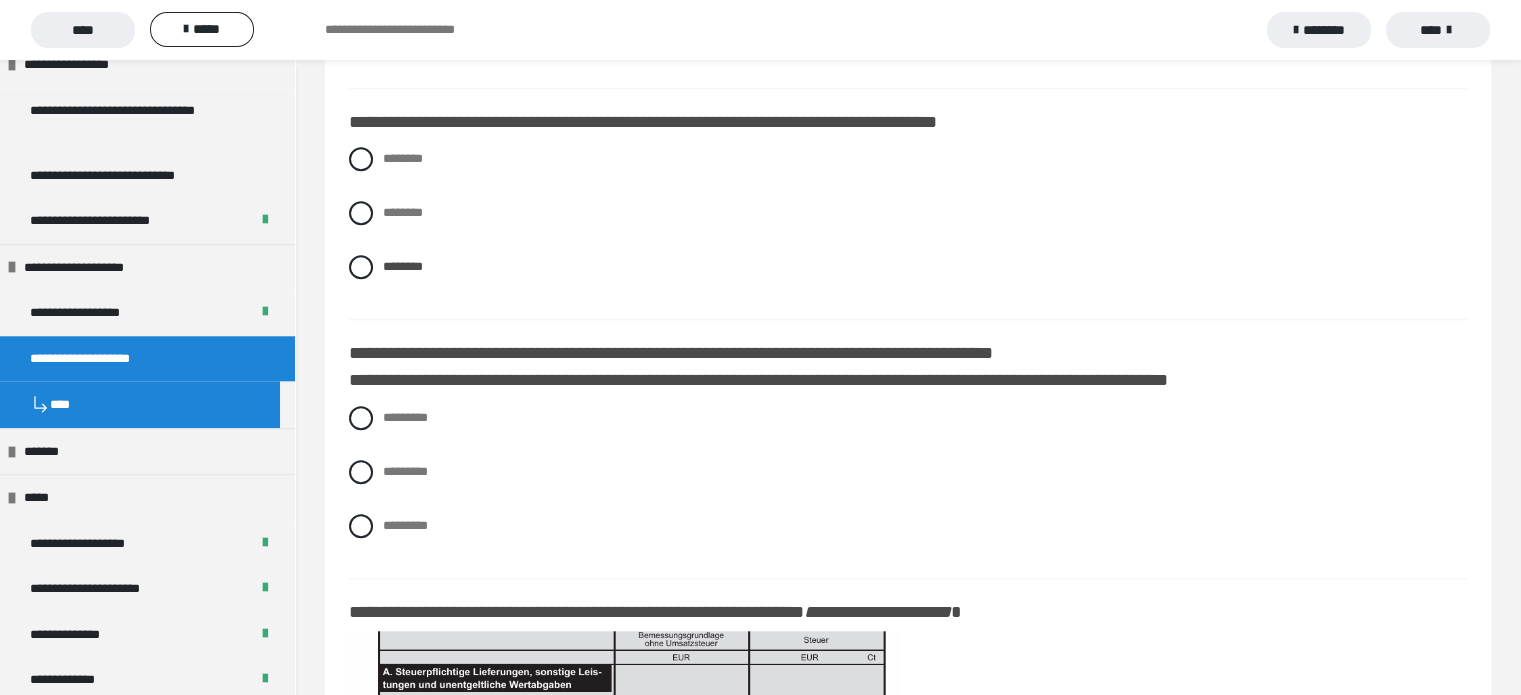 scroll, scrollTop: 17100, scrollLeft: 0, axis: vertical 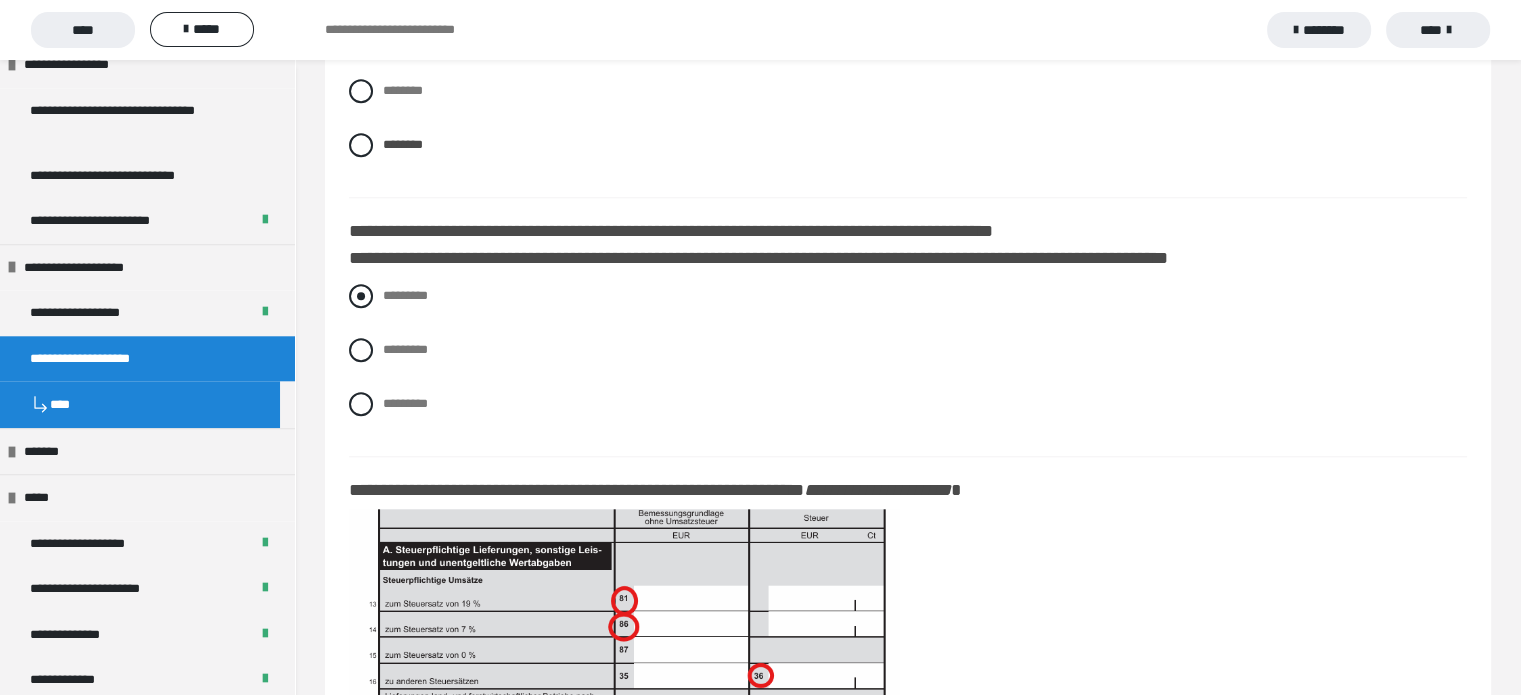 click at bounding box center [361, 296] 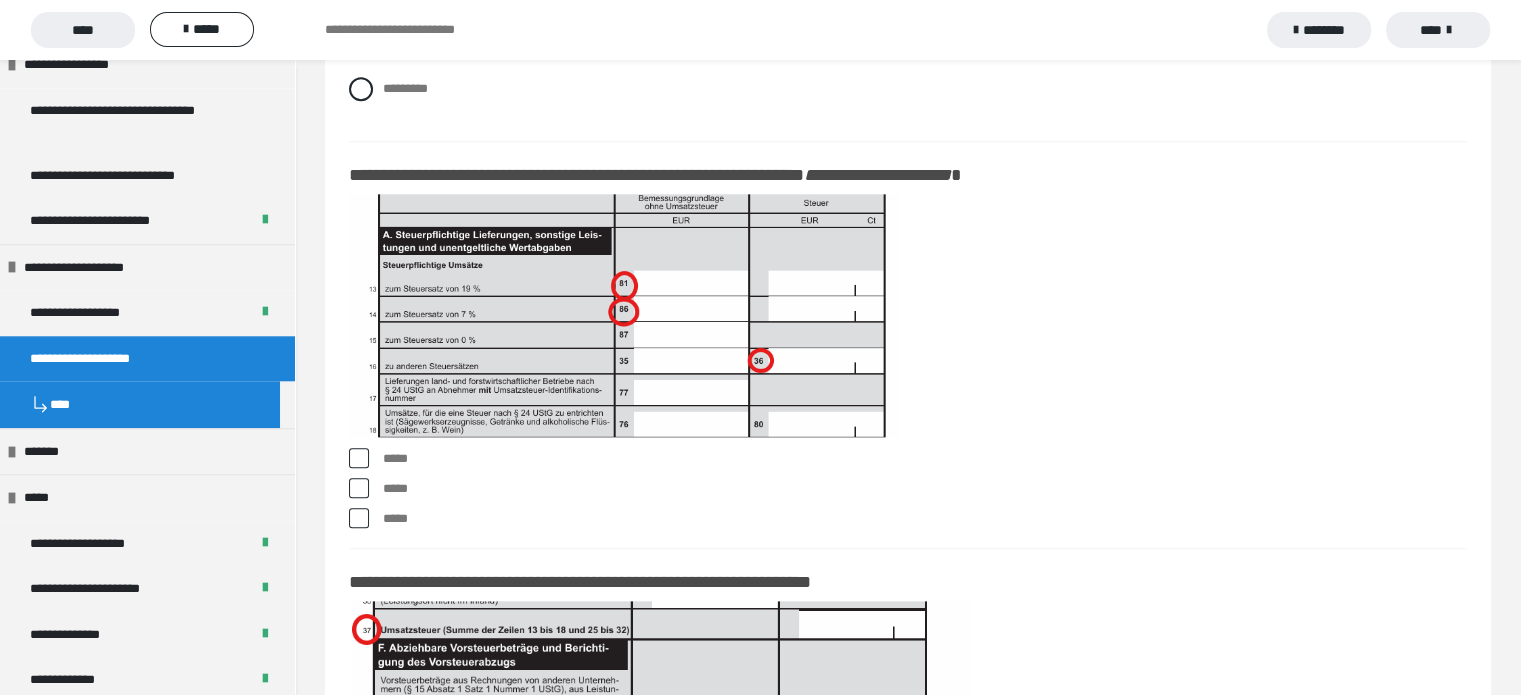 scroll, scrollTop: 17413, scrollLeft: 0, axis: vertical 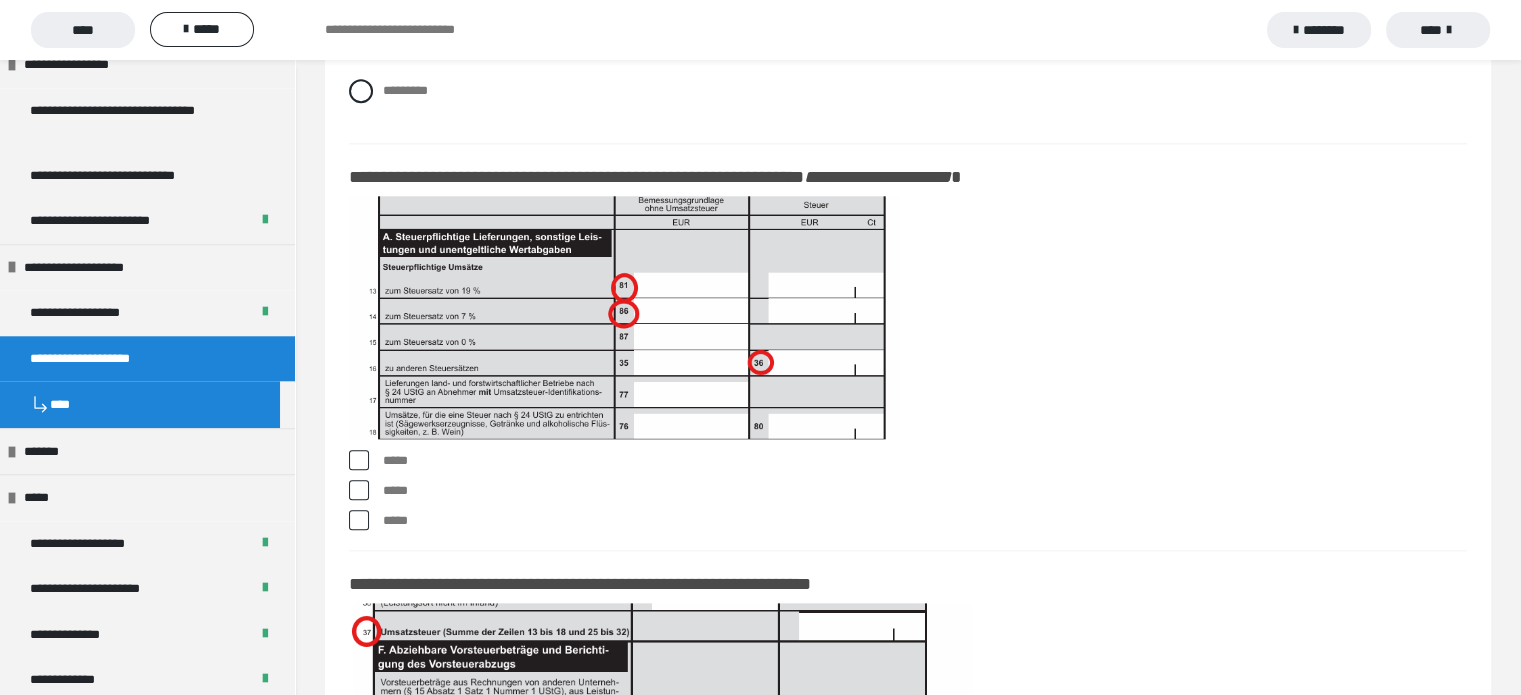 click at bounding box center [359, 460] 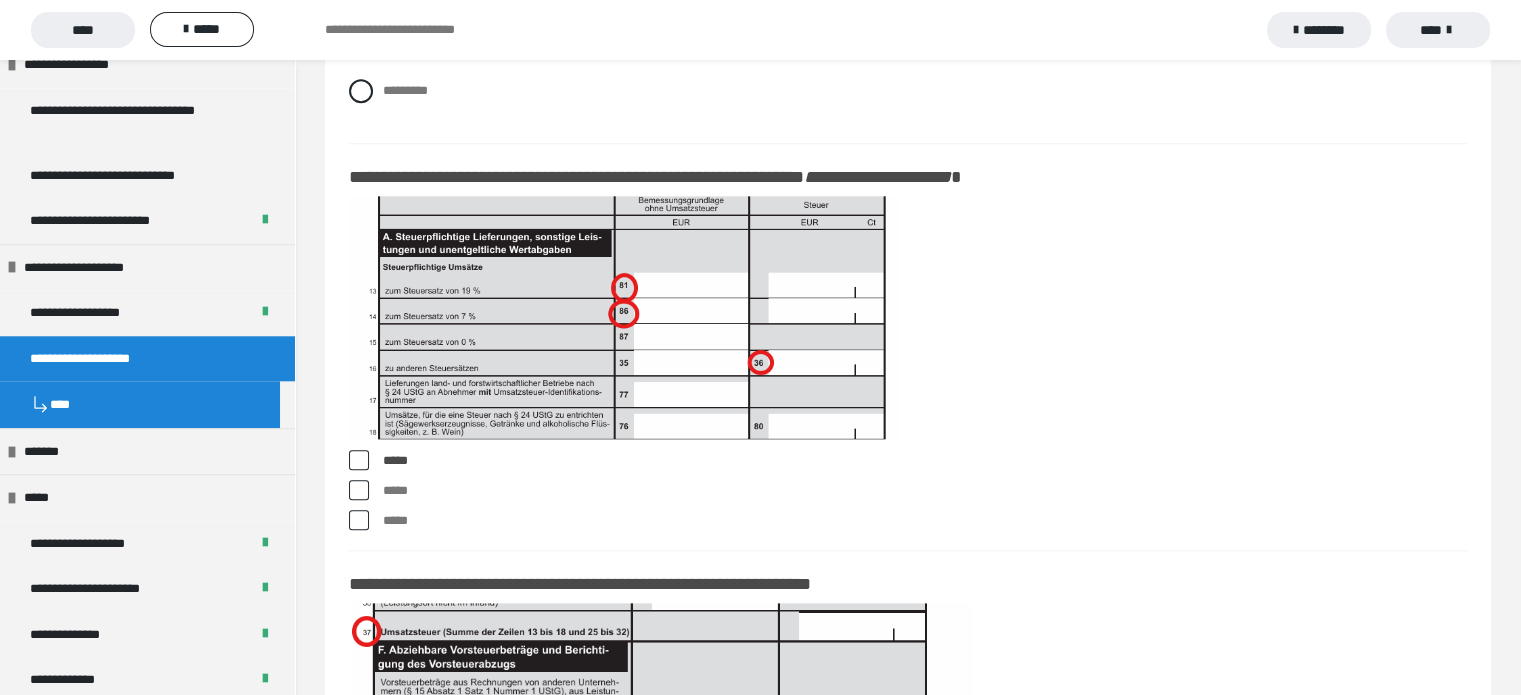 click at bounding box center (359, 490) 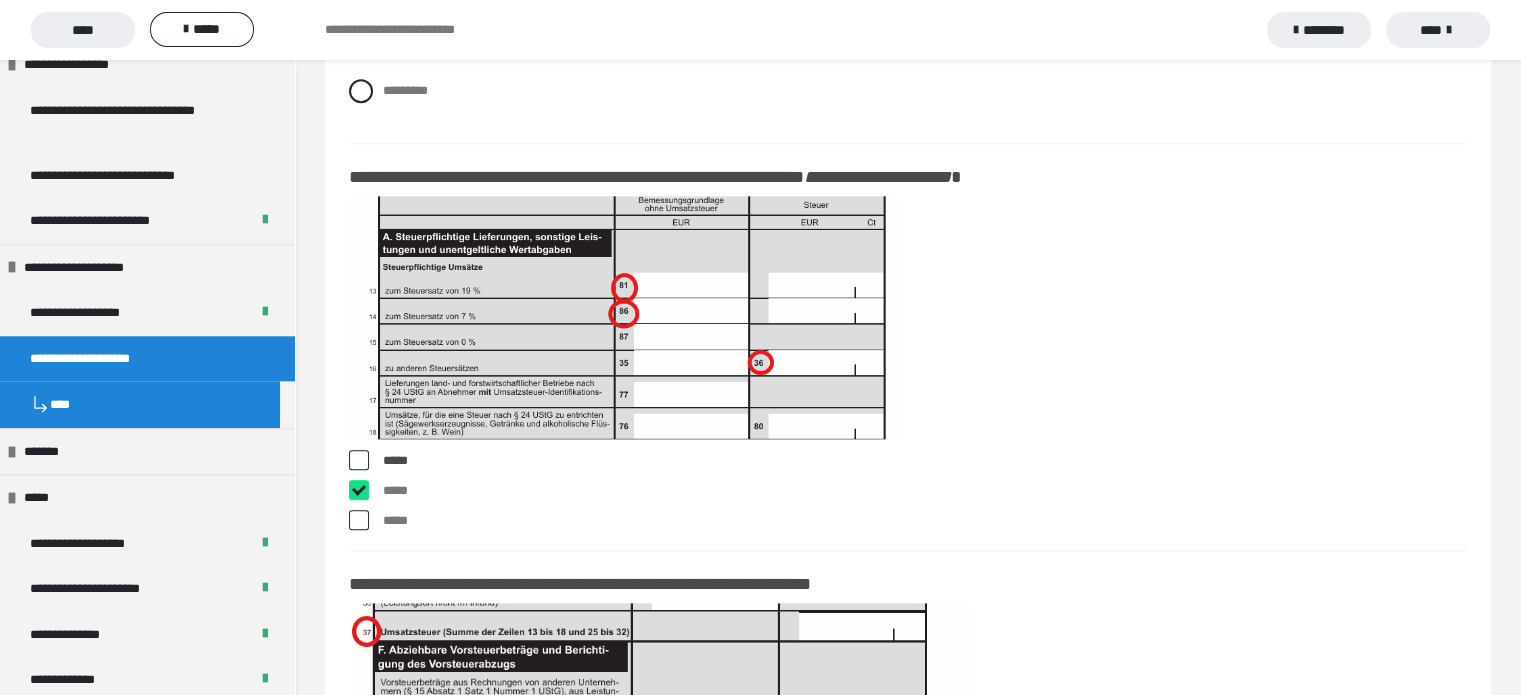 checkbox on "****" 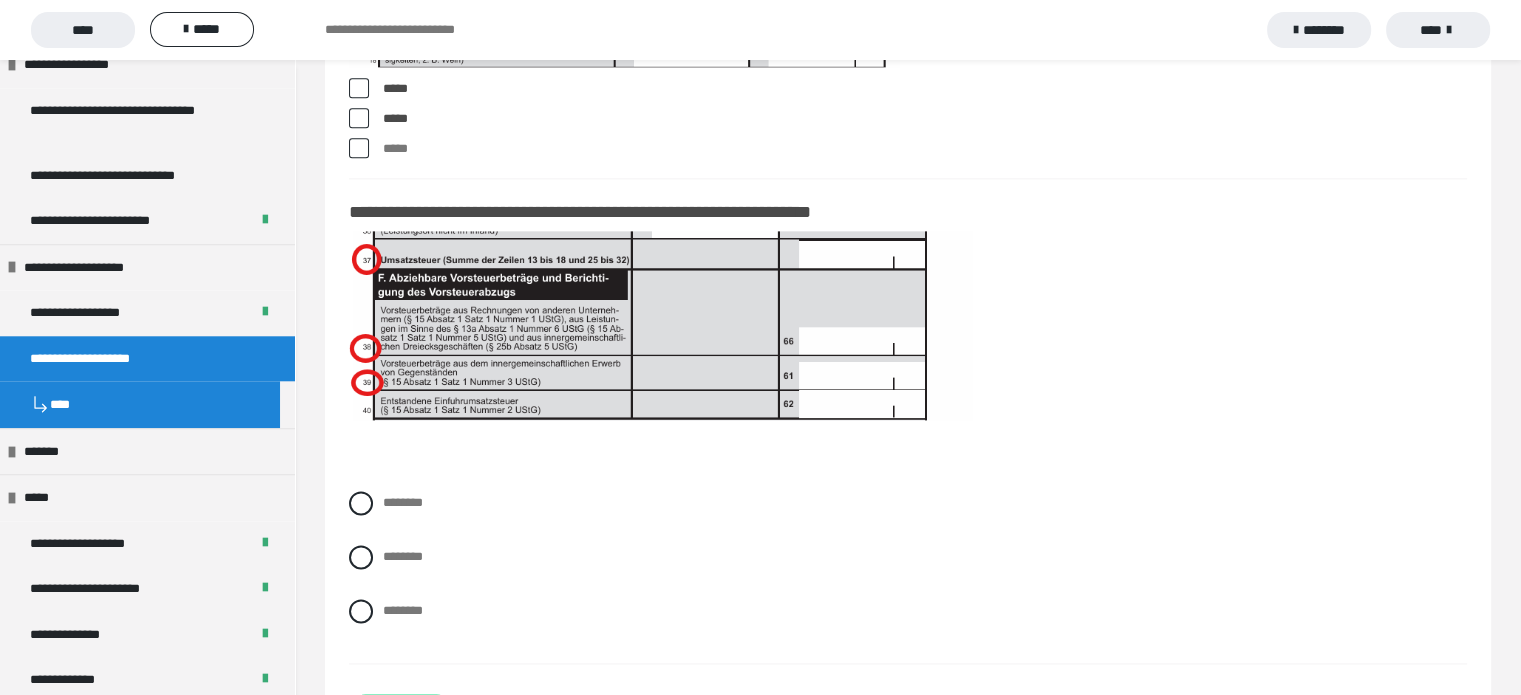 scroll, scrollTop: 17813, scrollLeft: 0, axis: vertical 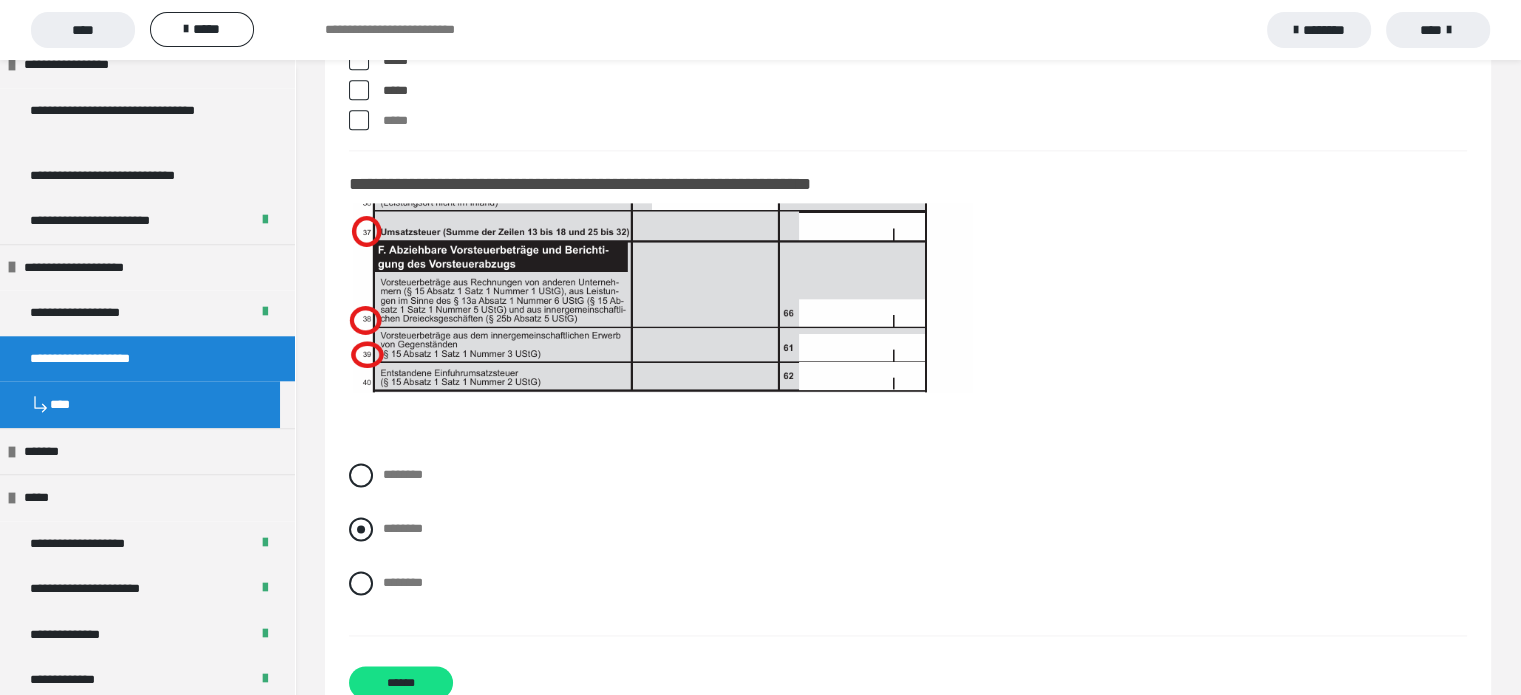 click at bounding box center (361, 529) 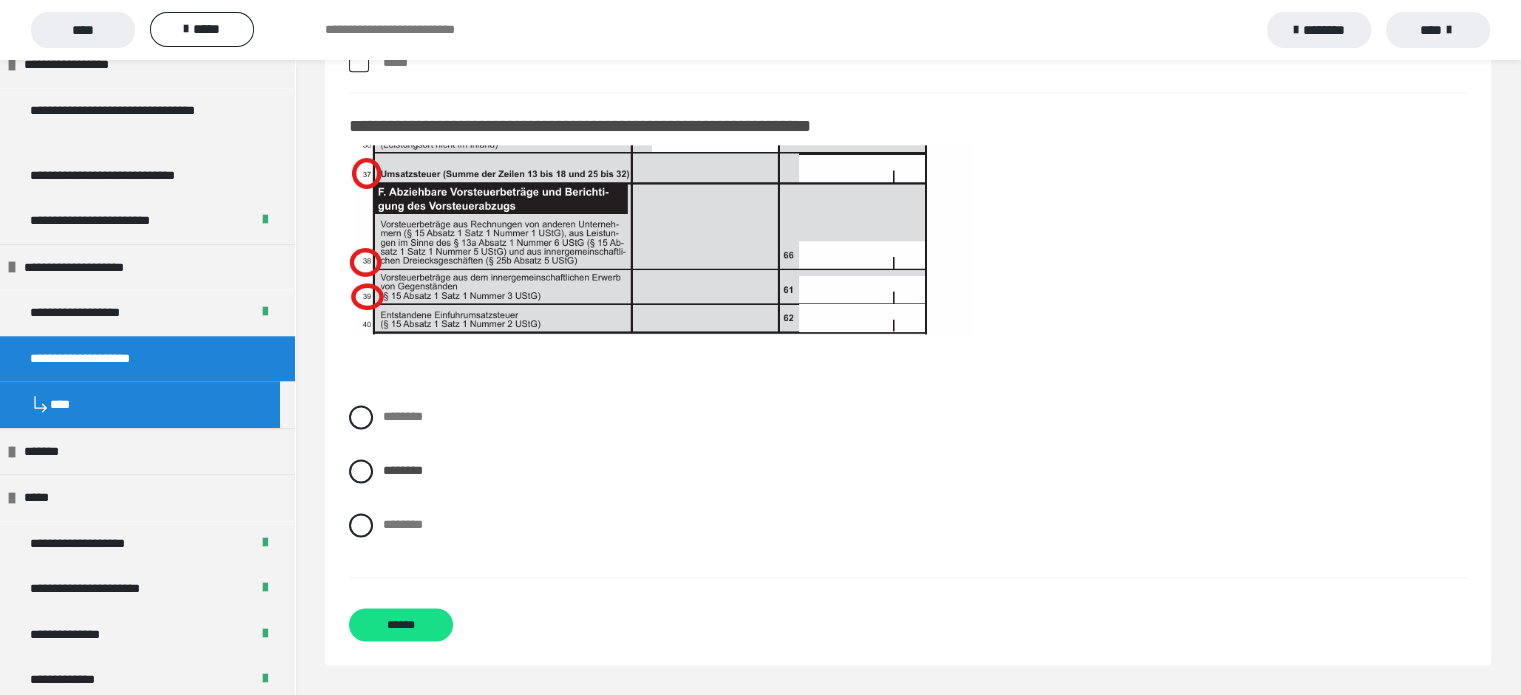 scroll, scrollTop: 17913, scrollLeft: 0, axis: vertical 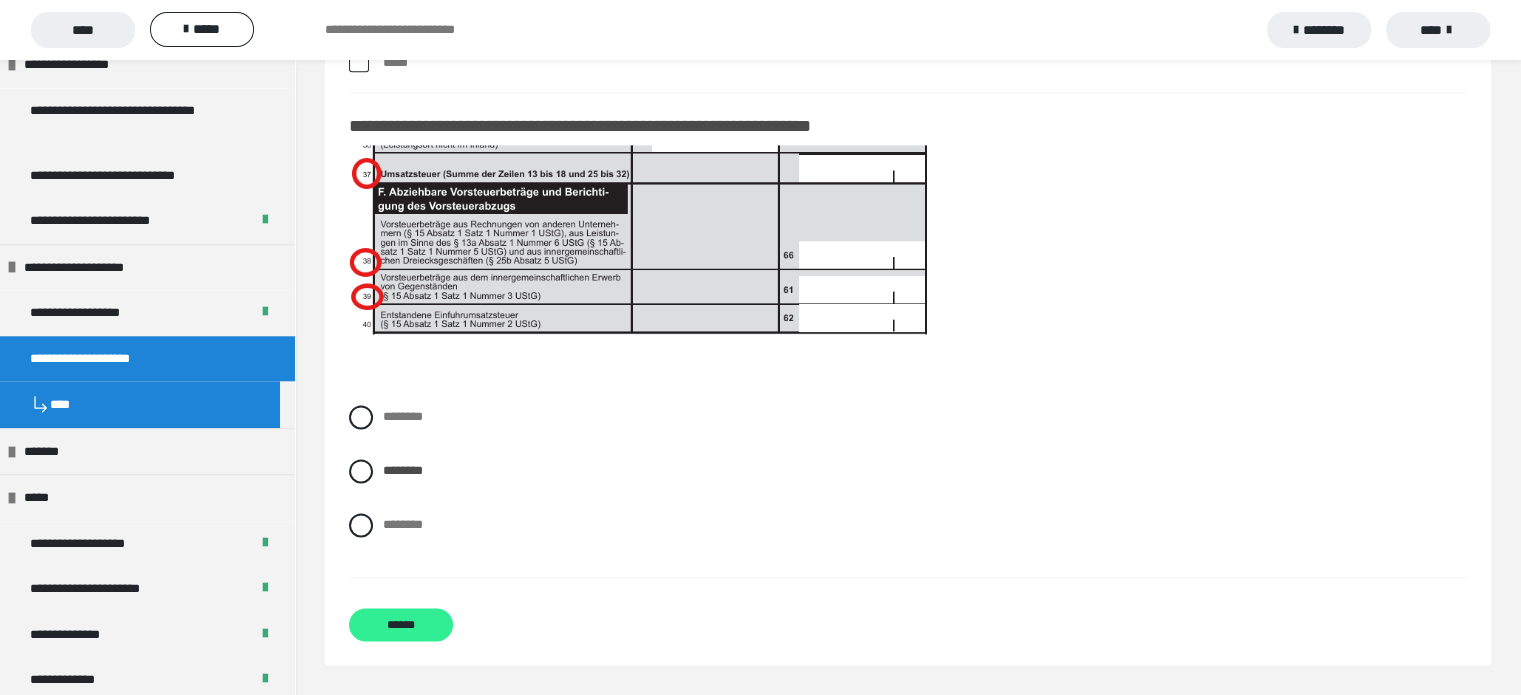 click on "******" at bounding box center (401, 624) 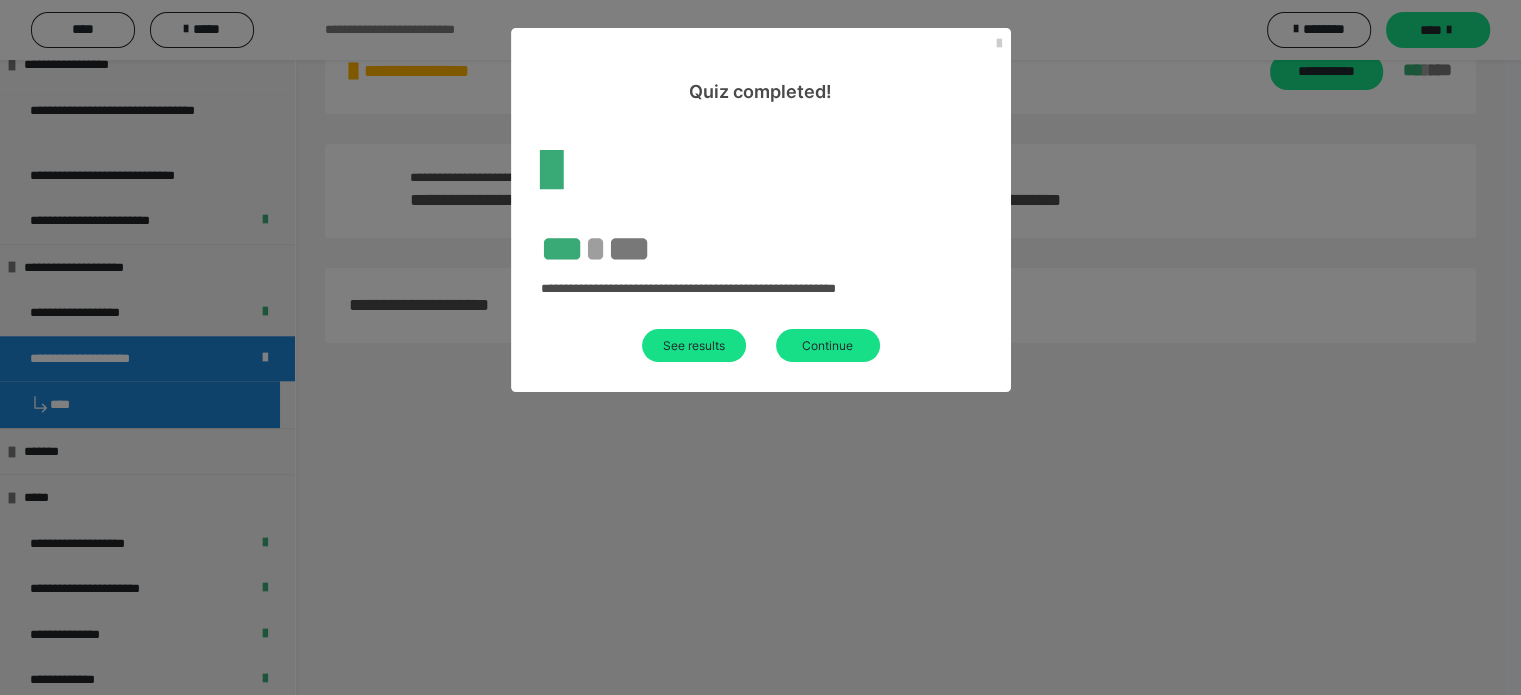 scroll, scrollTop: 69, scrollLeft: 0, axis: vertical 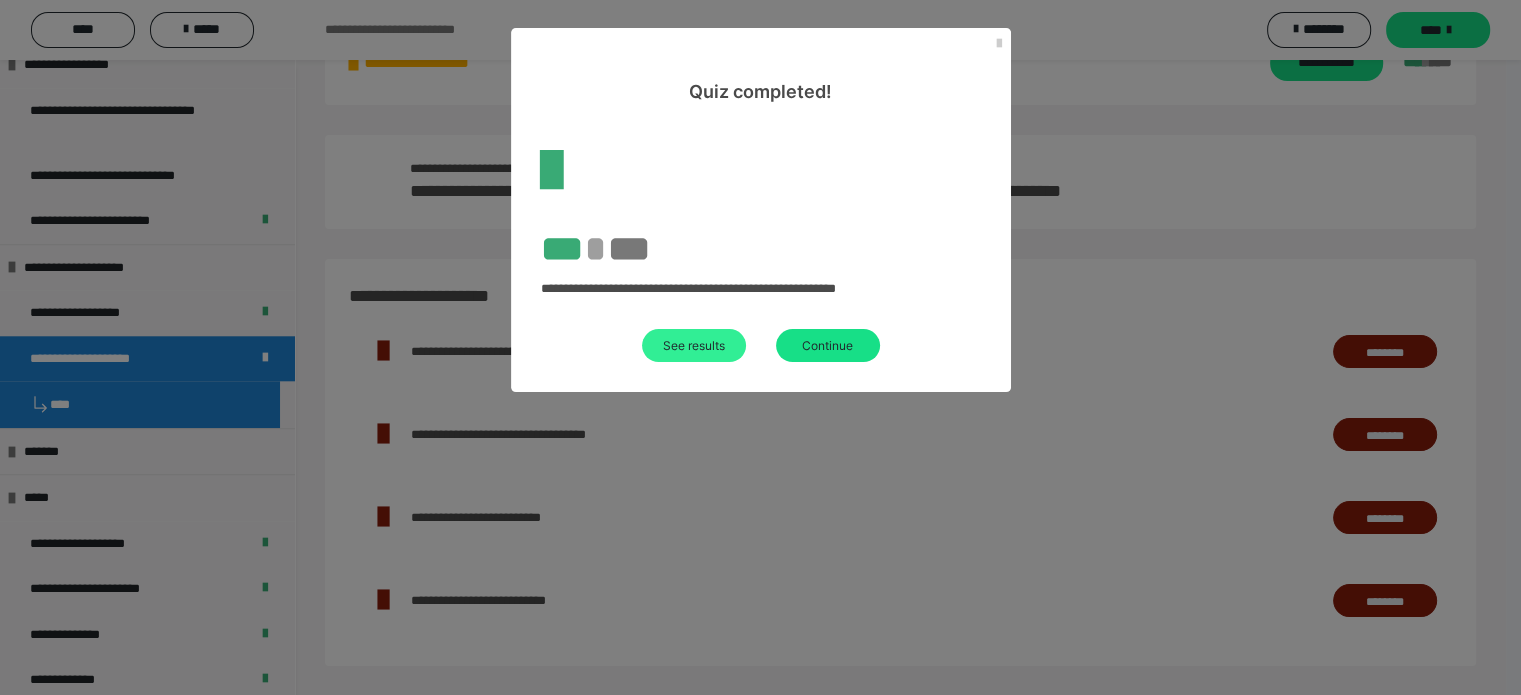 click on "See results" at bounding box center (694, 345) 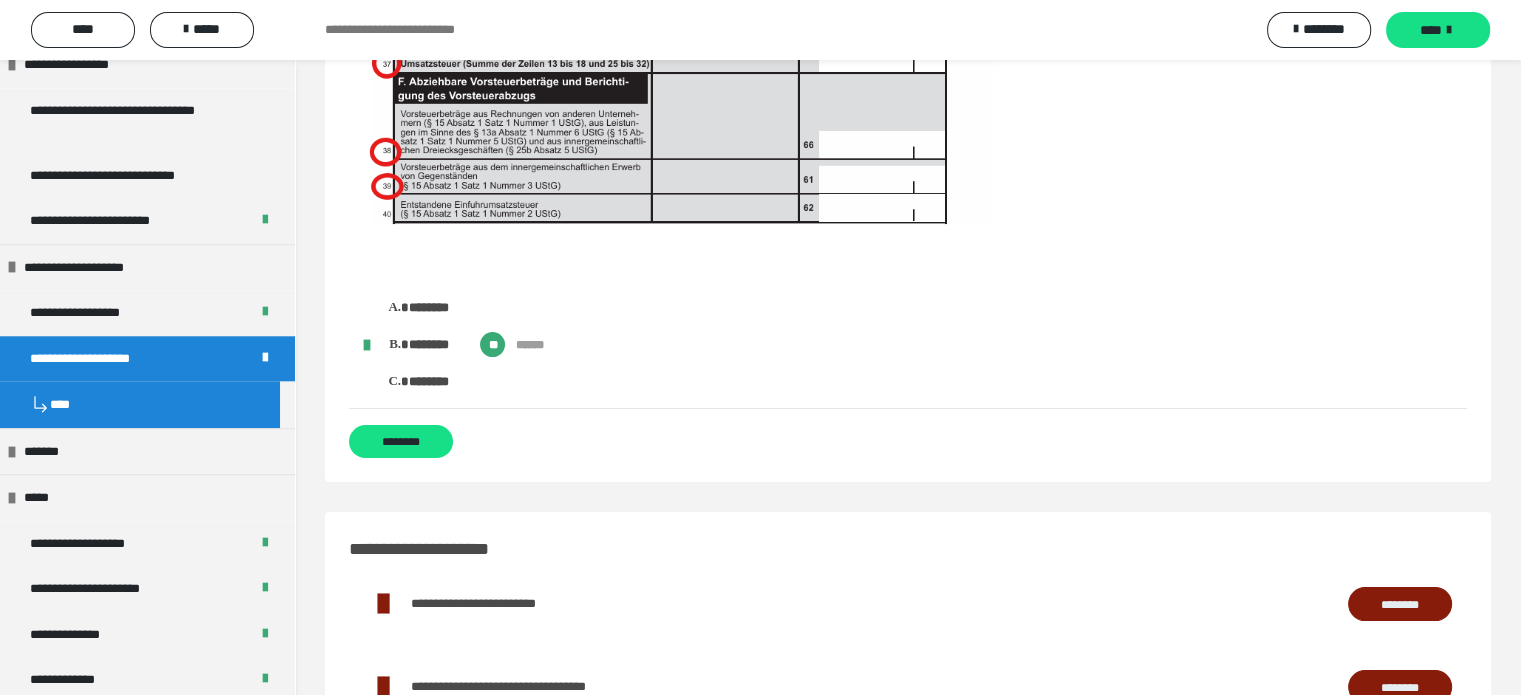 scroll, scrollTop: 15125, scrollLeft: 0, axis: vertical 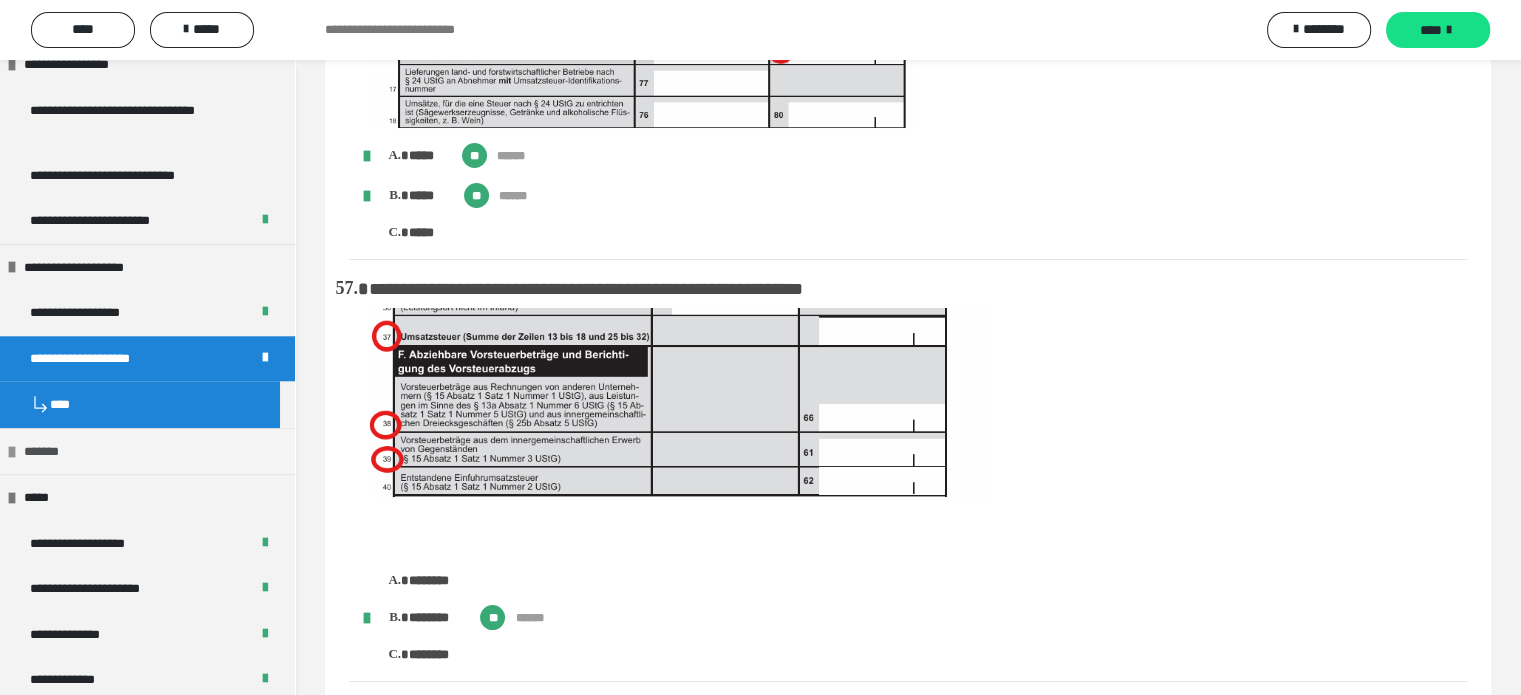 click on "*******" at bounding box center (147, 451) 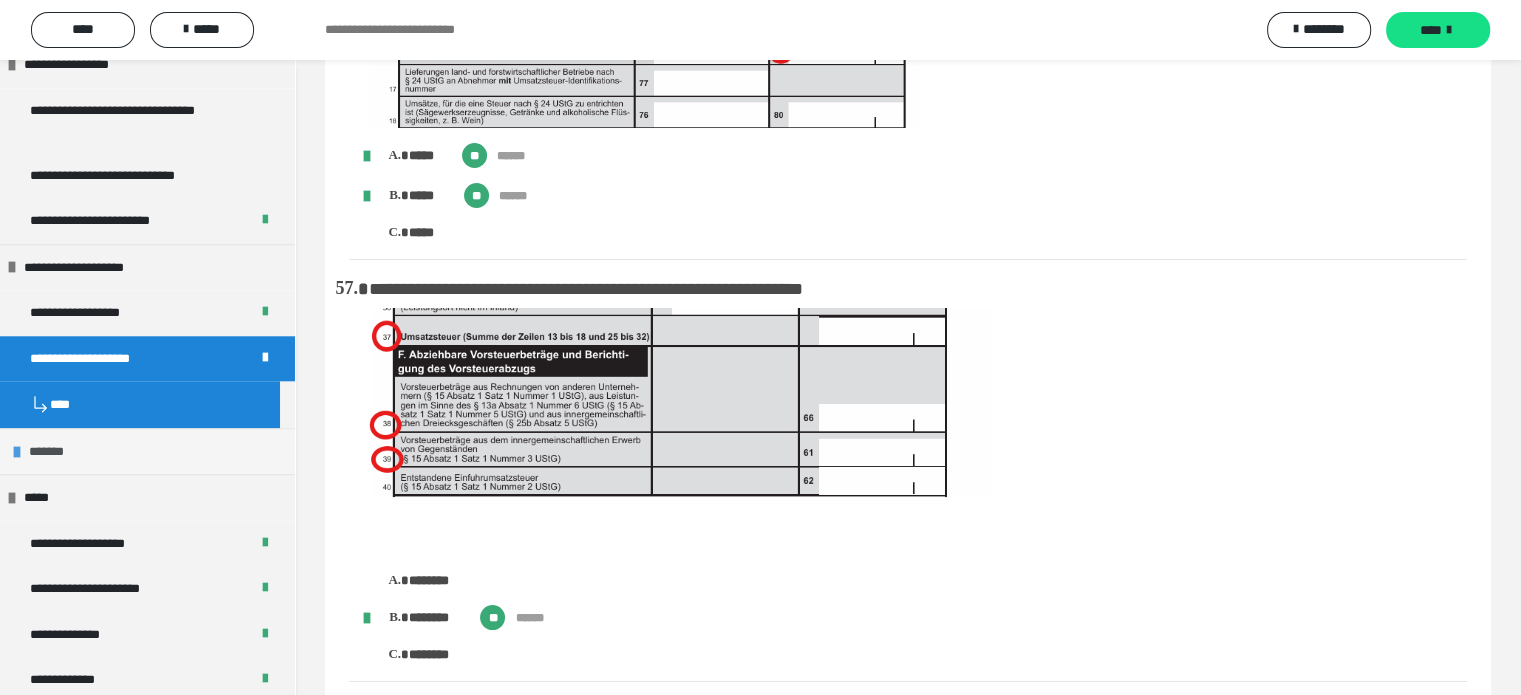 click on "*******" at bounding box center (147, 451) 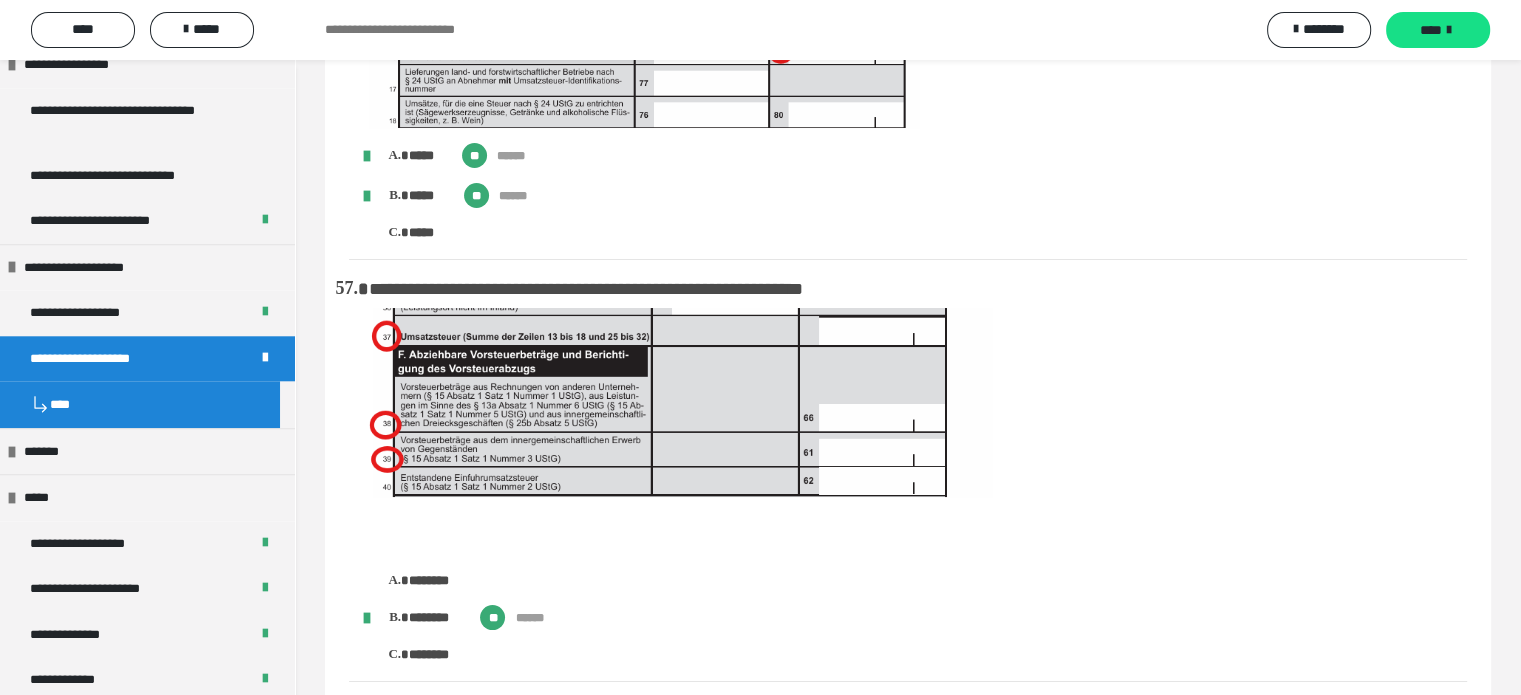 click on "*****" at bounding box center (938, 233) 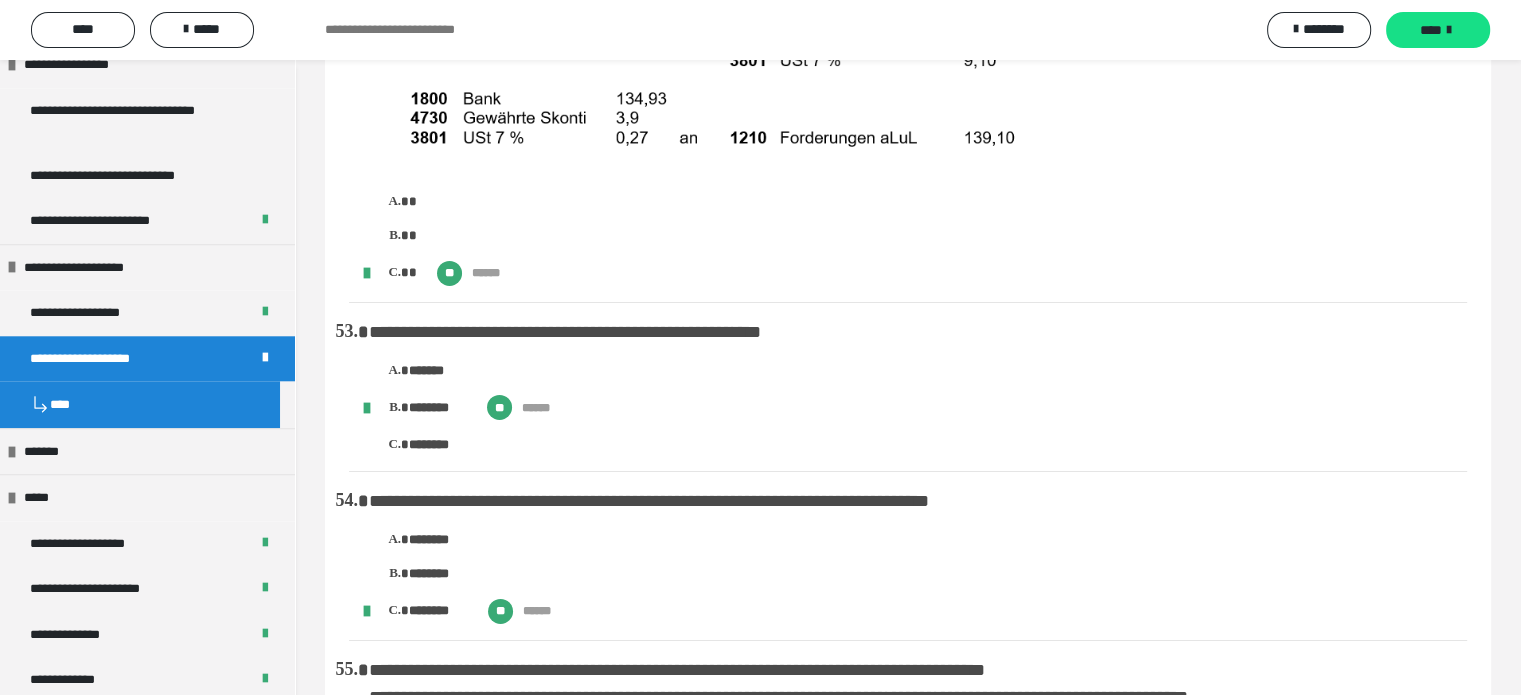 scroll, scrollTop: 14725, scrollLeft: 0, axis: vertical 